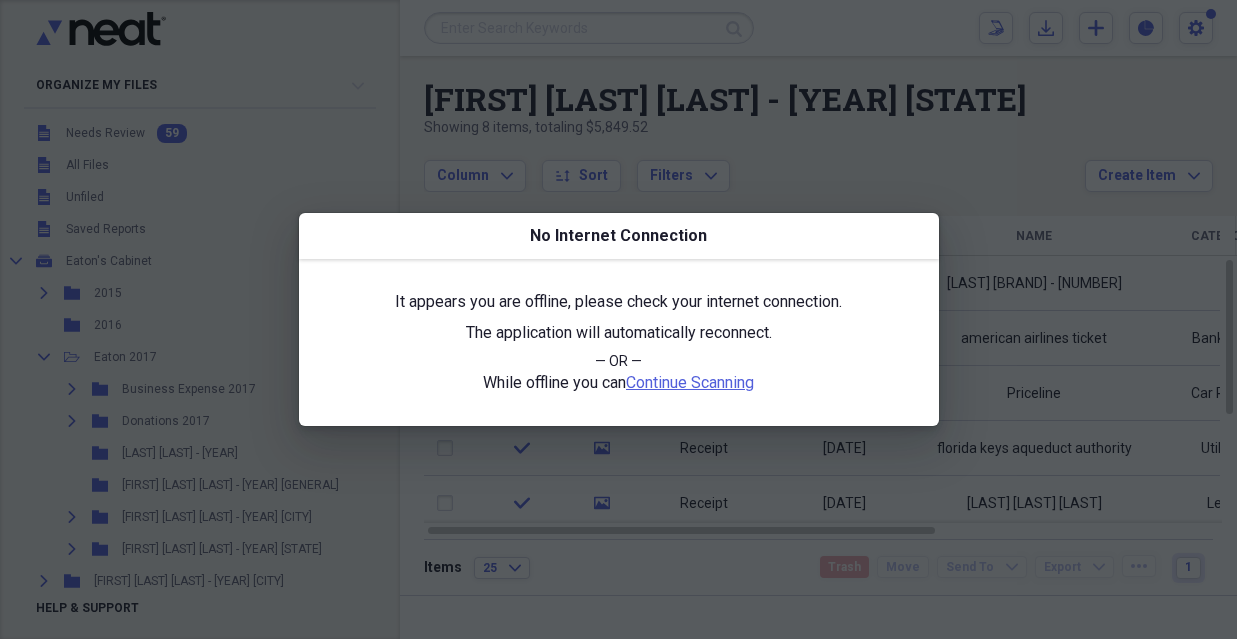 scroll, scrollTop: 0, scrollLeft: 0, axis: both 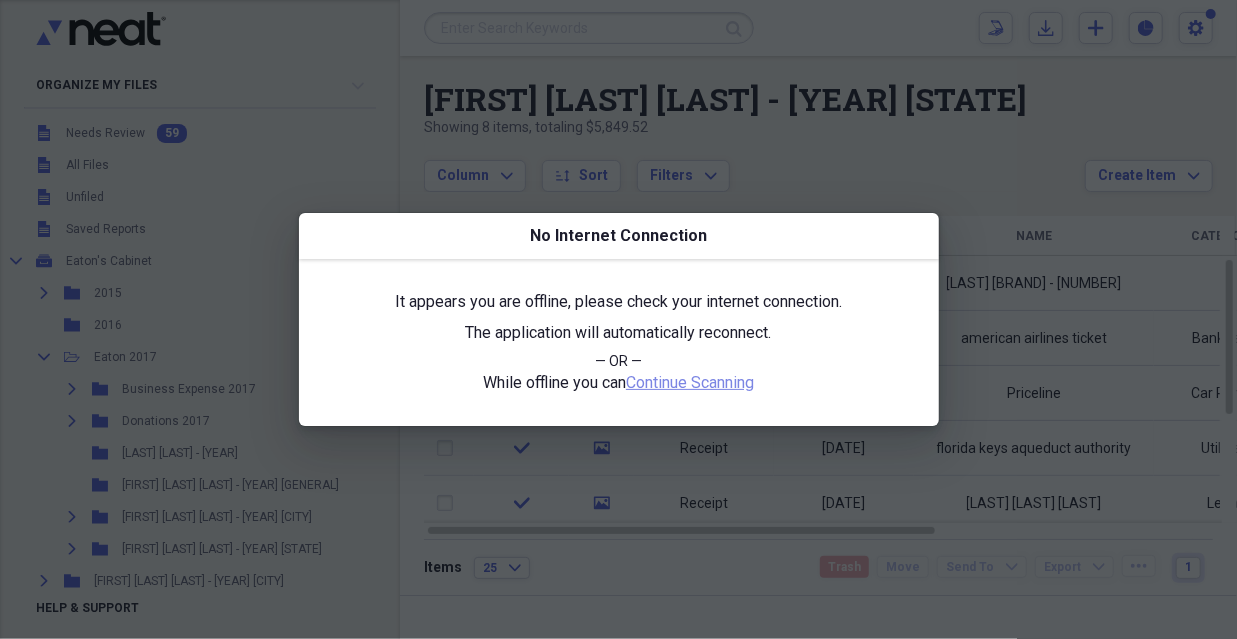 click on "Continue Scanning" at bounding box center (690, 382) 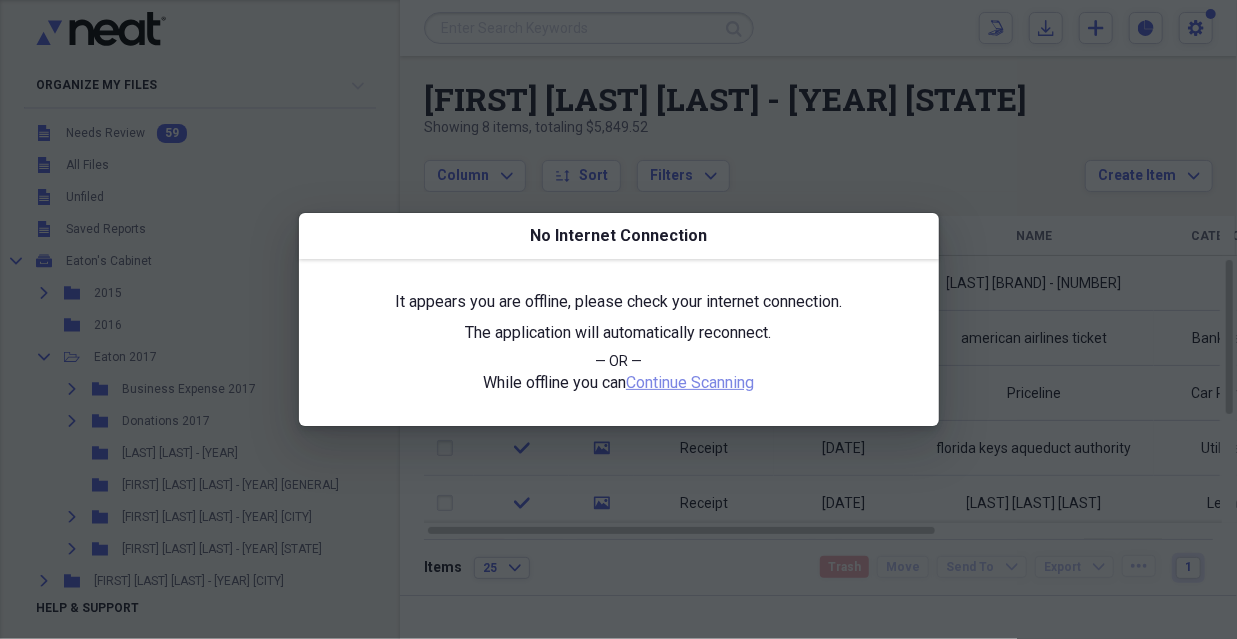click on "Continue Scanning" at bounding box center [690, 382] 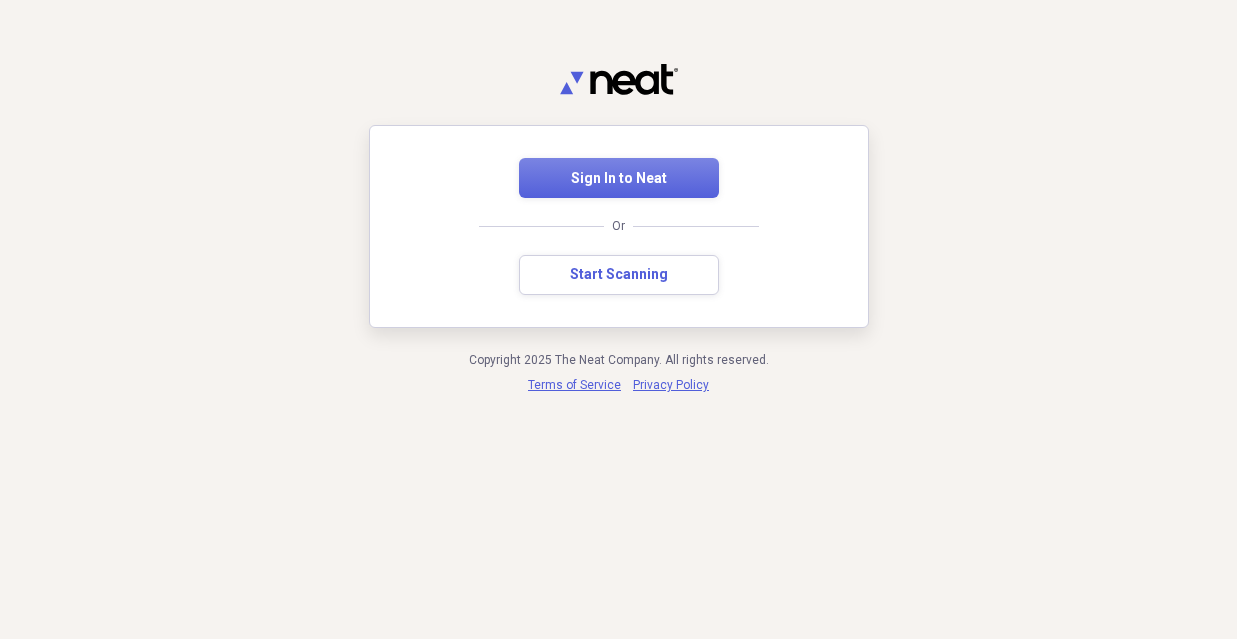 scroll, scrollTop: 0, scrollLeft: 0, axis: both 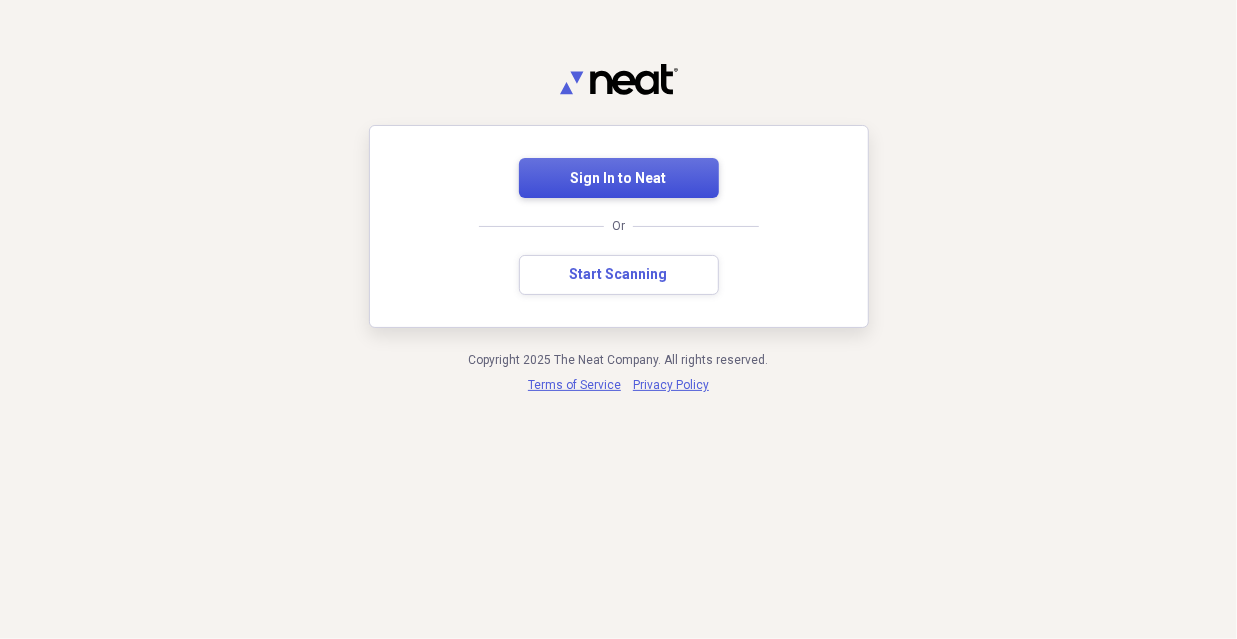 click on "Sign In to Neat" at bounding box center [619, 179] 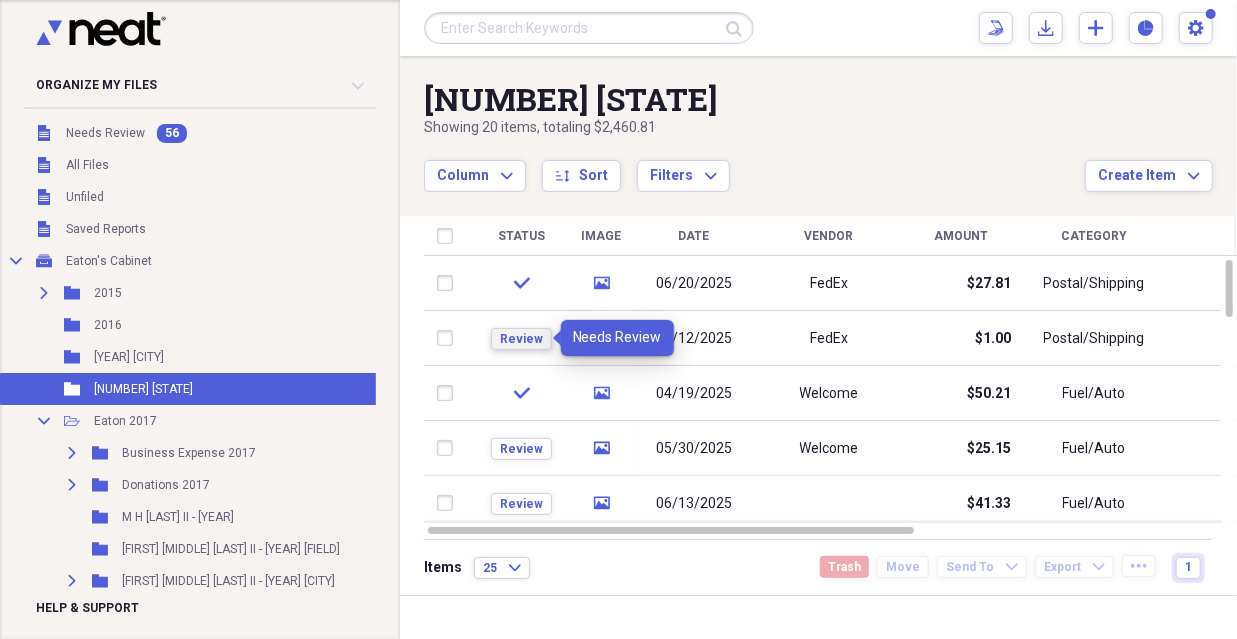 click on "Review" at bounding box center (521, 339) 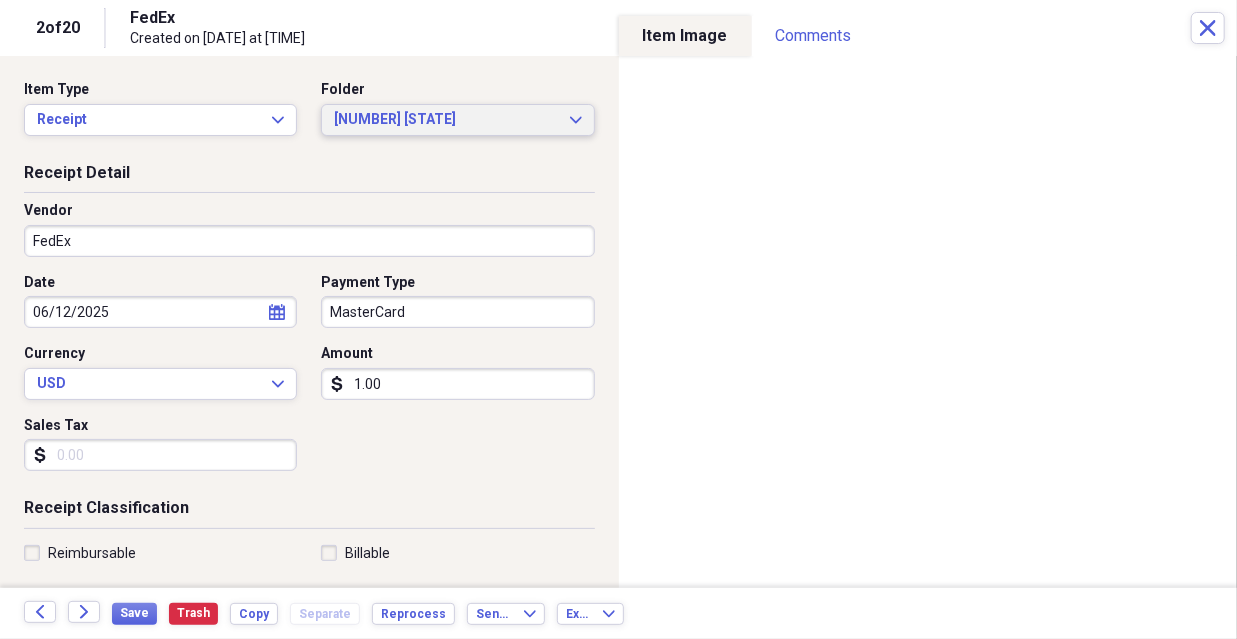 click on "Expand" 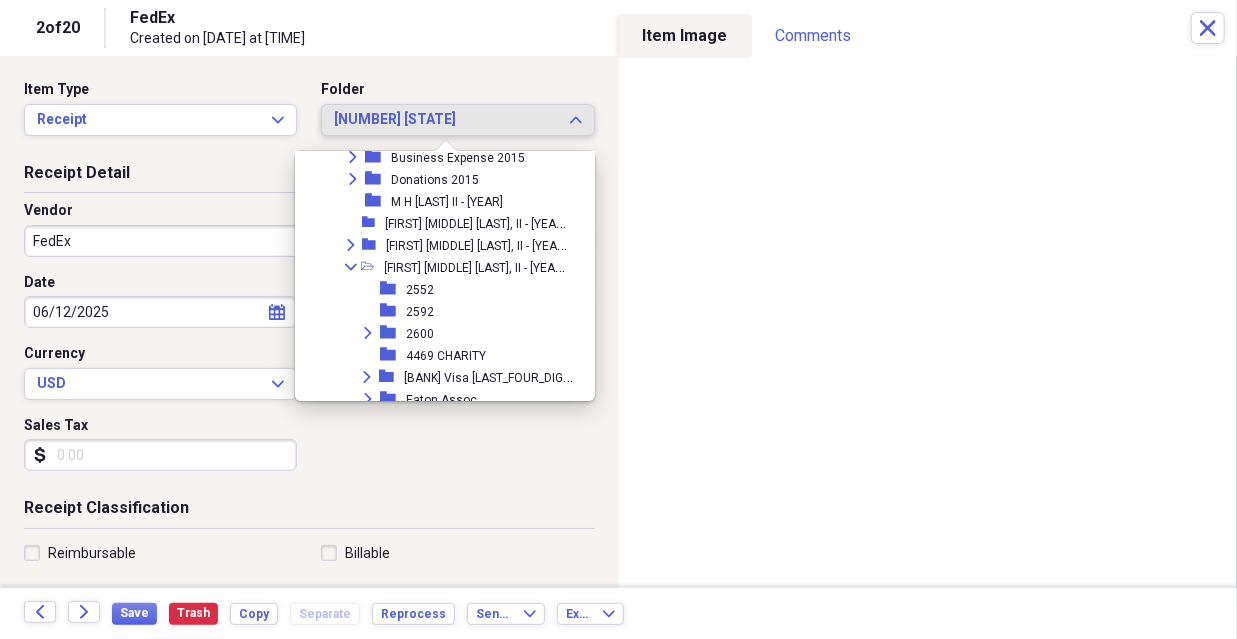 scroll, scrollTop: 207, scrollLeft: 0, axis: vertical 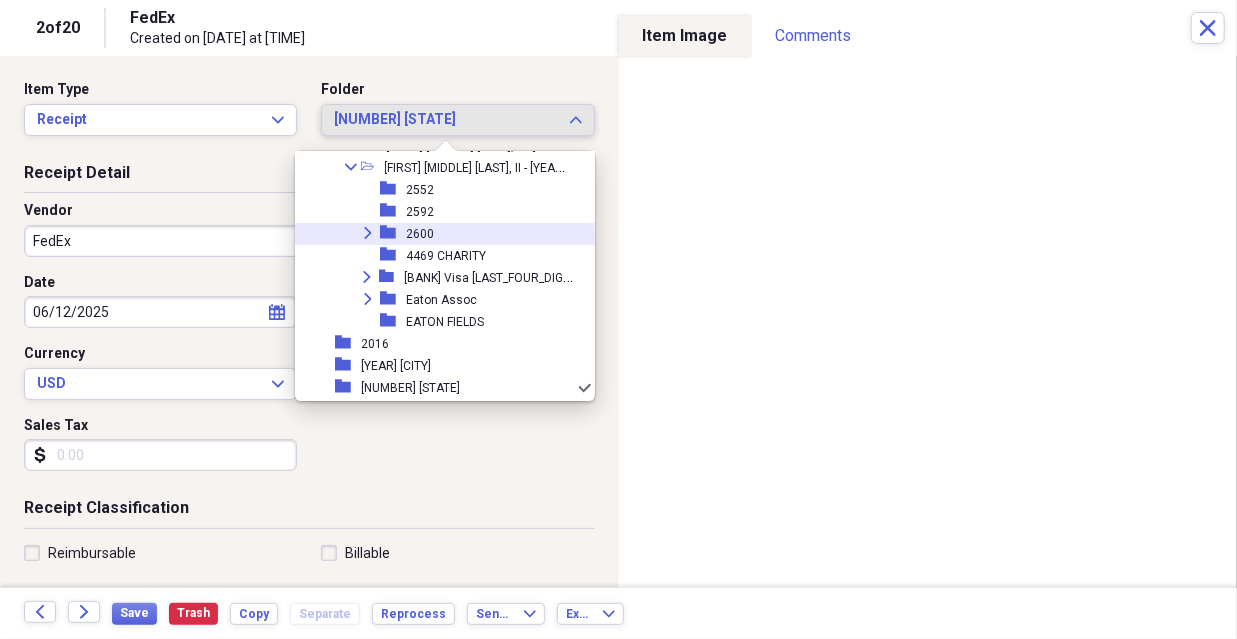click on "2600" at bounding box center (420, 234) 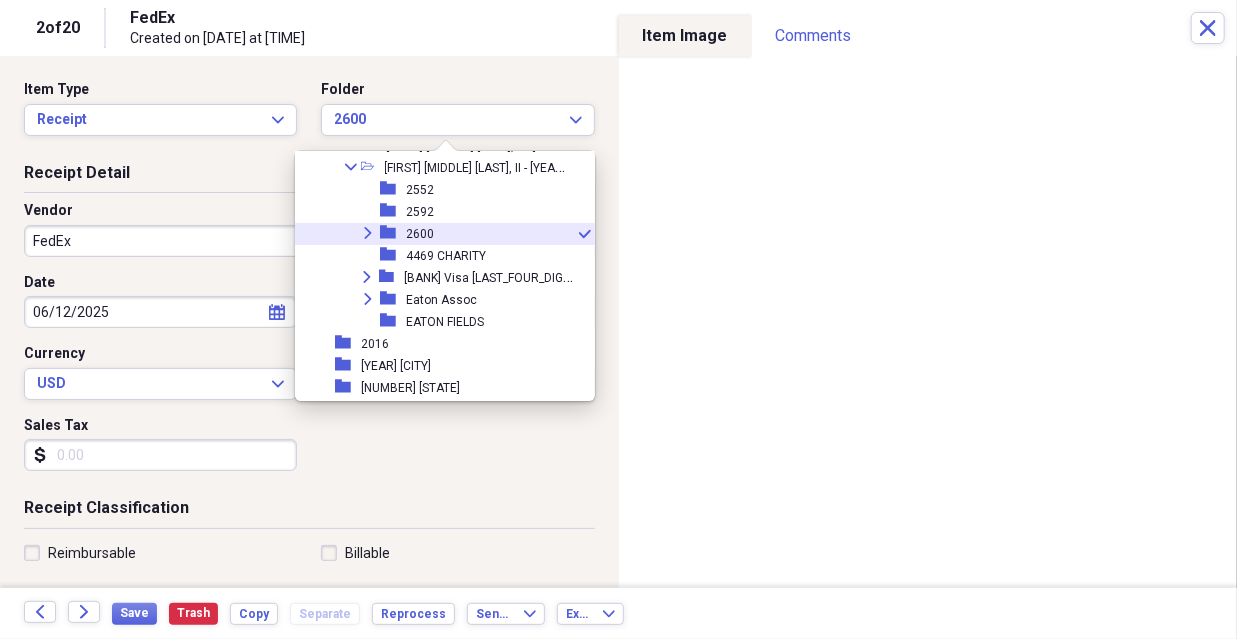 click on "FedEx" at bounding box center [309, 241] 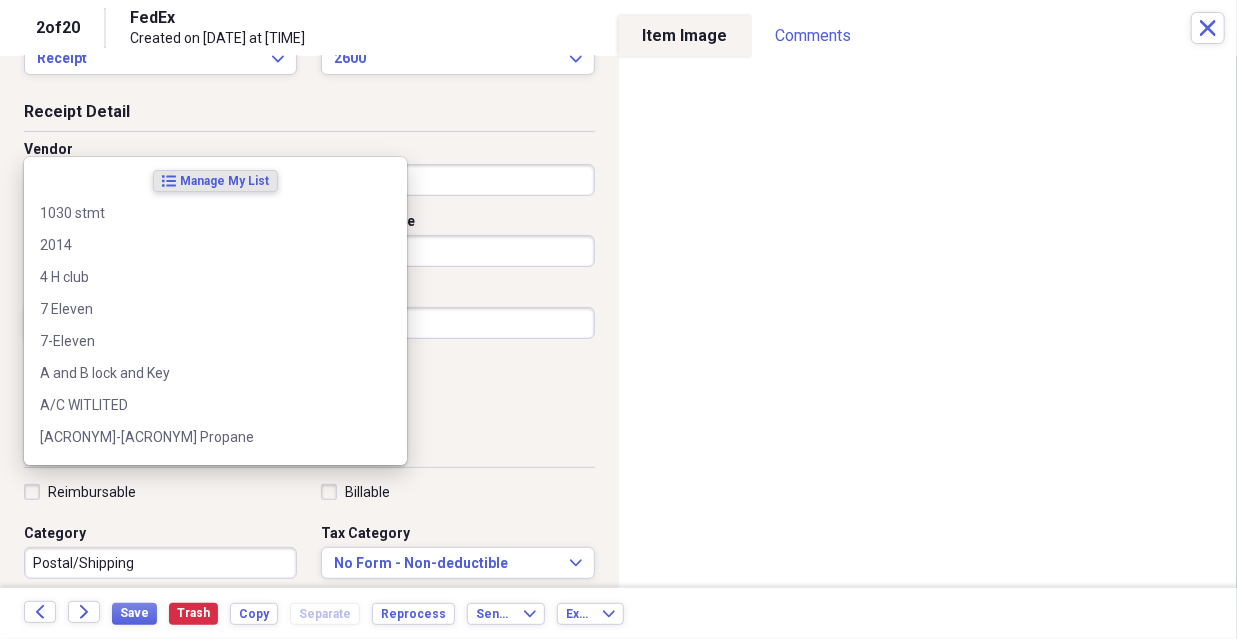 scroll, scrollTop: 0, scrollLeft: 0, axis: both 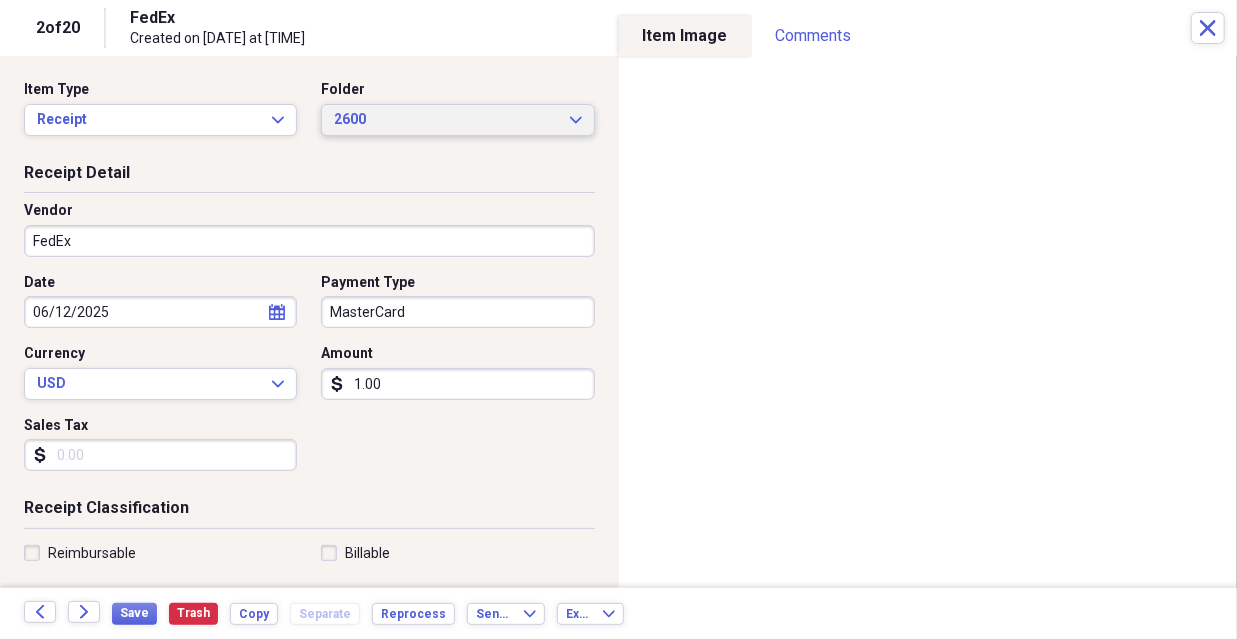 click on "Expand" 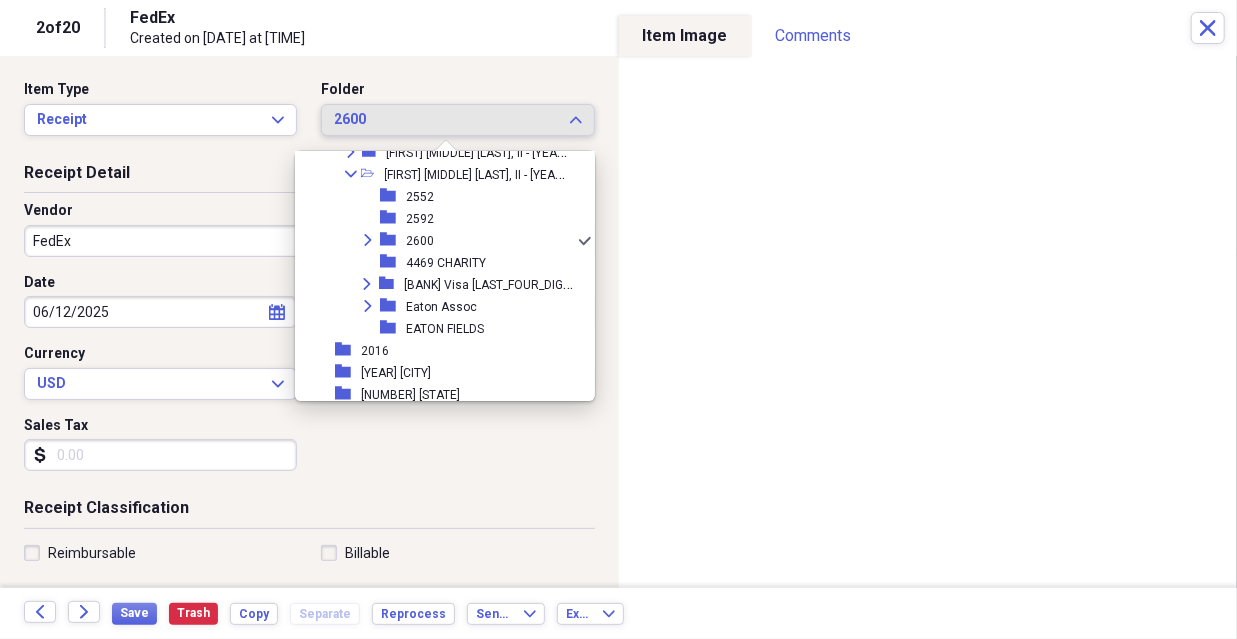 scroll, scrollTop: 300, scrollLeft: 0, axis: vertical 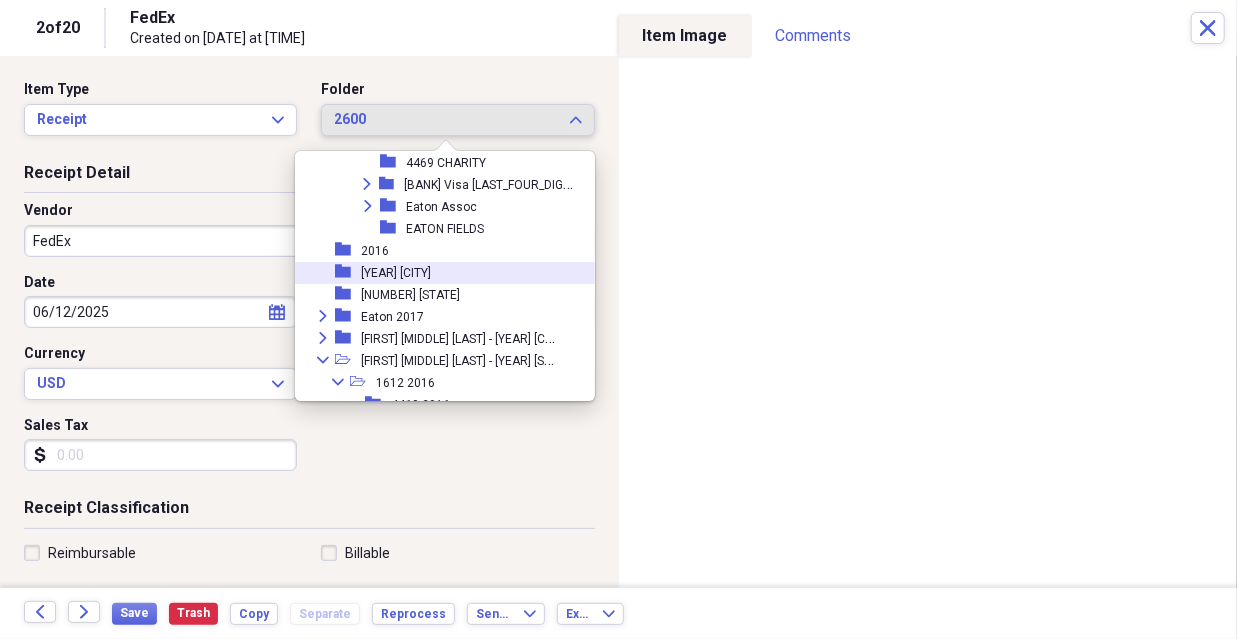 click on "[YEAR] [CITY]" at bounding box center [396, 273] 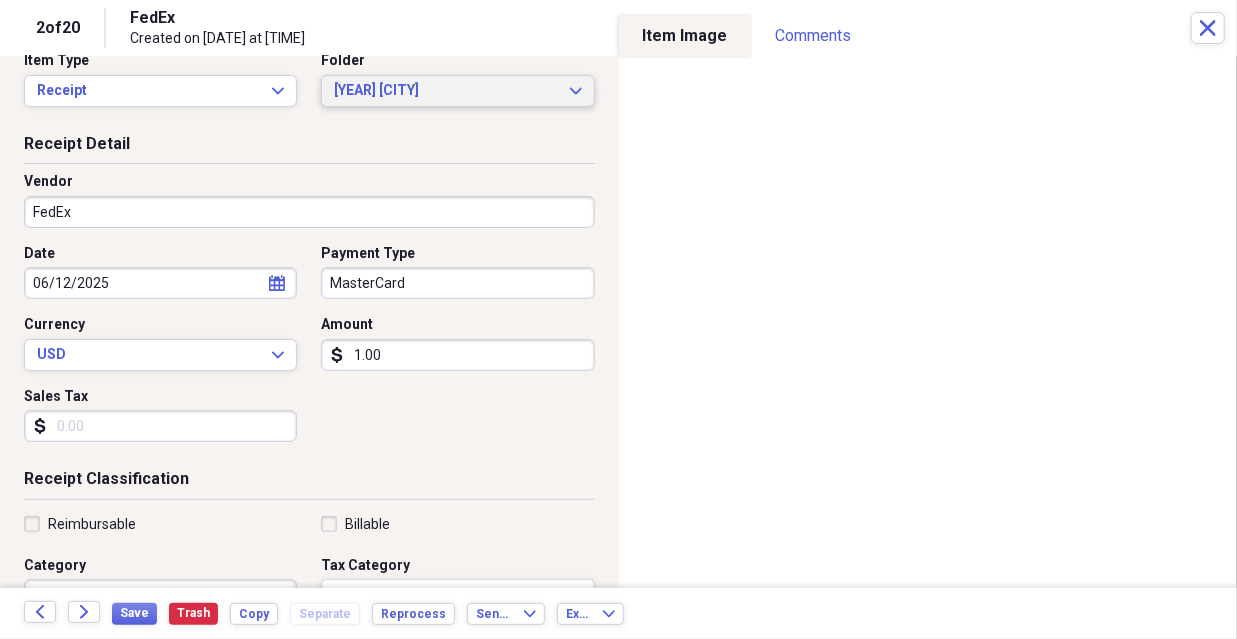 scroll, scrollTop: 0, scrollLeft: 0, axis: both 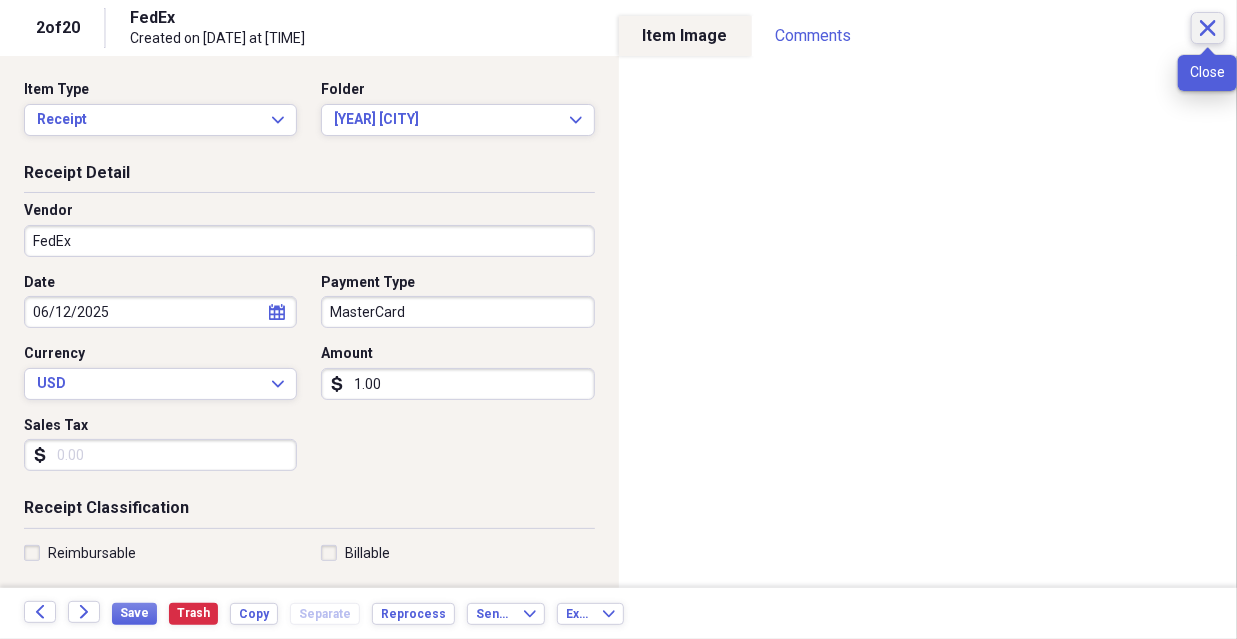 click on "Close" 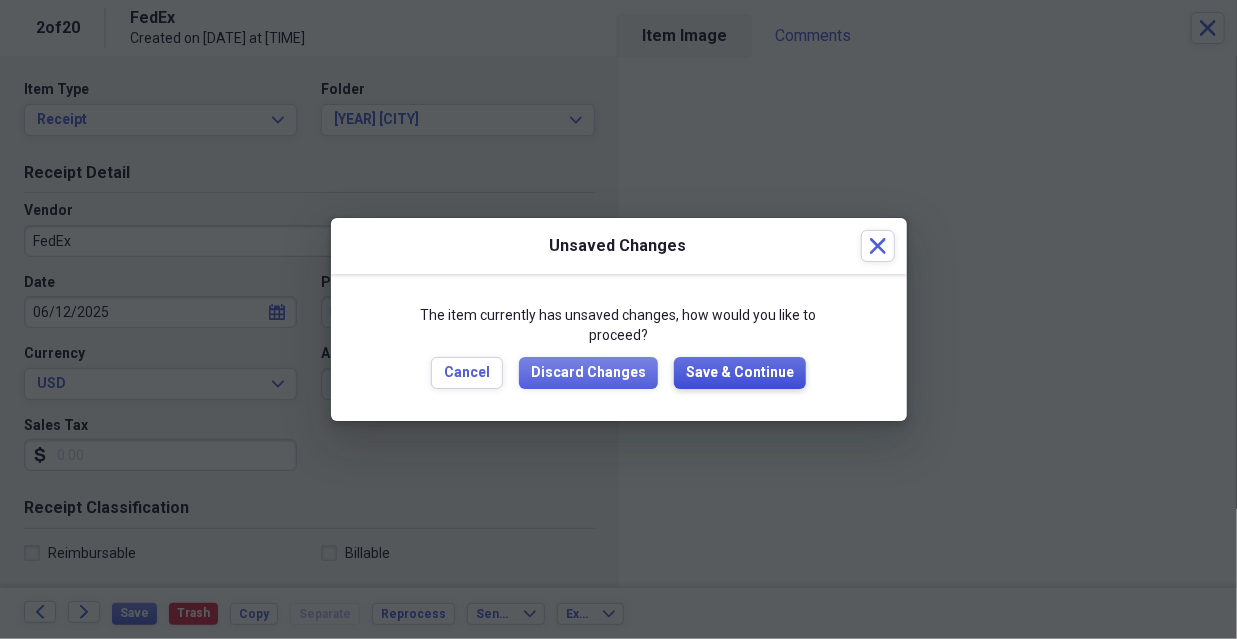 click on "Save & Continue" at bounding box center [740, 373] 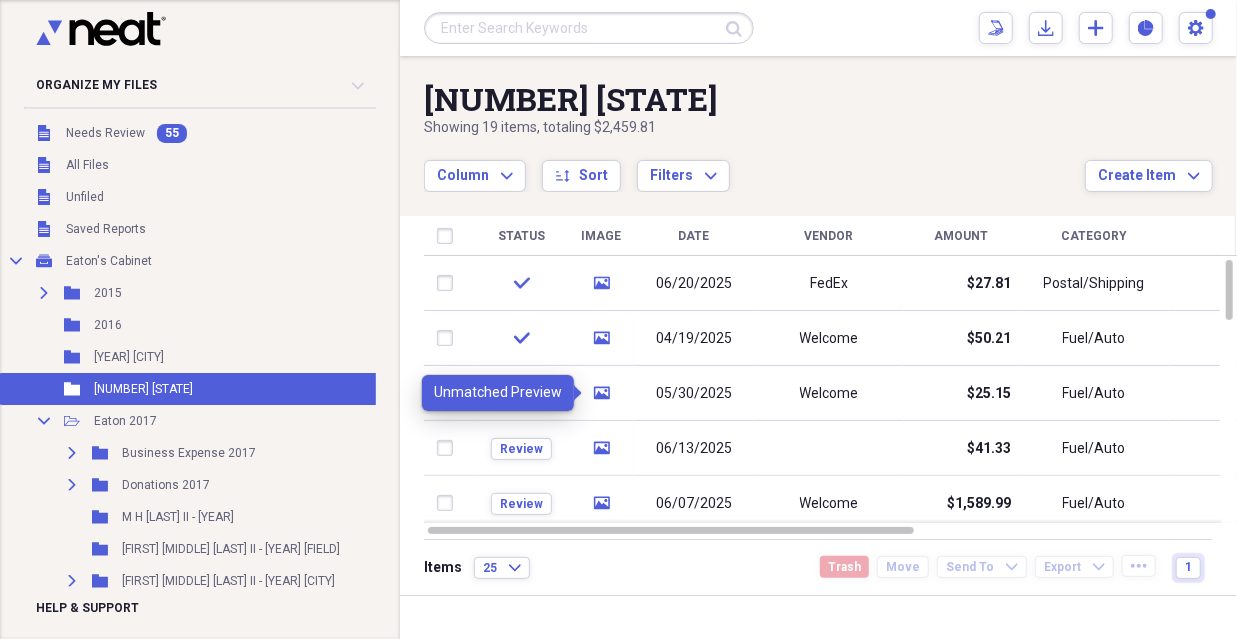 click on "media" 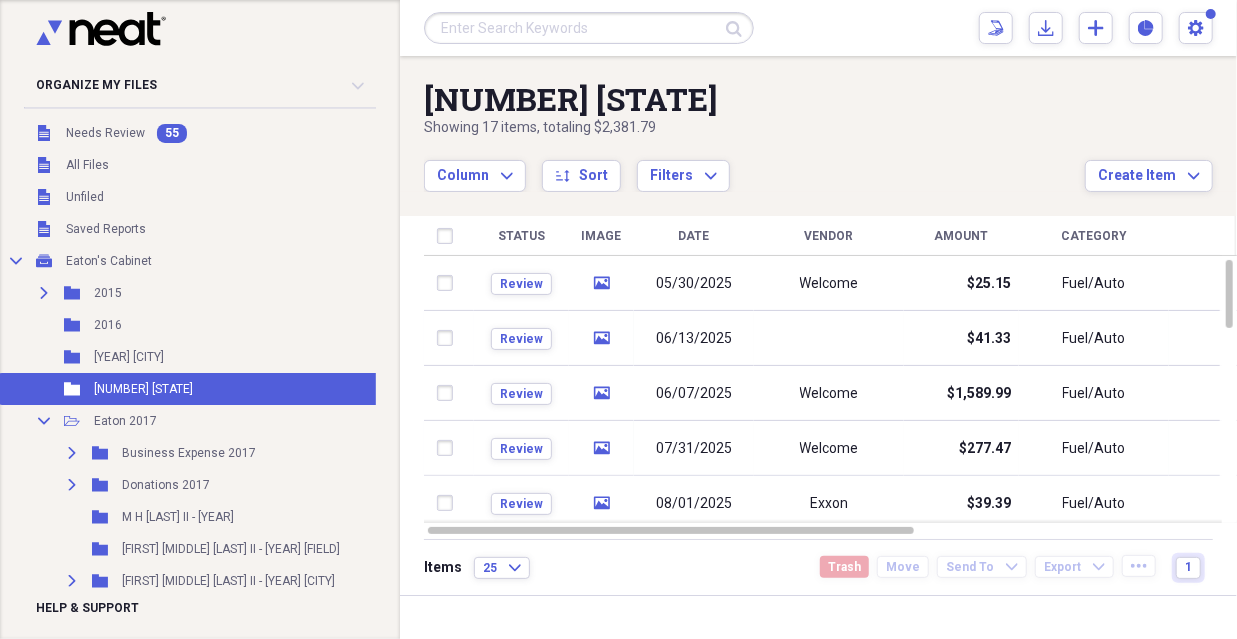 click on "Folder [YEAR] [CITY] Add Folder" at bounding box center (203, 357) 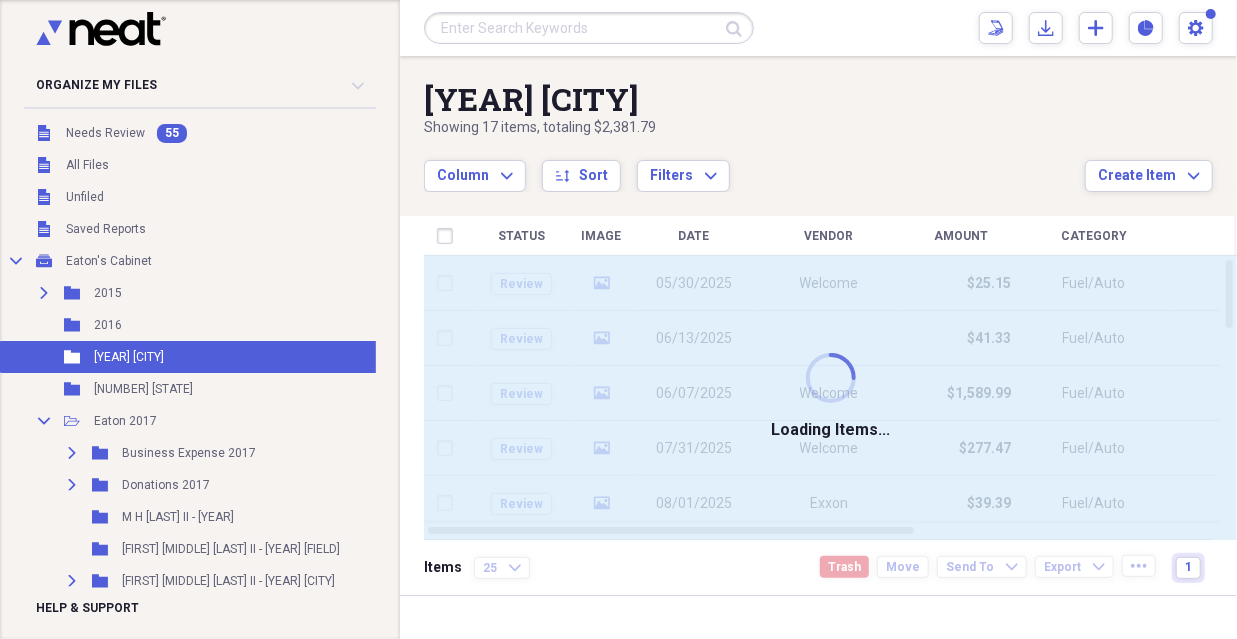 click on "Folder [YEAR] [CITY] Add Folder" at bounding box center [203, 357] 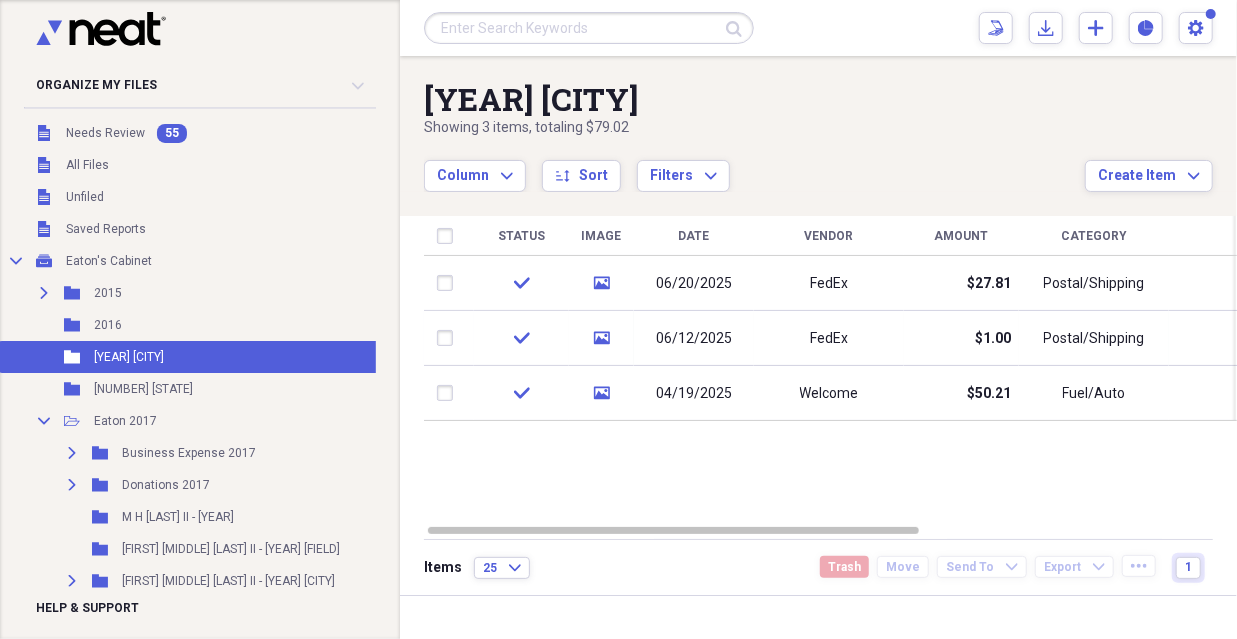 click on "Unfiled All Files" at bounding box center [203, 165] 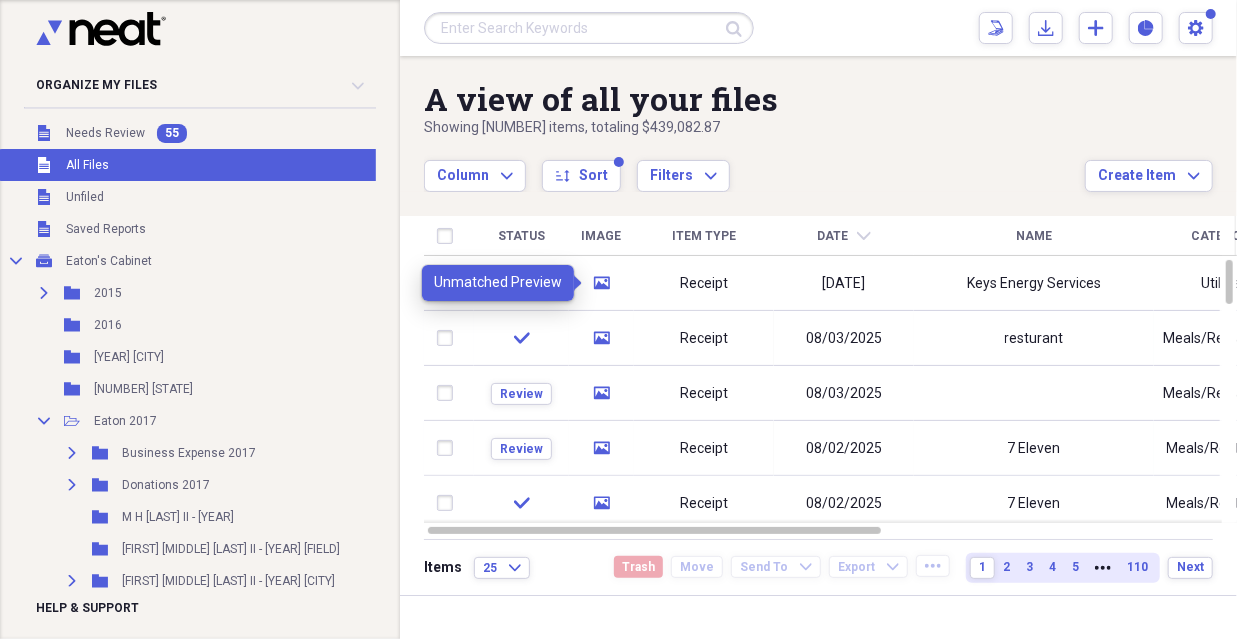 click on "media" 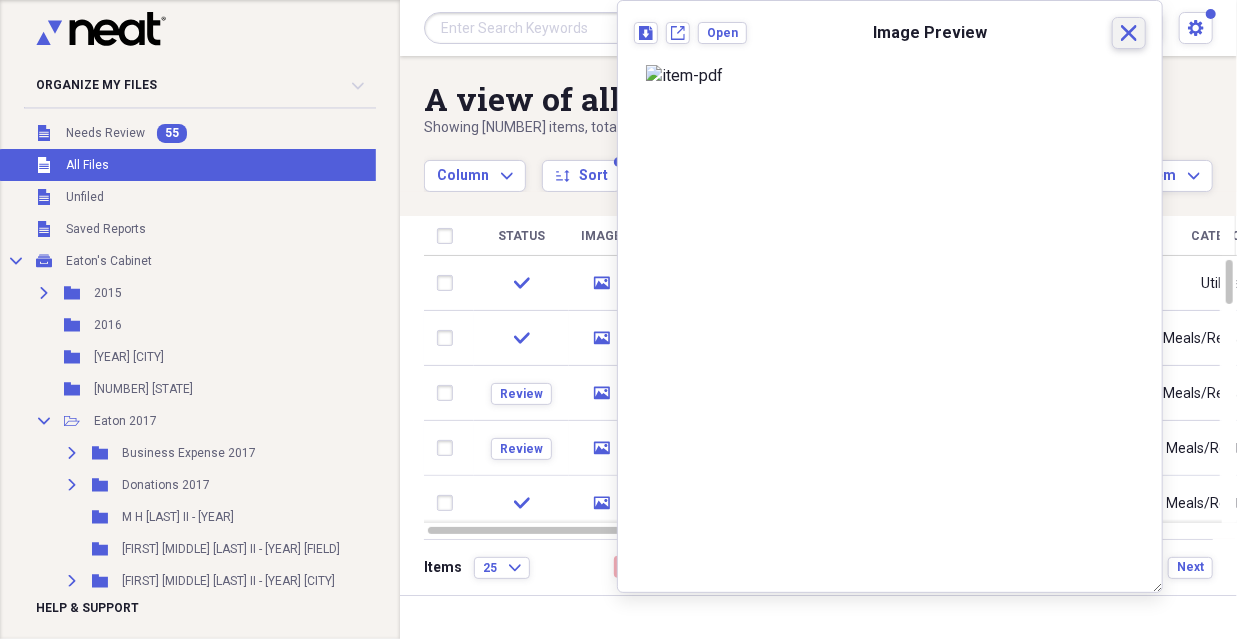 click 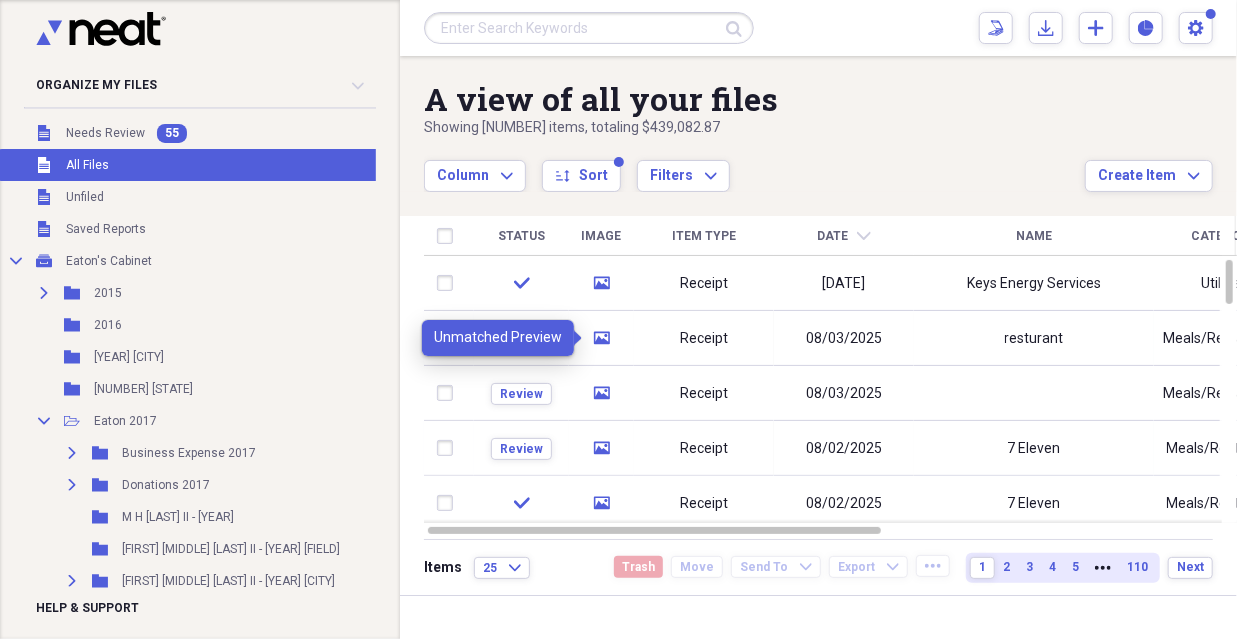click 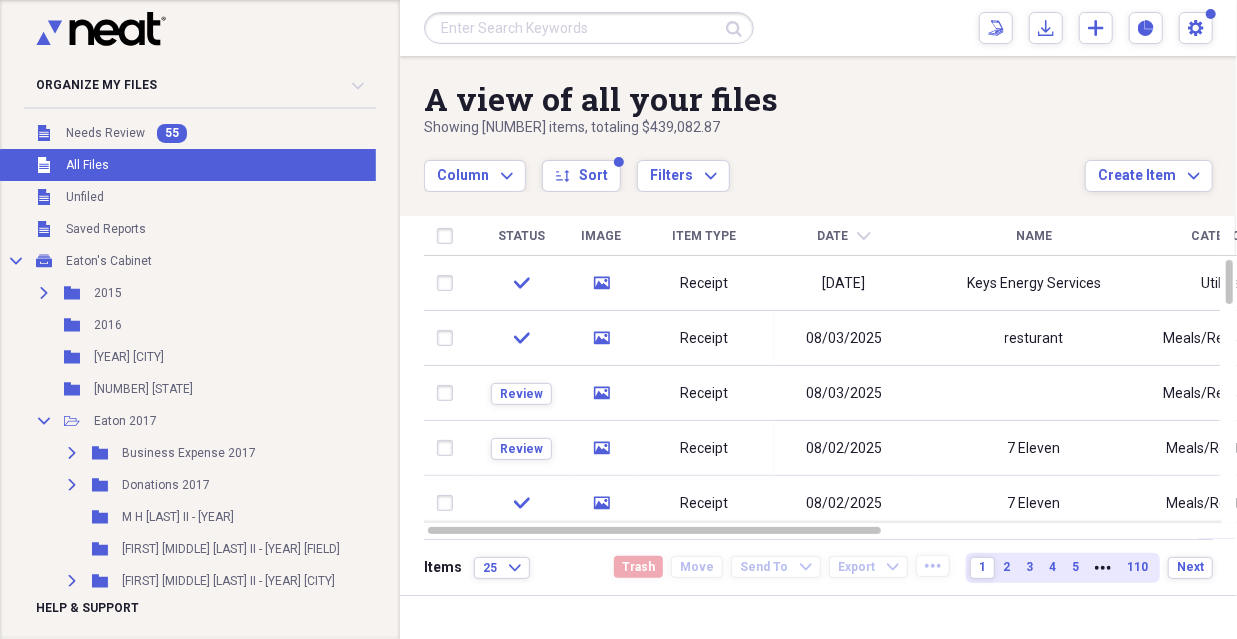 click on "media" at bounding box center (601, 338) 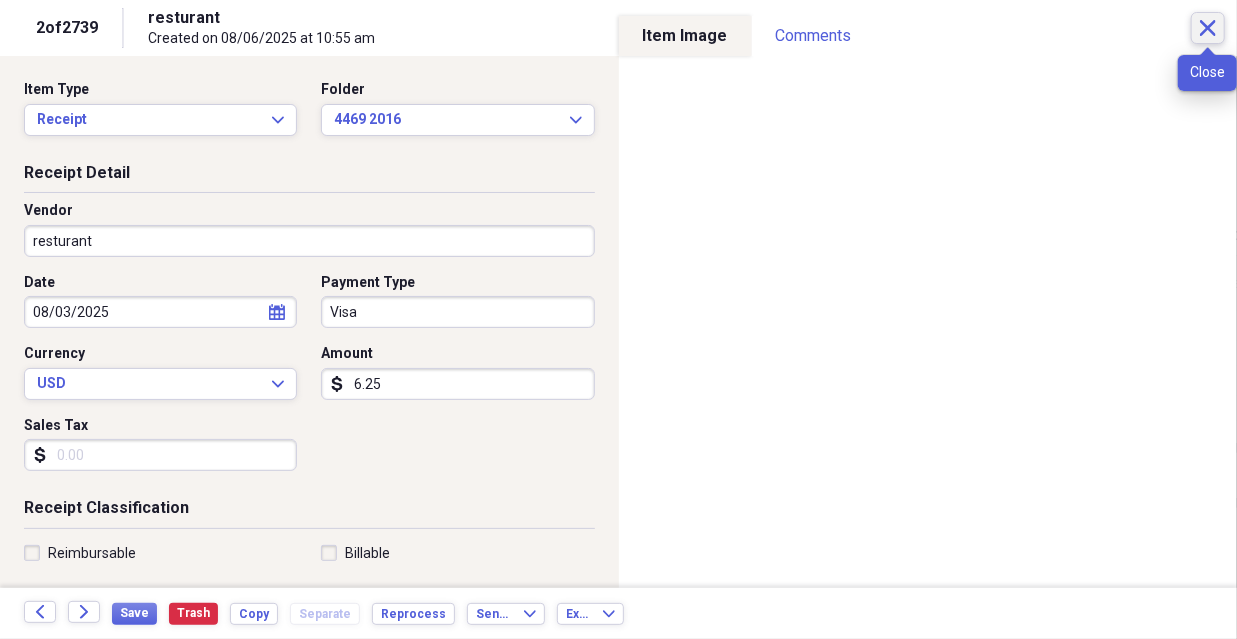 click on "Close" at bounding box center [1208, 28] 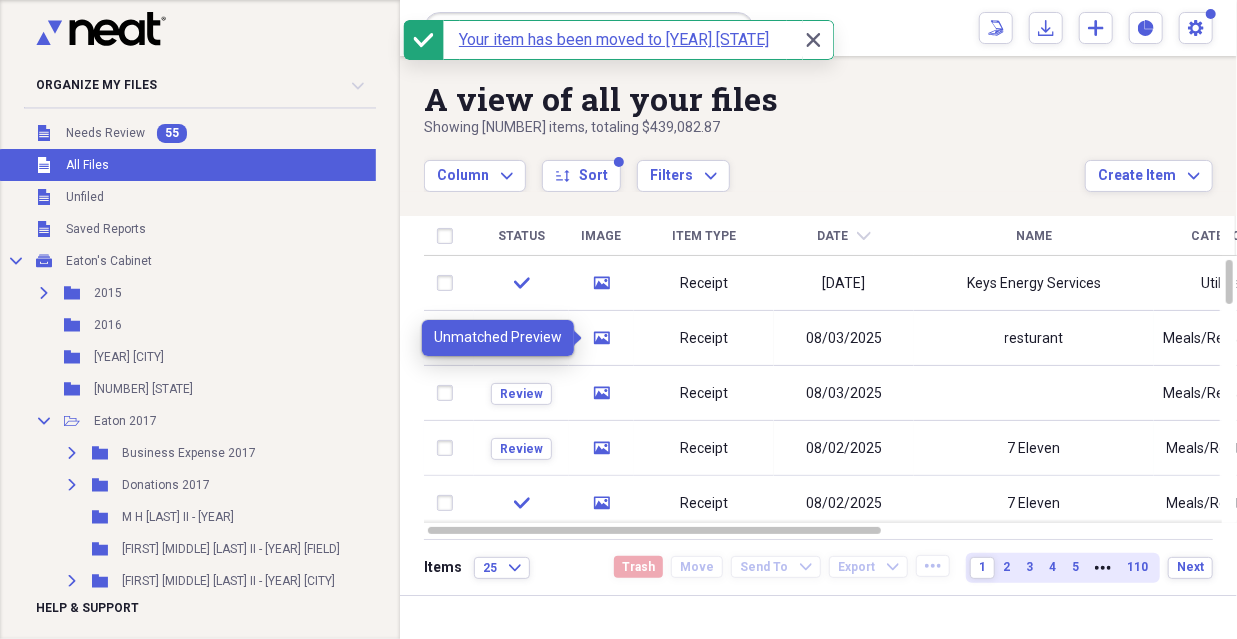click on "media" 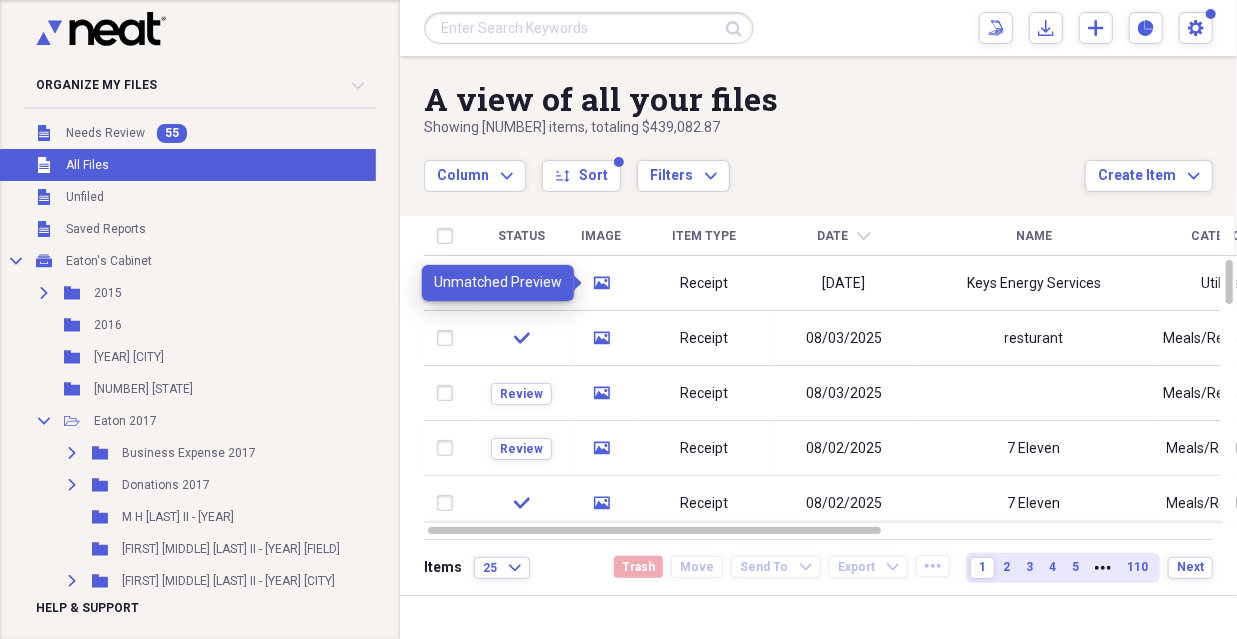 click 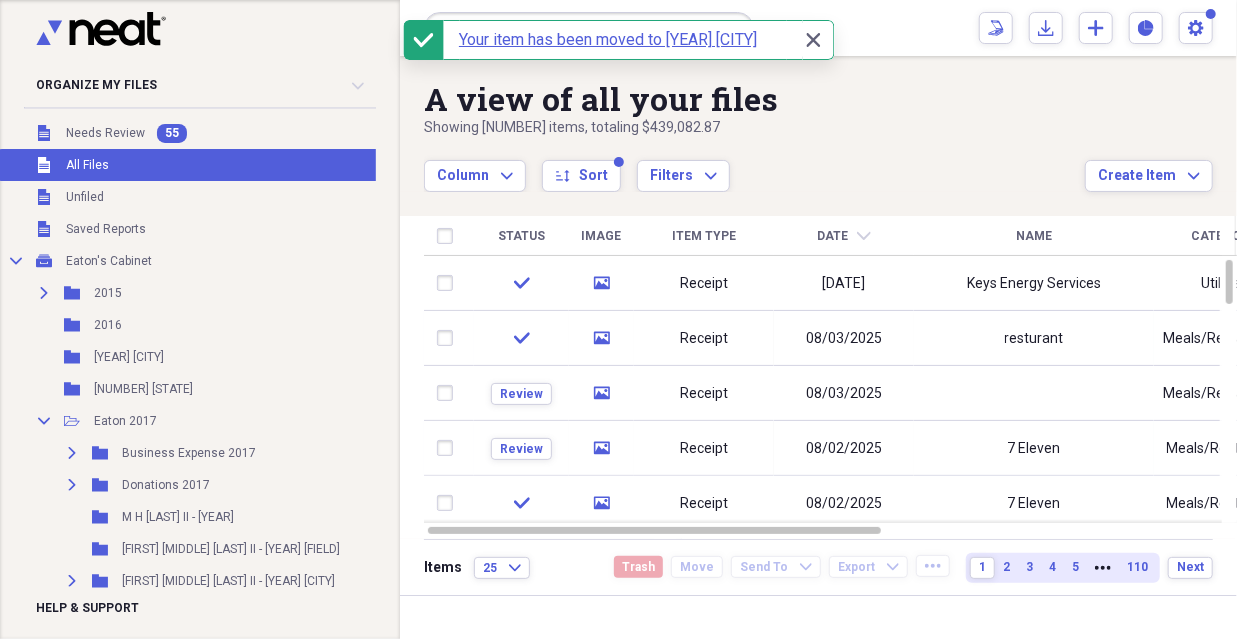 click on "Close Close" at bounding box center [814, 40] 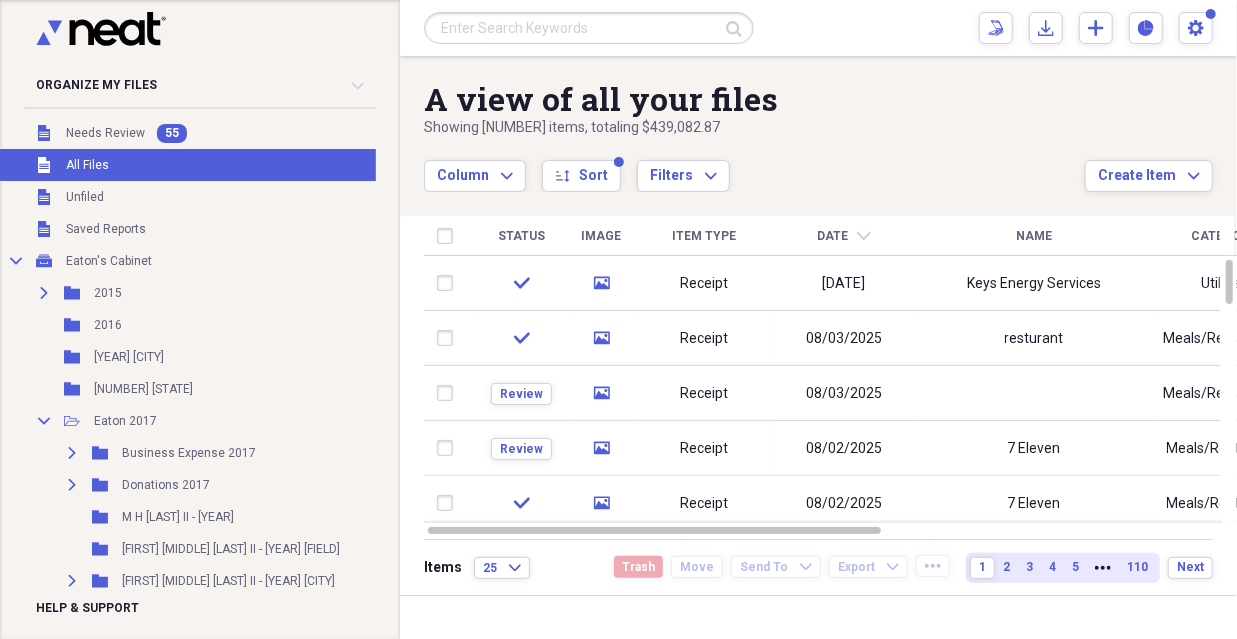 click on "check" at bounding box center (521, 338) 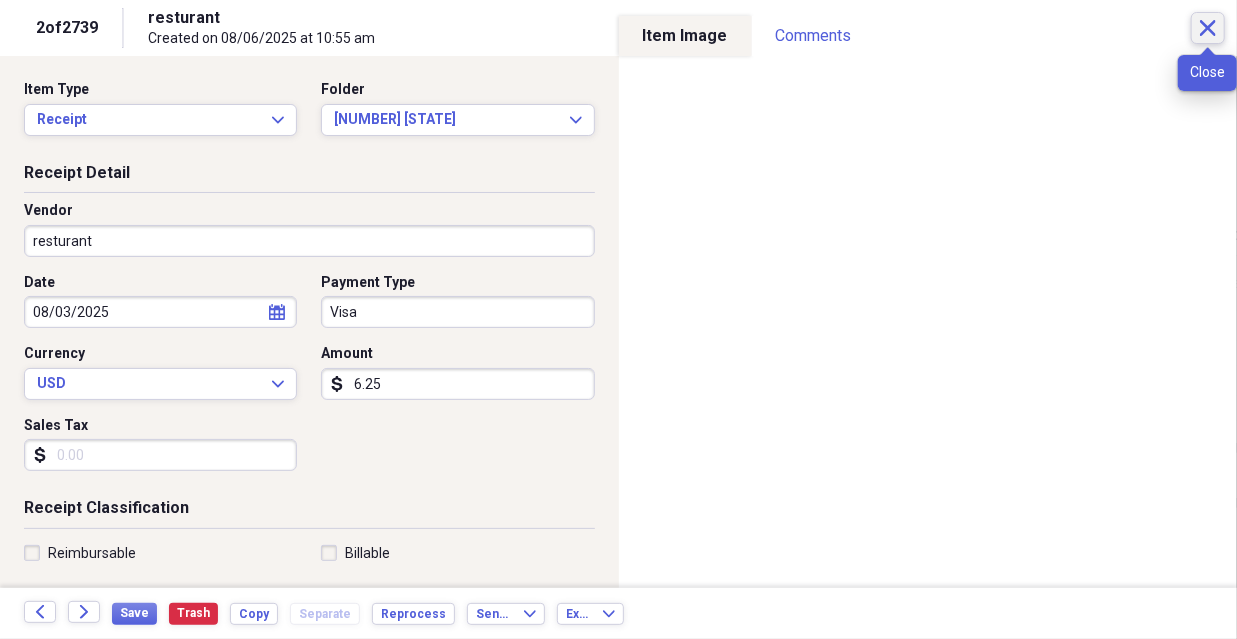 click 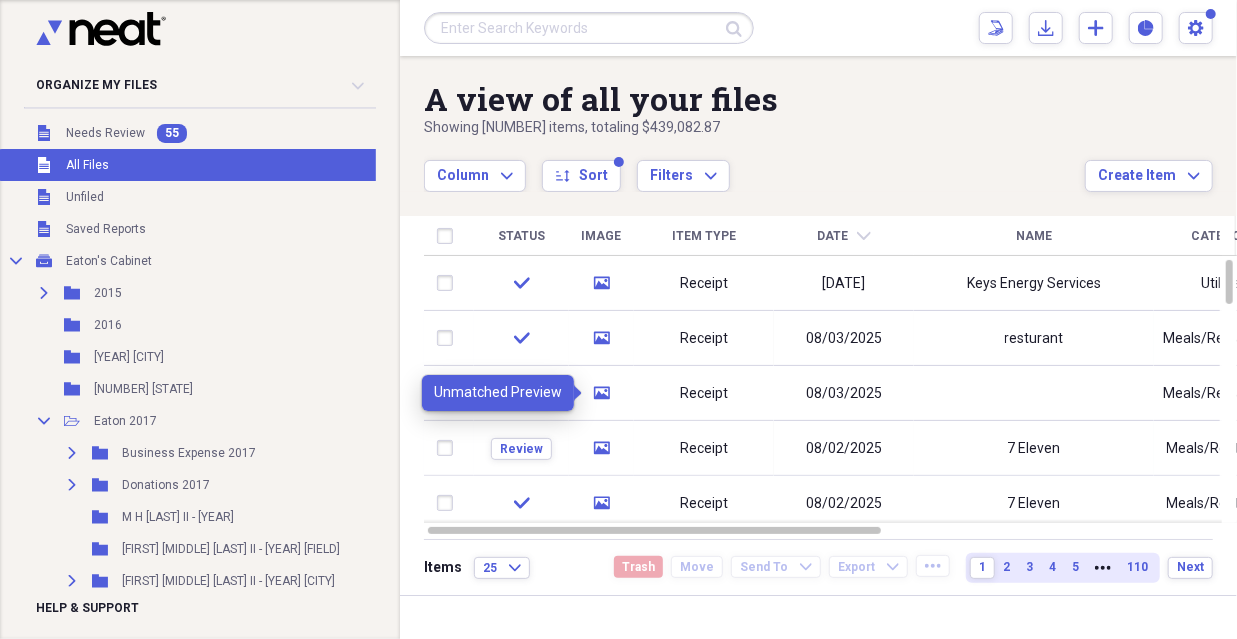 click 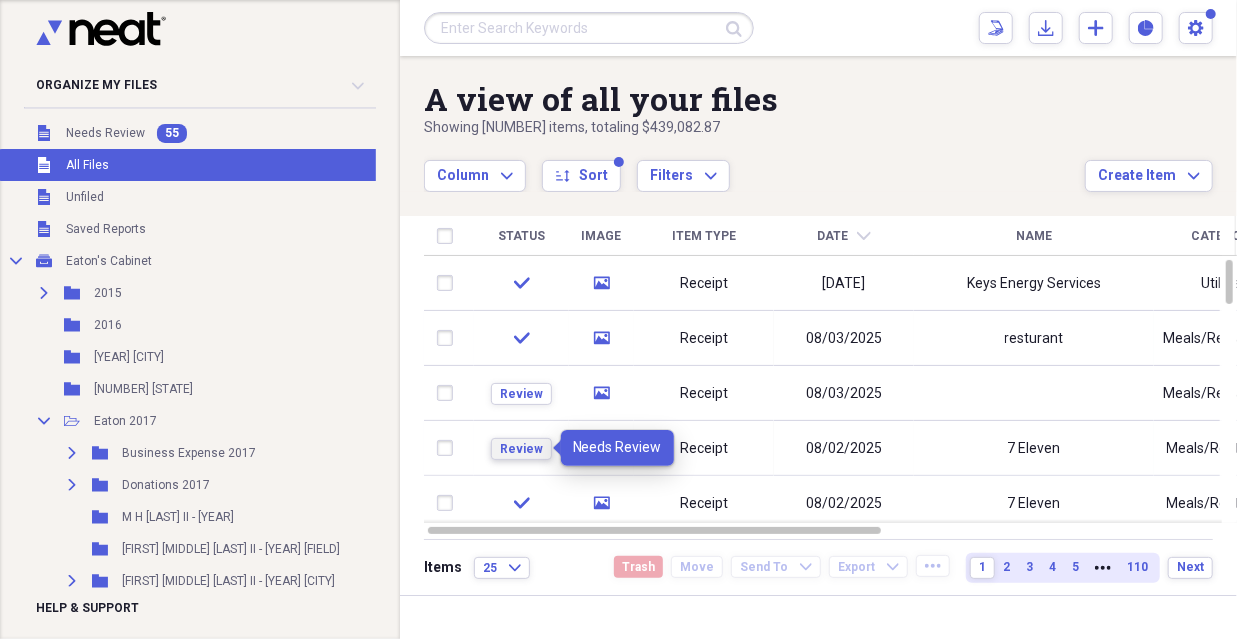 click on "Review" at bounding box center (521, 449) 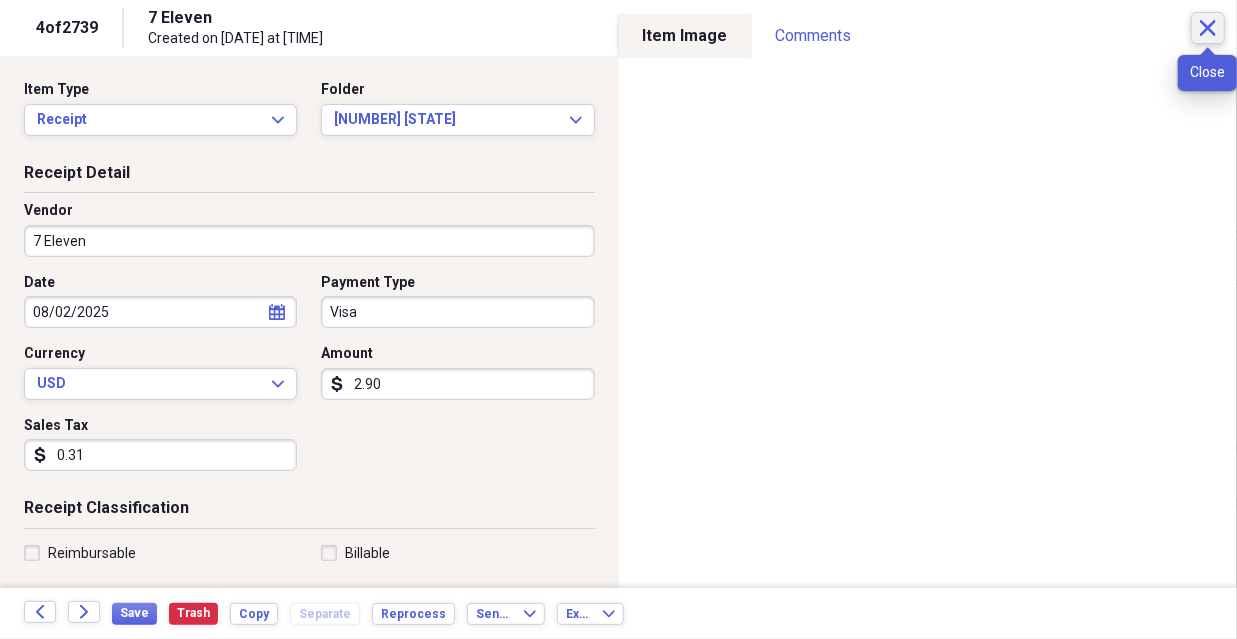 click on "Close" 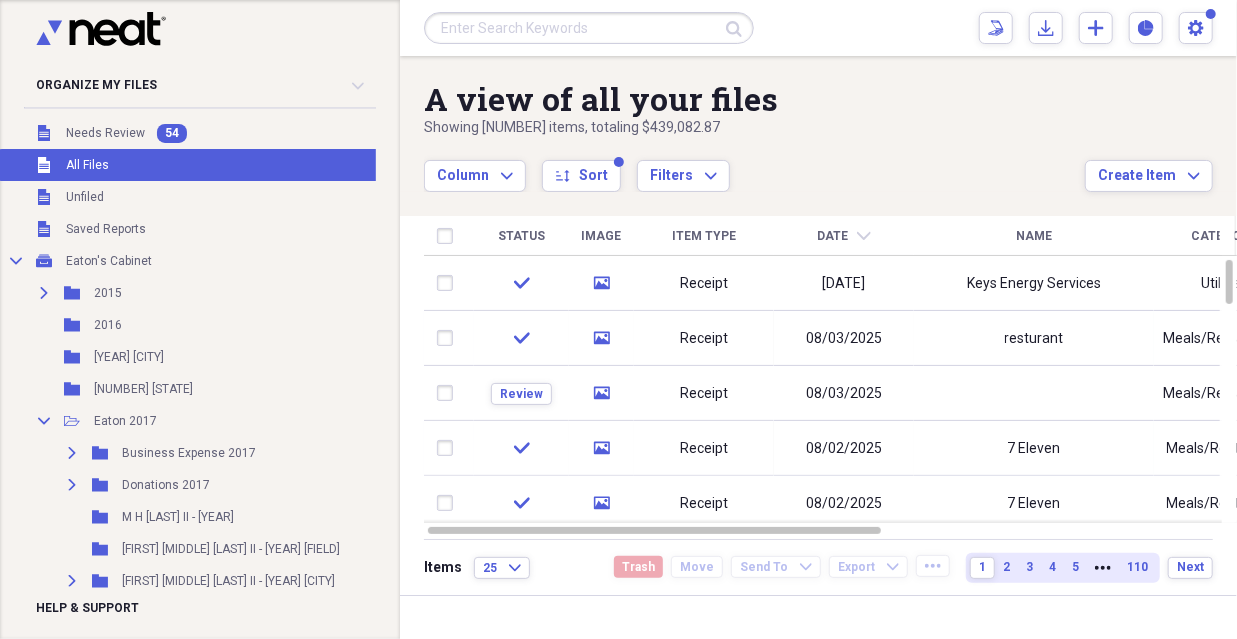click on "Receipt" at bounding box center (704, 449) 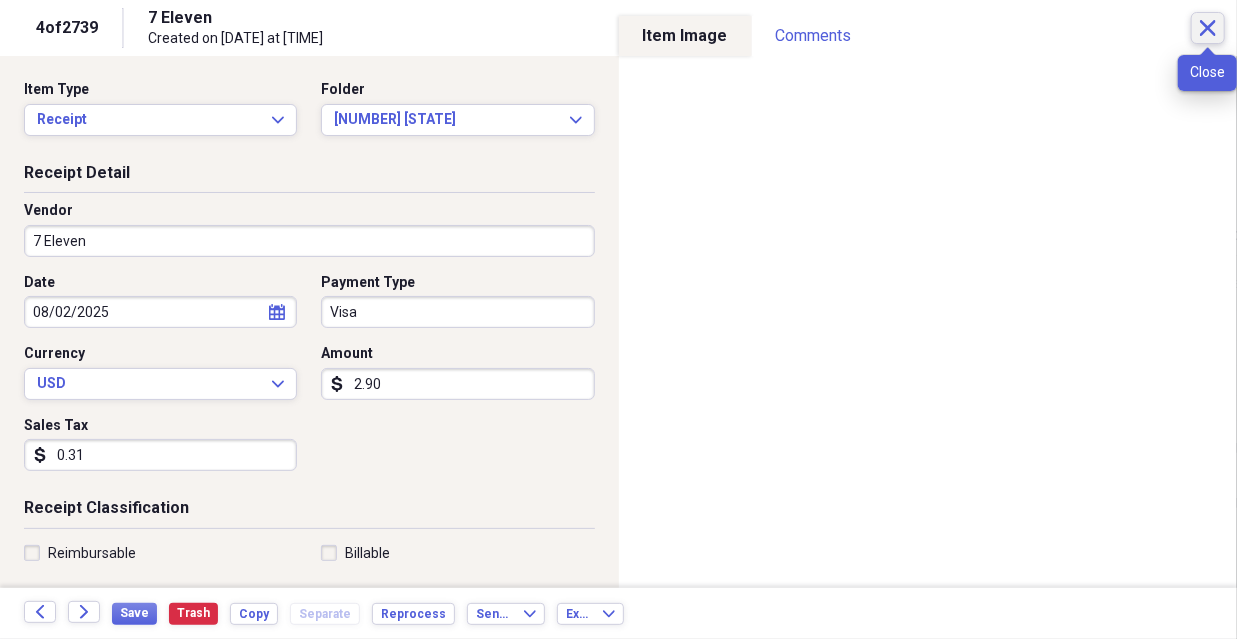 click on "Close" 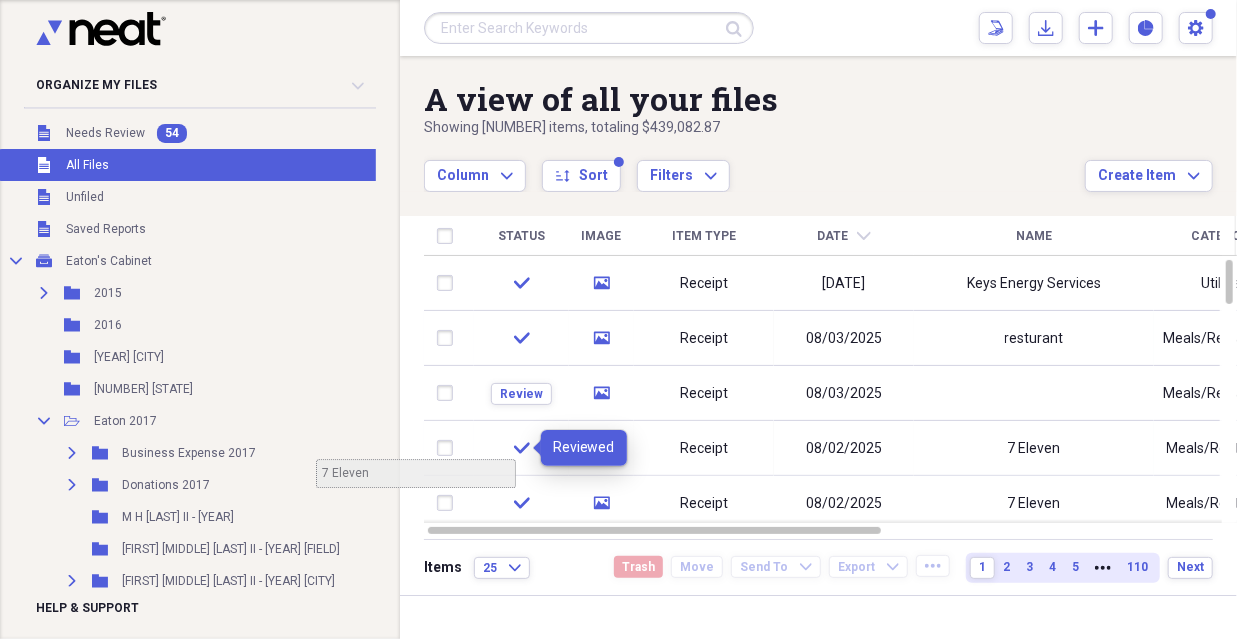 scroll, scrollTop: 0, scrollLeft: 10, axis: horizontal 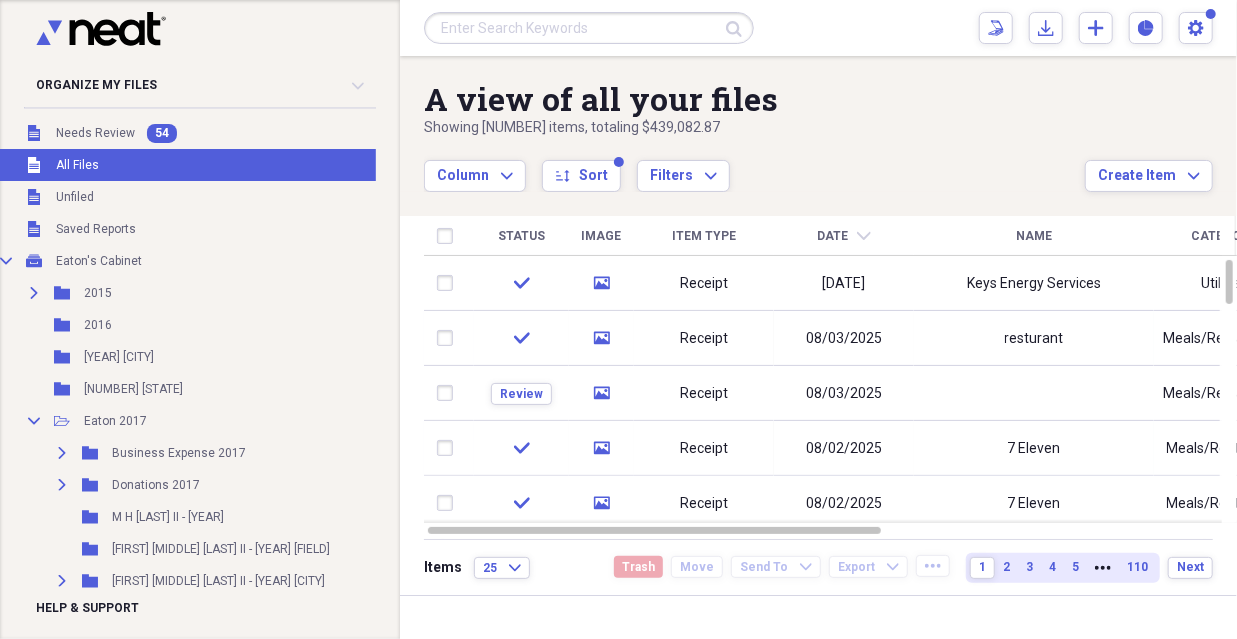 click at bounding box center (449, 448) 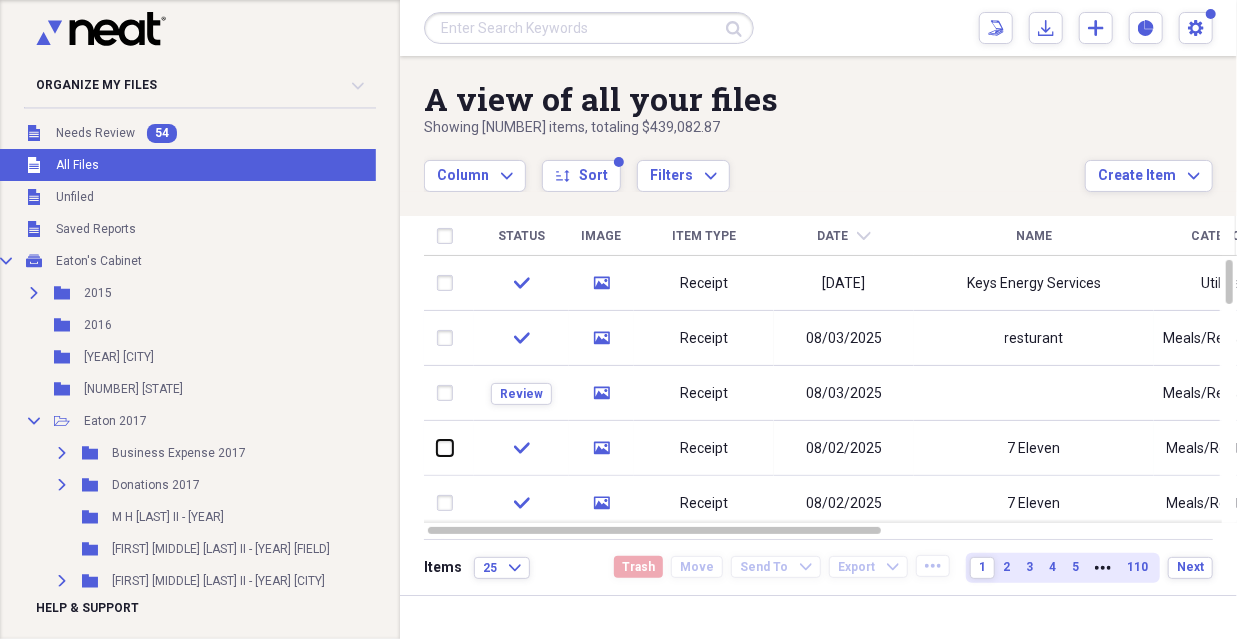 click at bounding box center [437, 448] 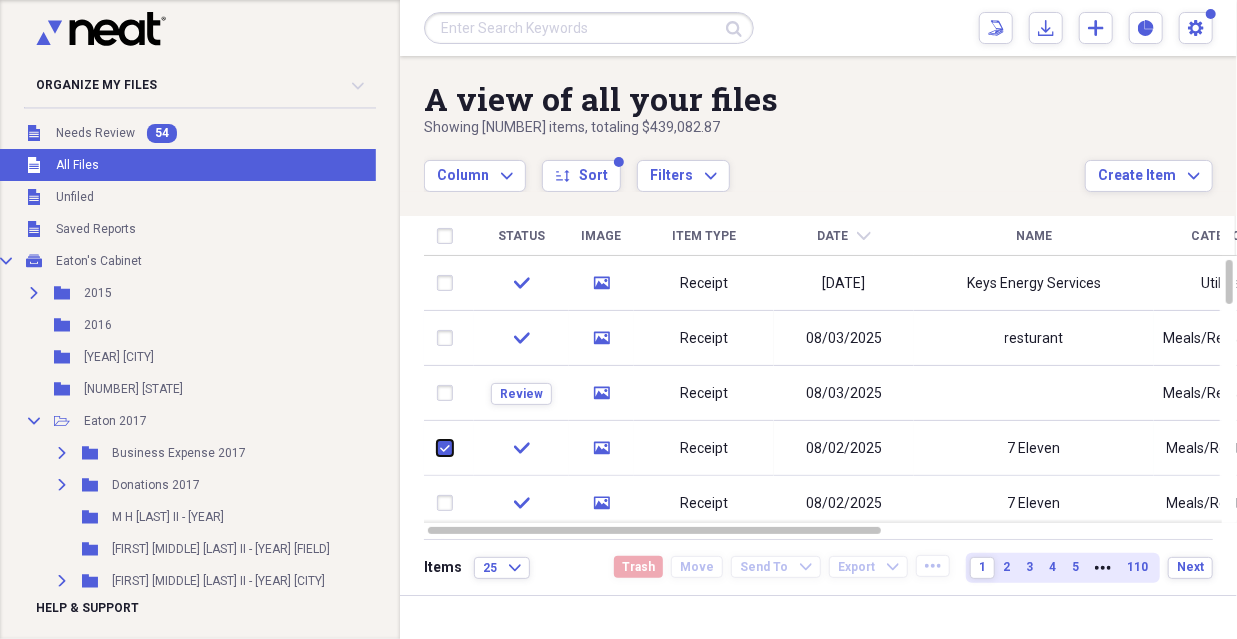 checkbox on "true" 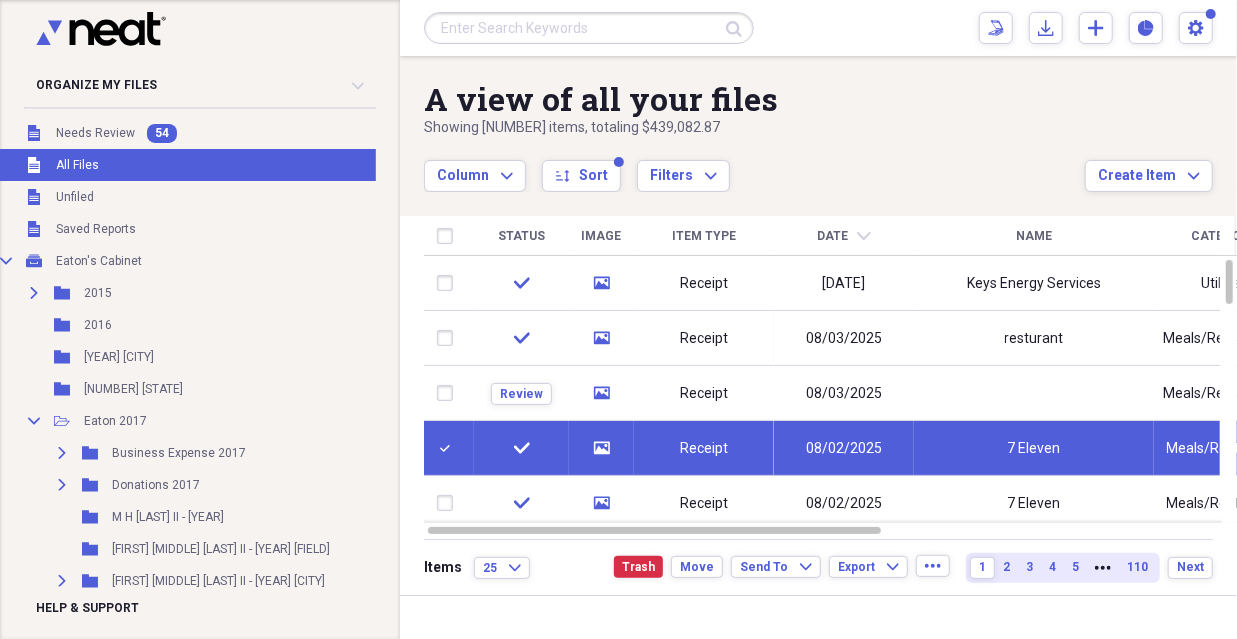 click on "Review" at bounding box center (521, 393) 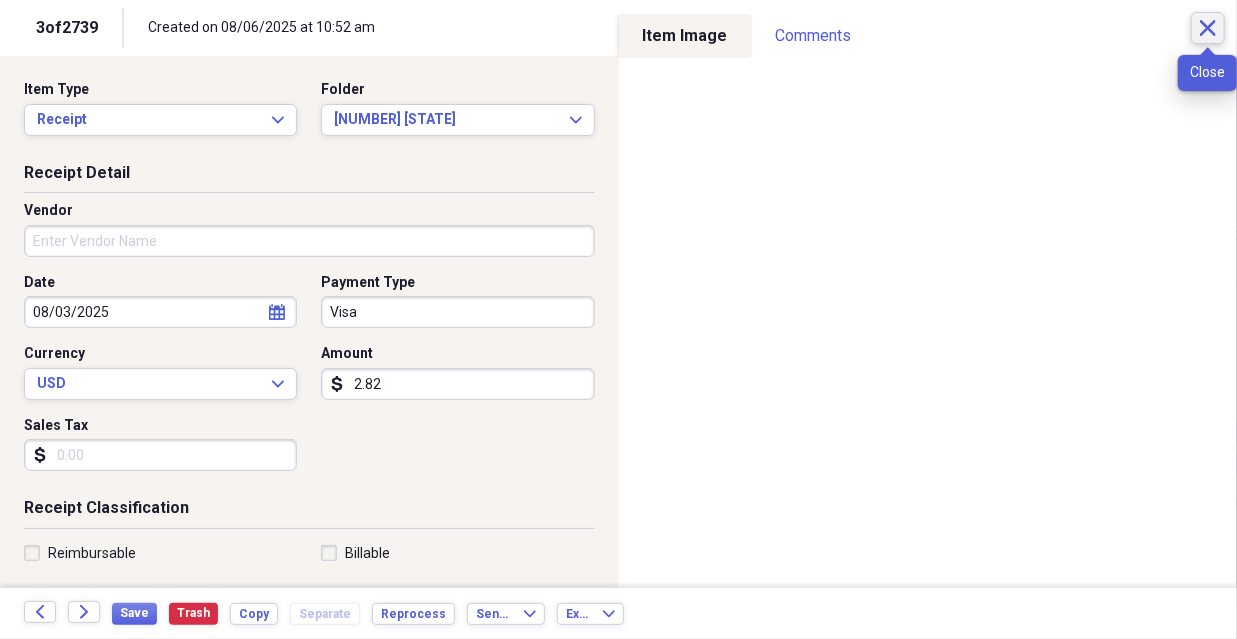 click on "Close" at bounding box center (1208, 28) 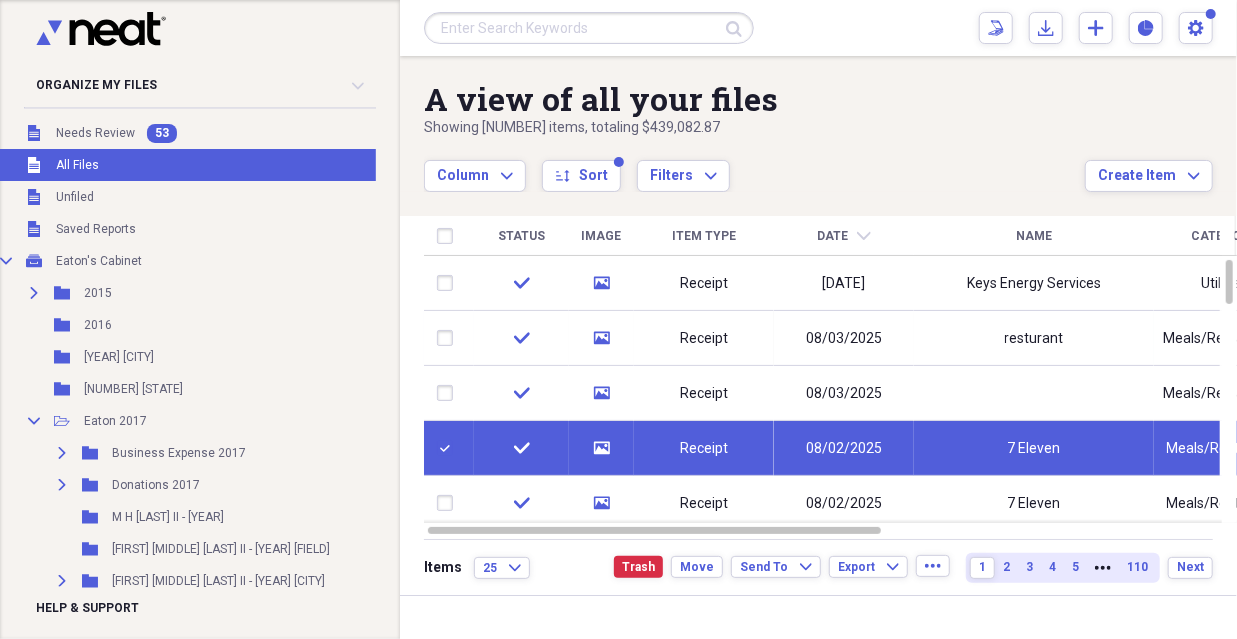 click at bounding box center (449, 393) 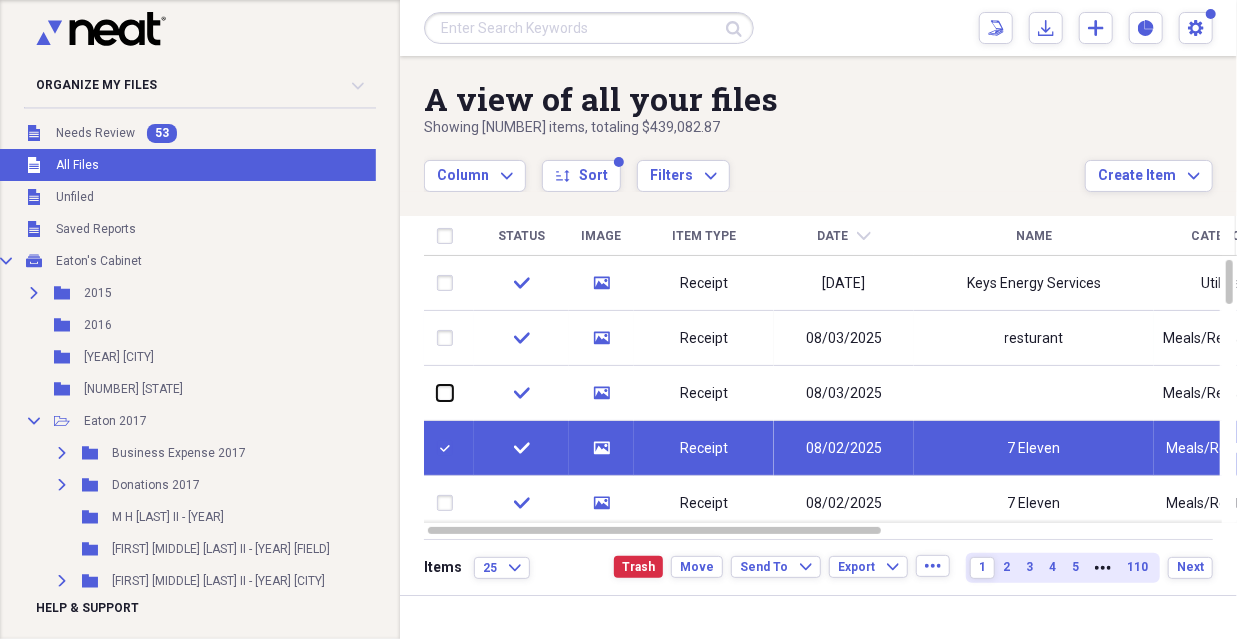 click at bounding box center [437, 393] 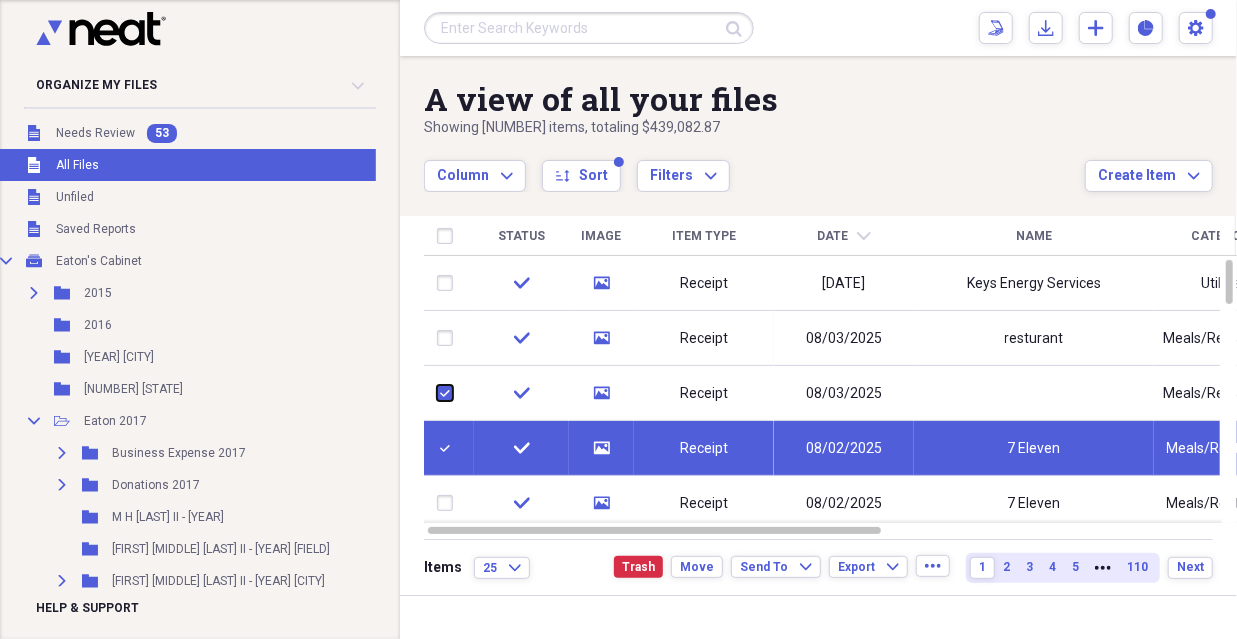 checkbox on "true" 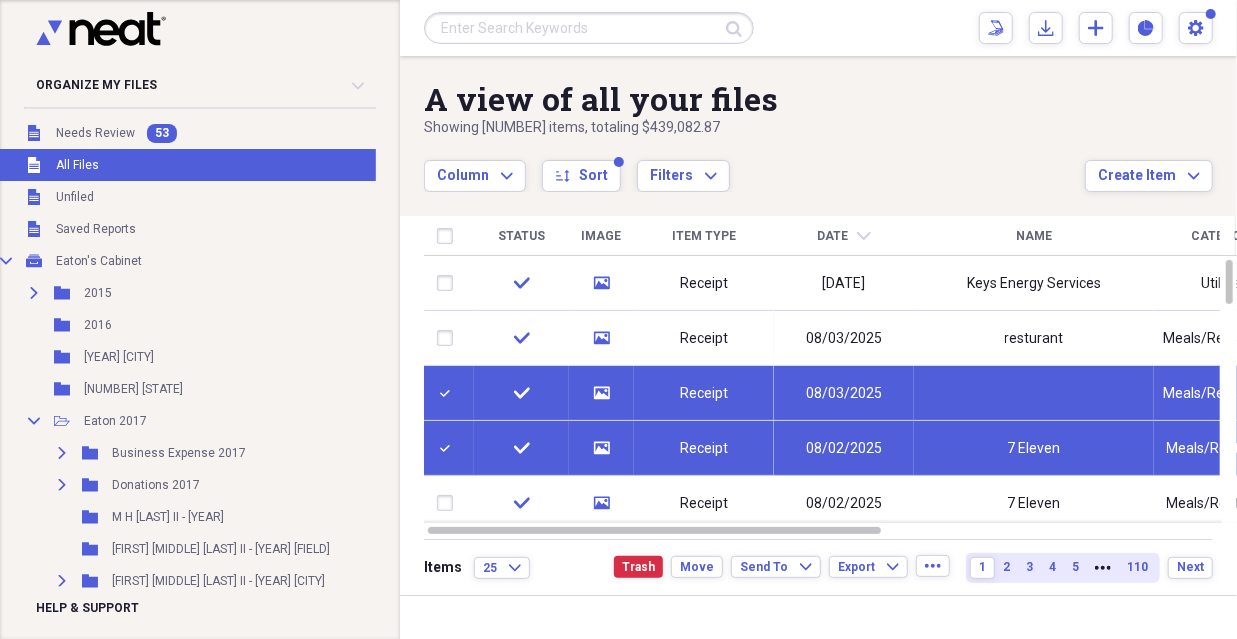 click at bounding box center [449, 338] 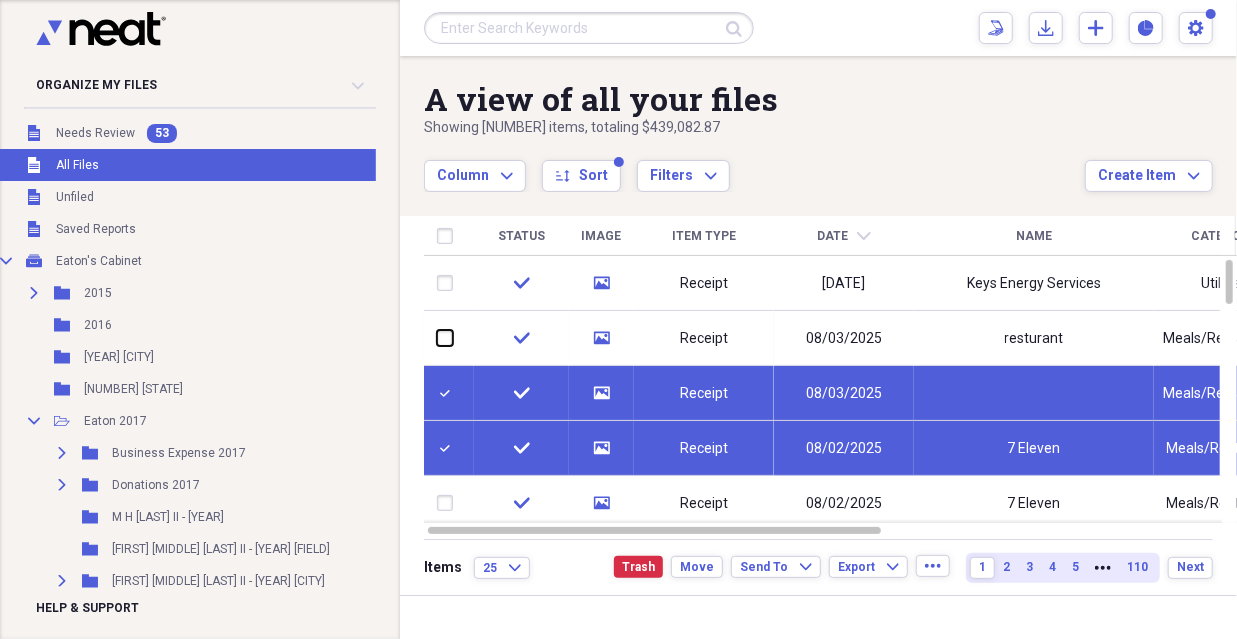 click at bounding box center [437, 338] 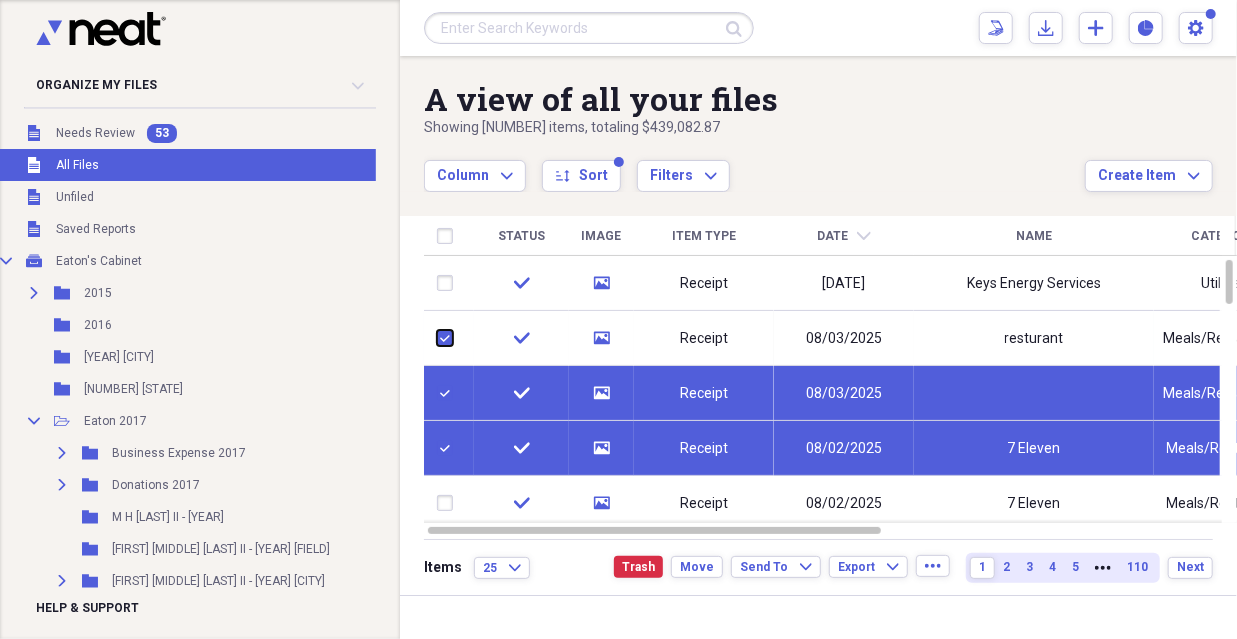 checkbox on "true" 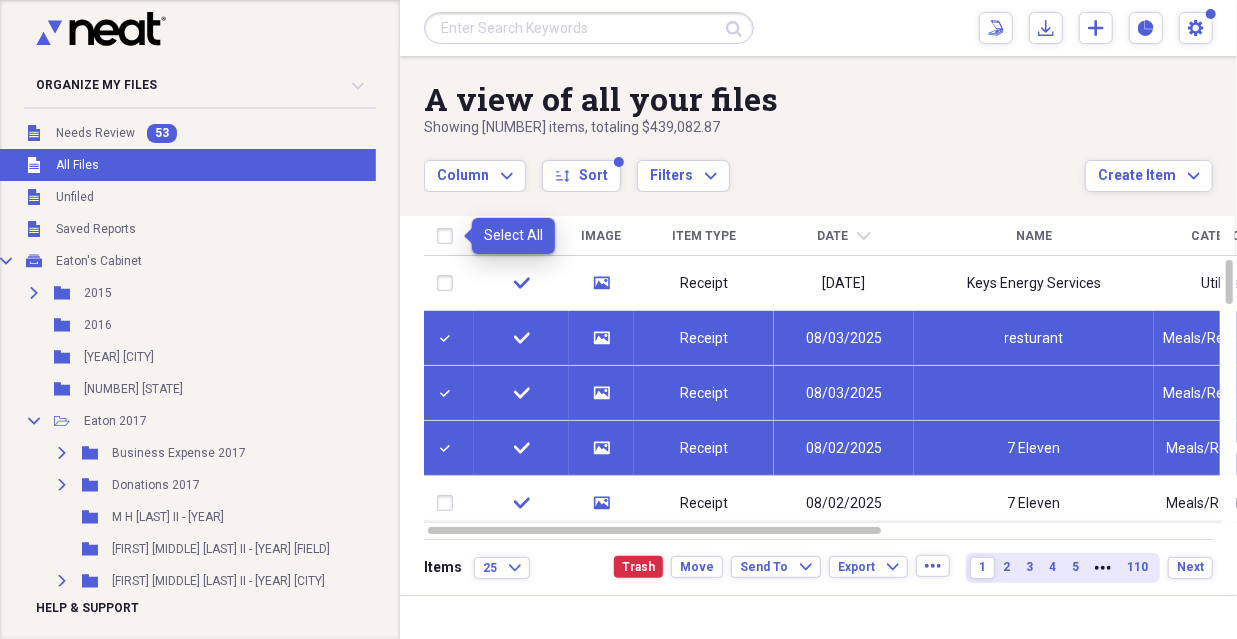 click at bounding box center (449, 236) 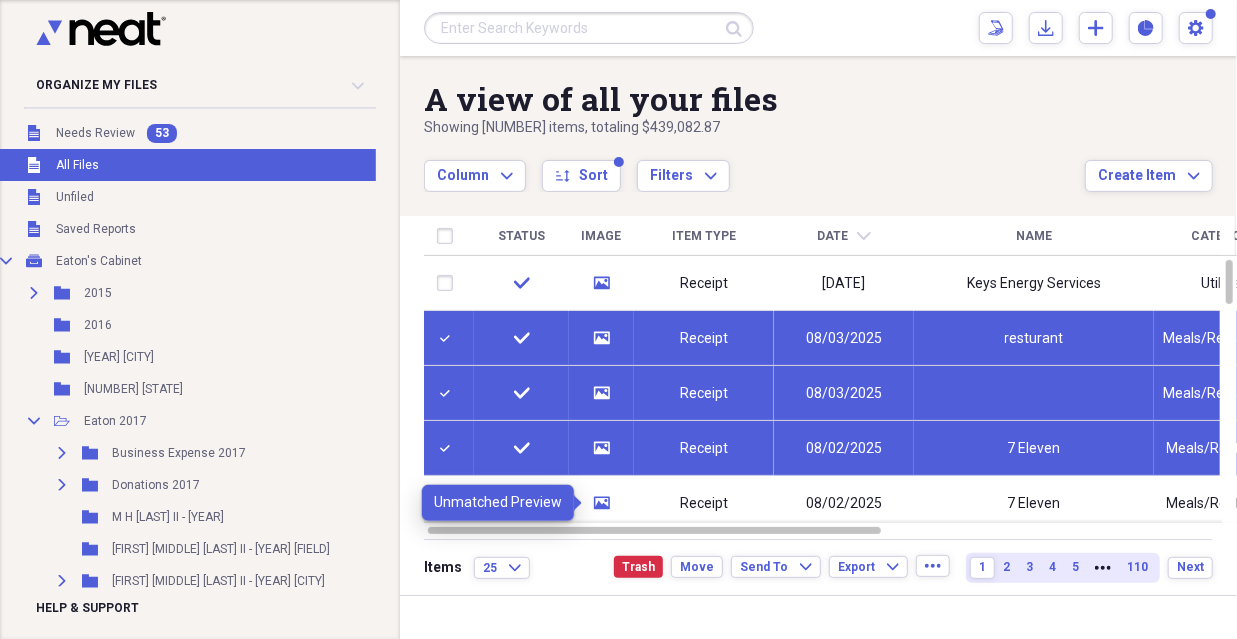 click on "media" 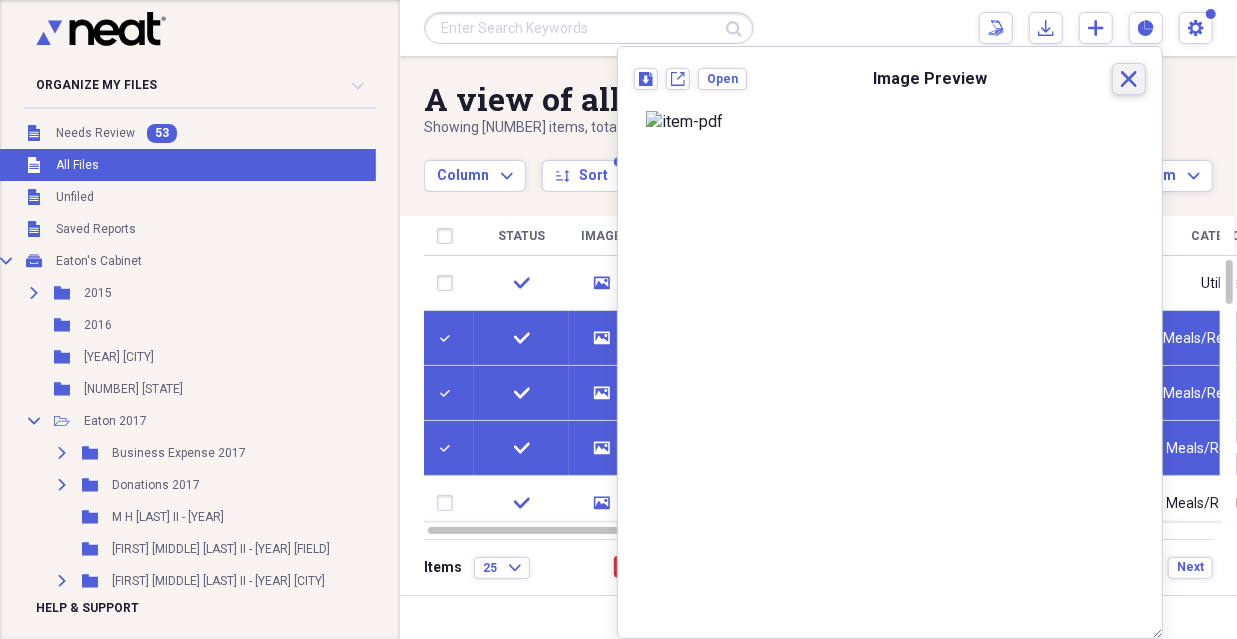 click on "Close" at bounding box center [1129, 79] 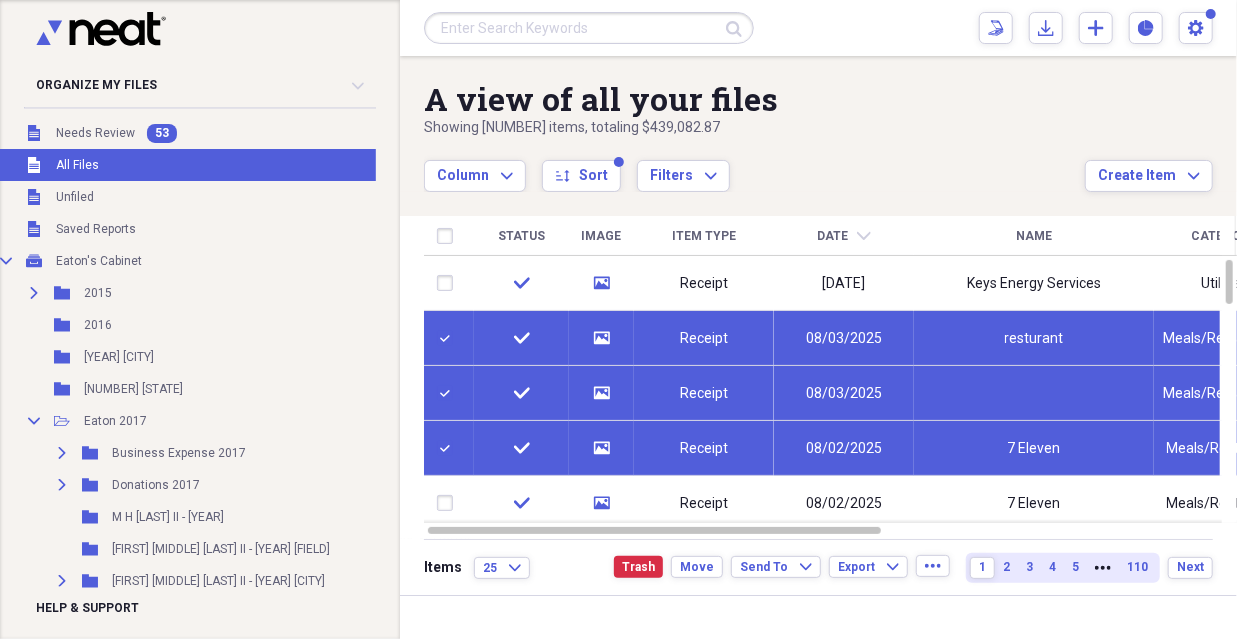 click on "check" at bounding box center [521, 338] 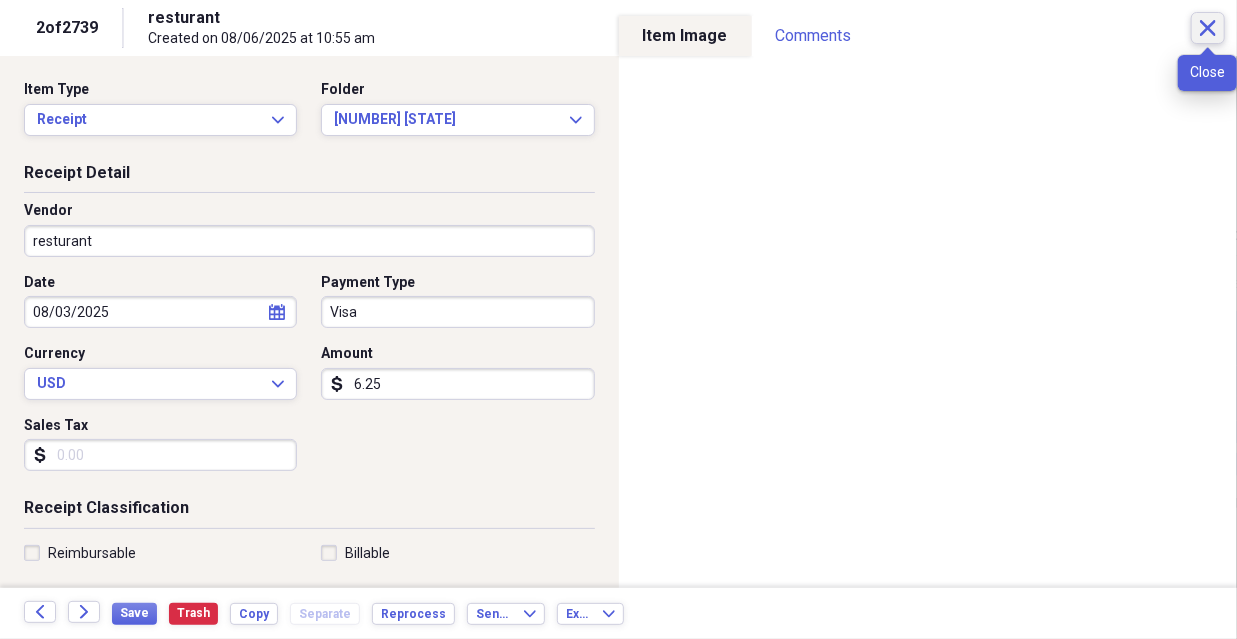 click on "Close" 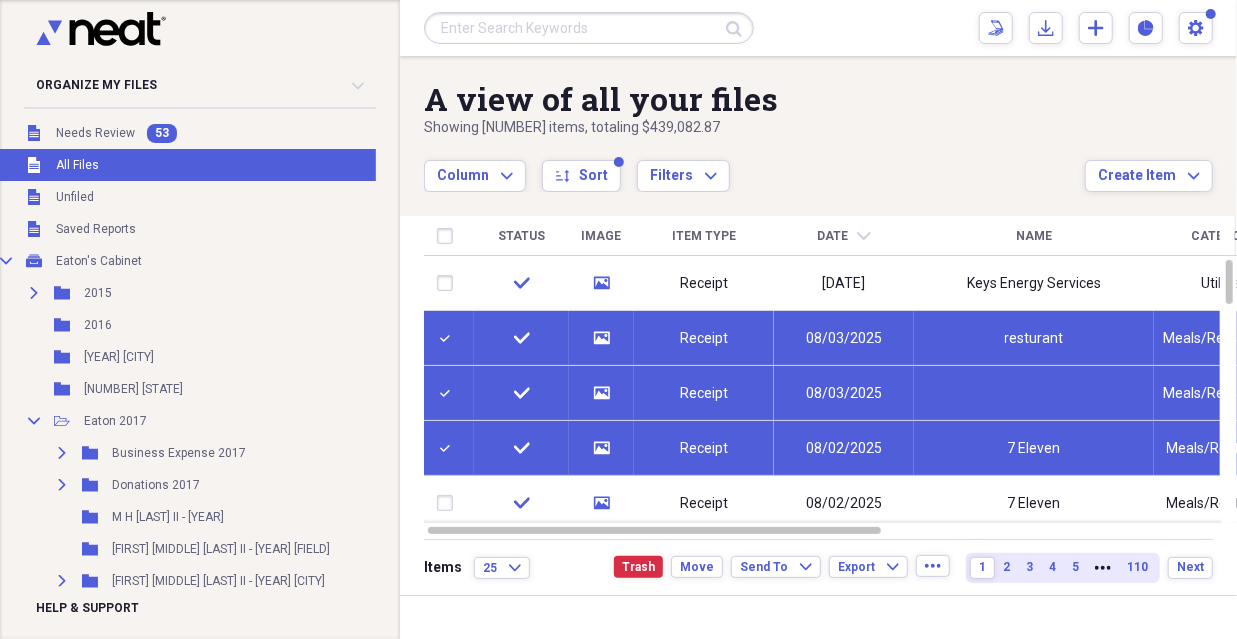 click at bounding box center (449, 448) 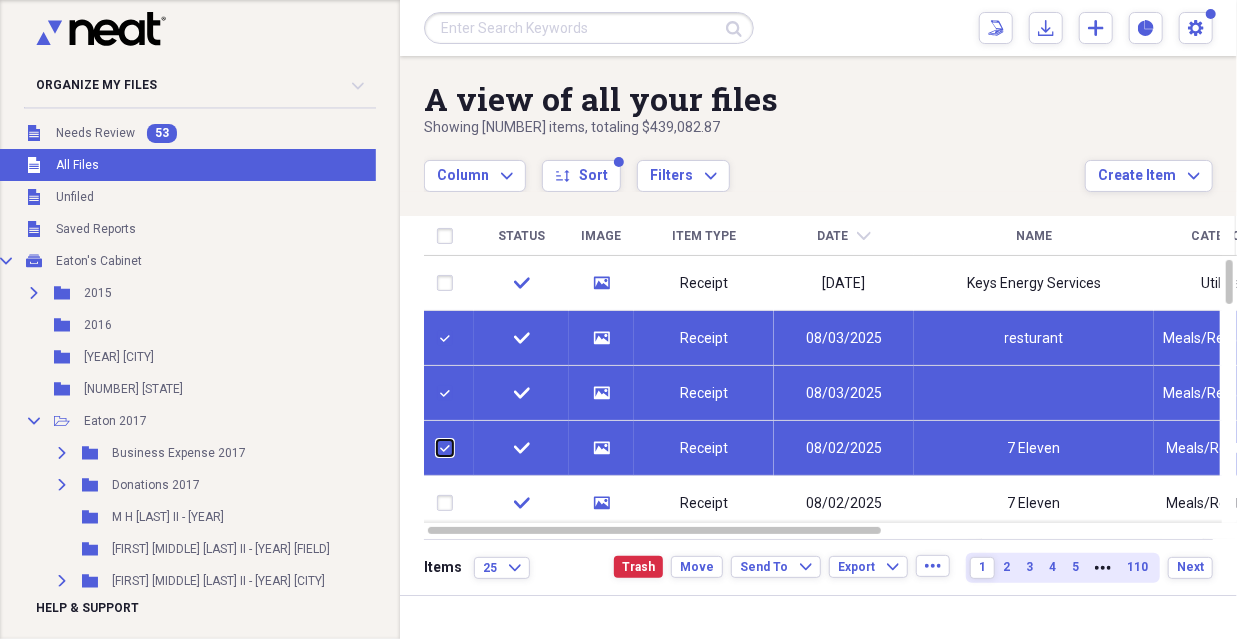 click at bounding box center (437, 448) 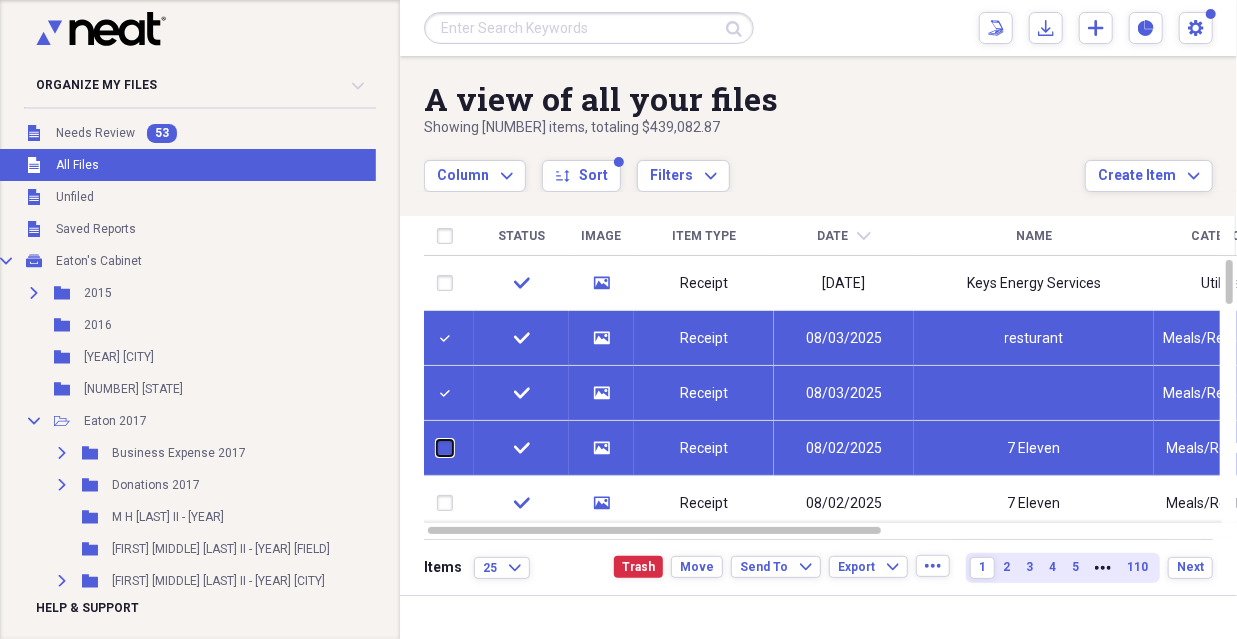 checkbox on "false" 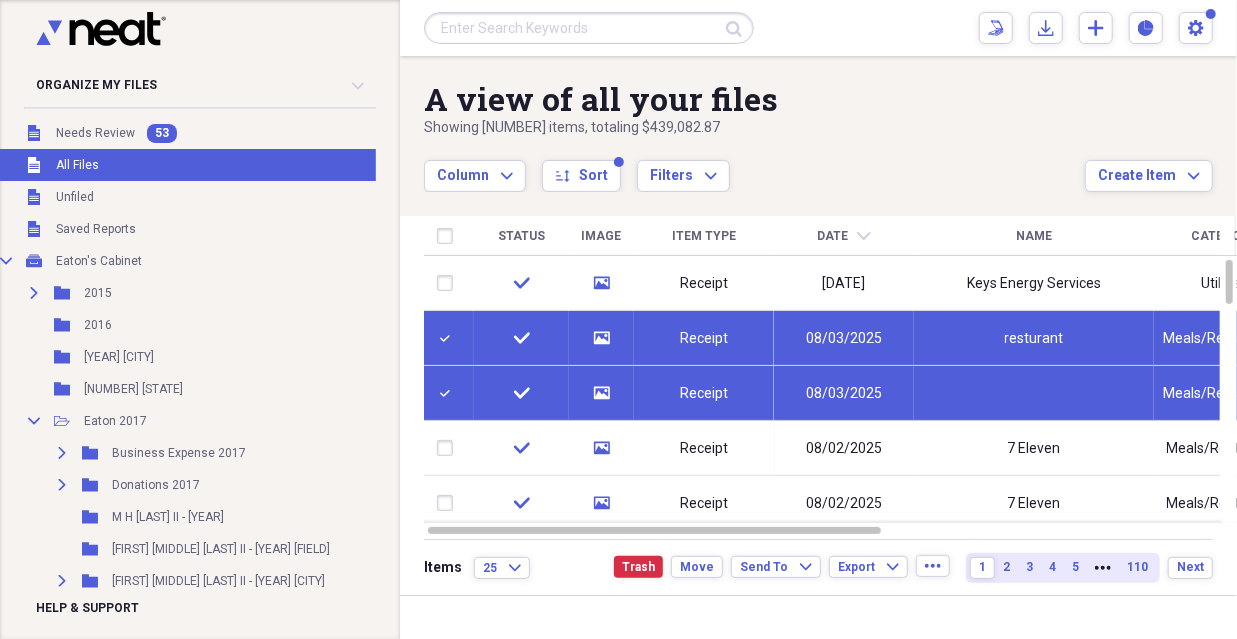 click at bounding box center [449, 393] 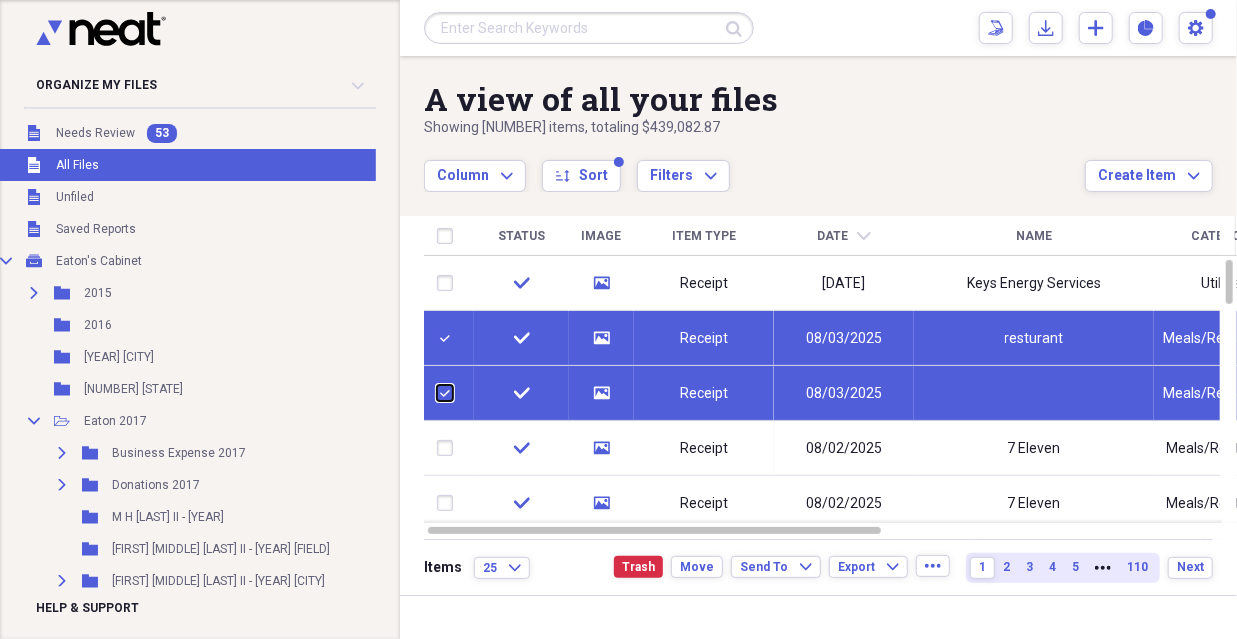 click at bounding box center (437, 393) 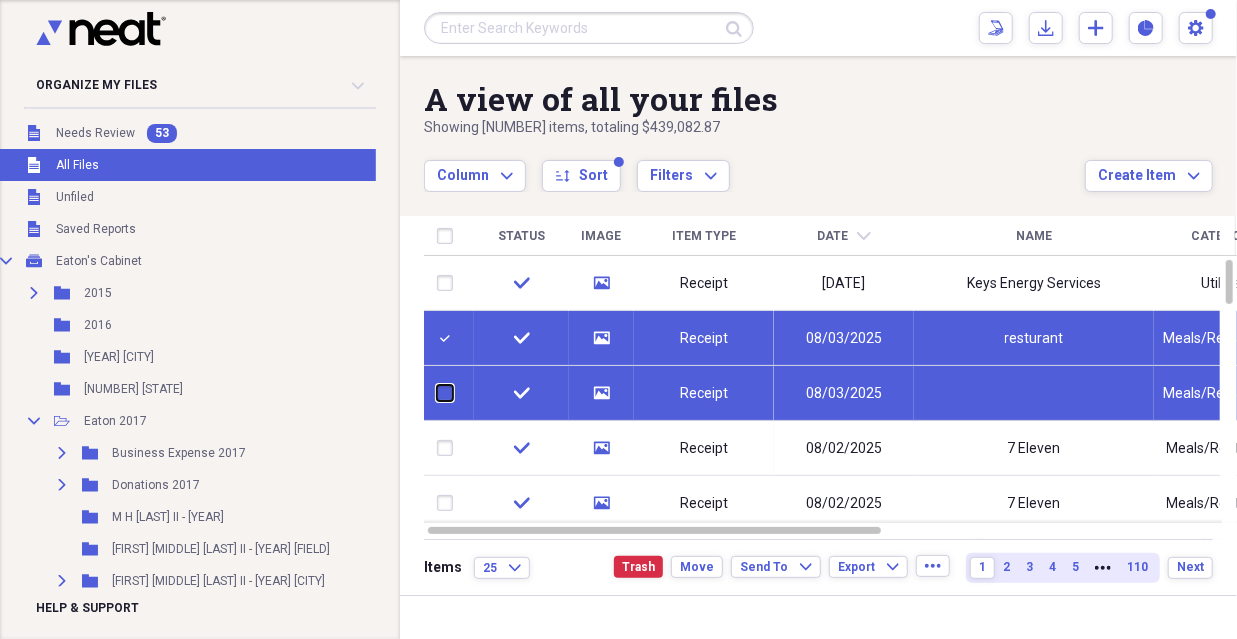 checkbox on "false" 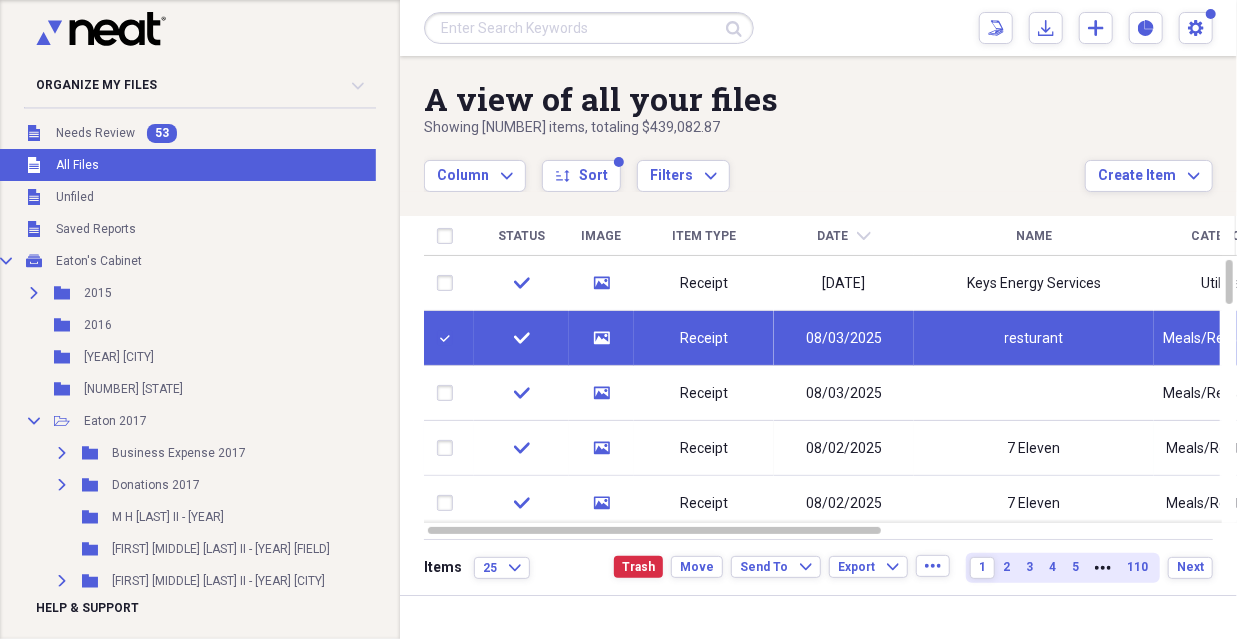 click at bounding box center [449, 503] 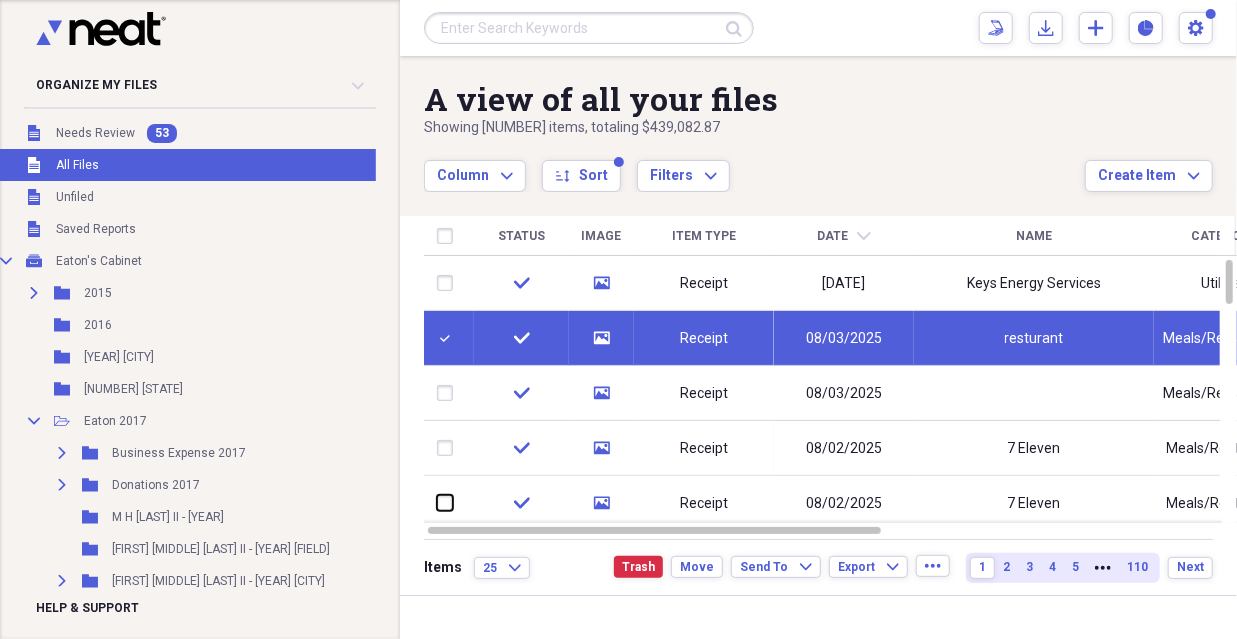 click at bounding box center [437, 503] 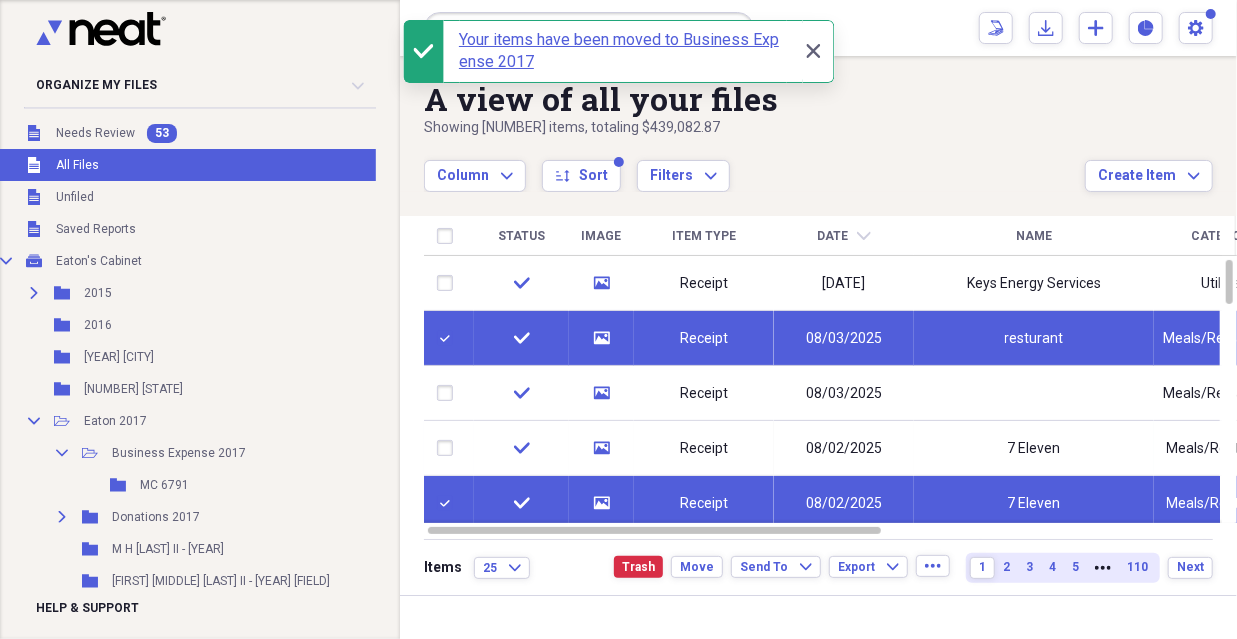 click on "Close Close" at bounding box center (814, 51) 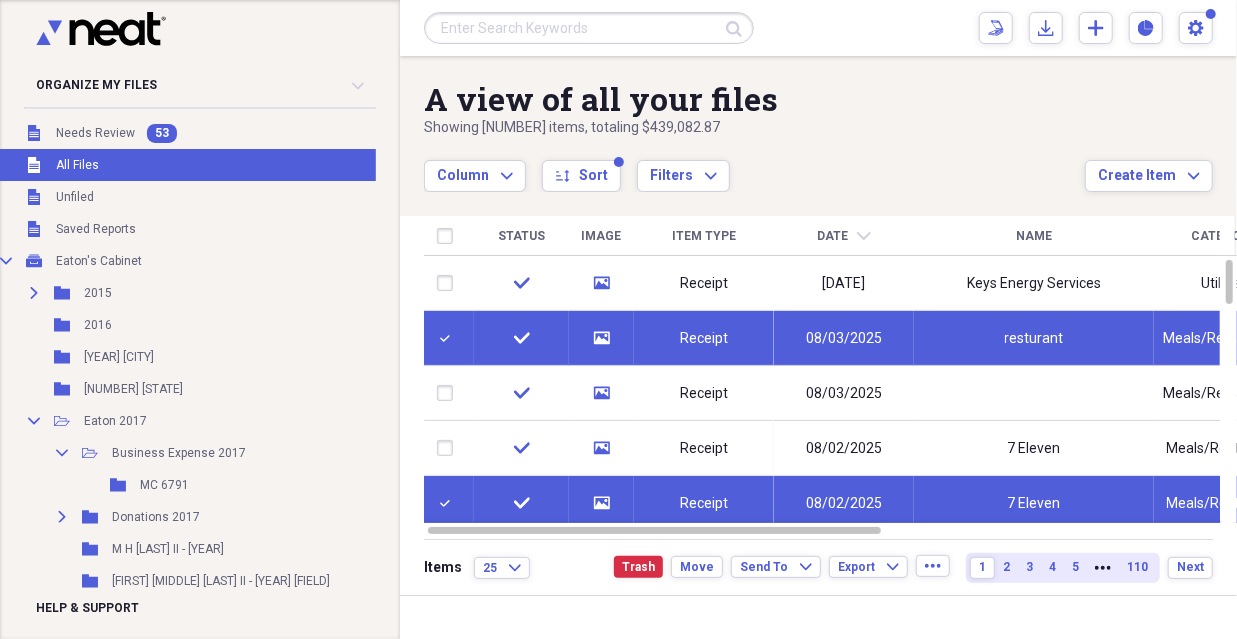 click at bounding box center [449, 503] 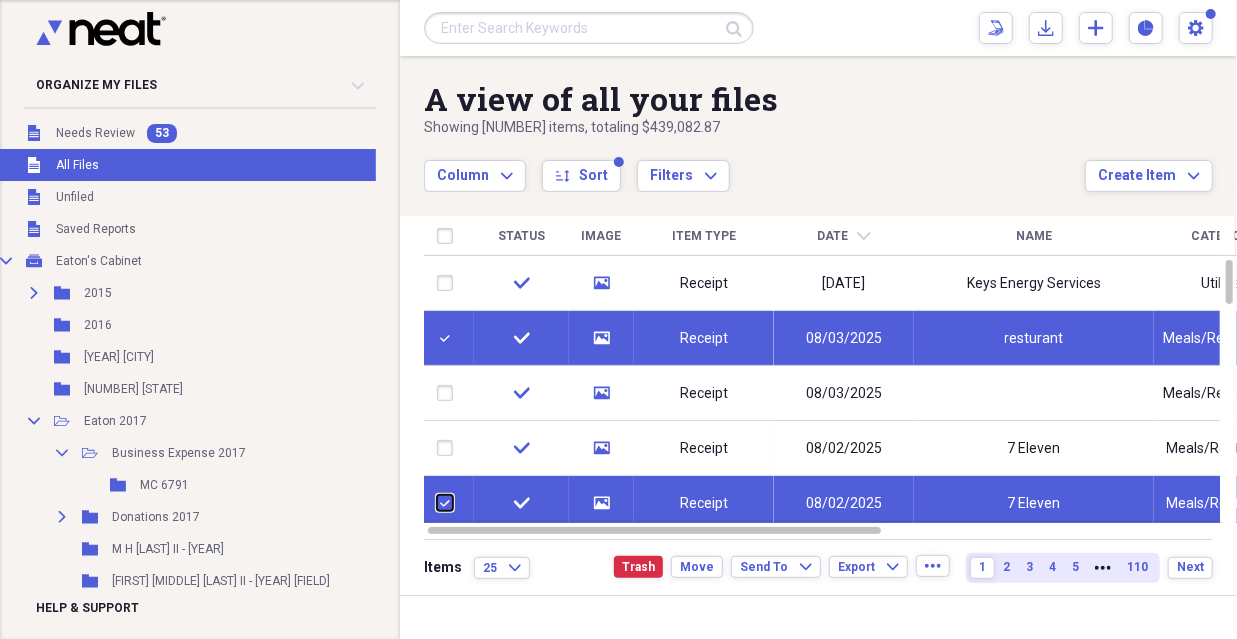 click at bounding box center [437, 503] 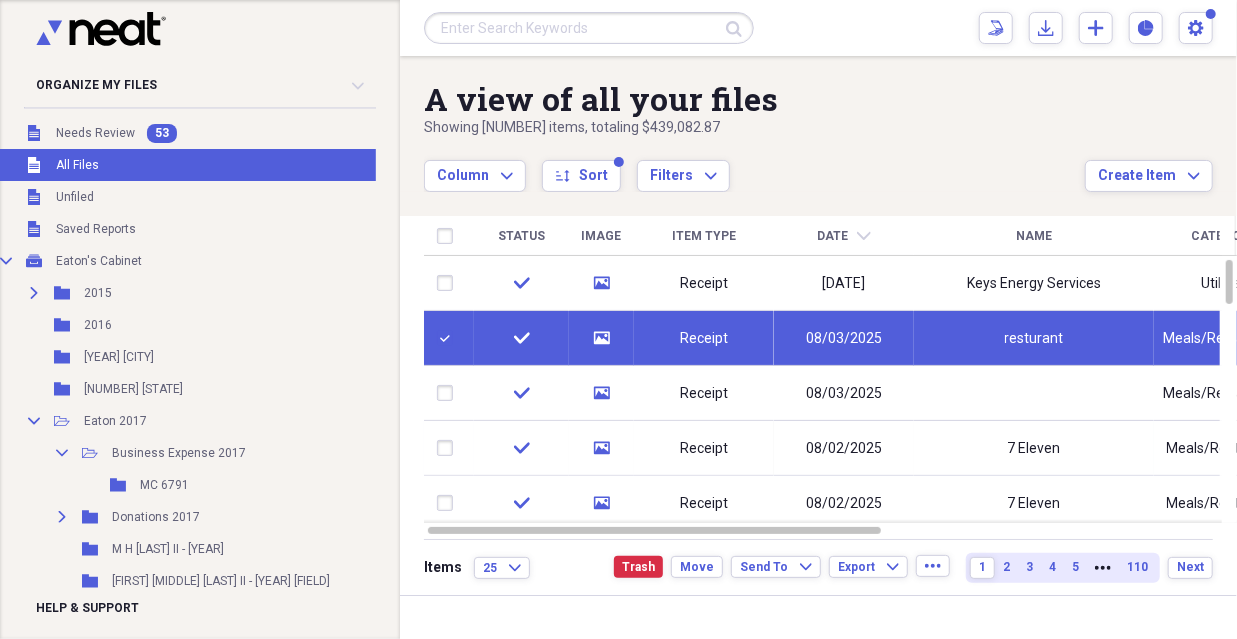 click at bounding box center [449, 503] 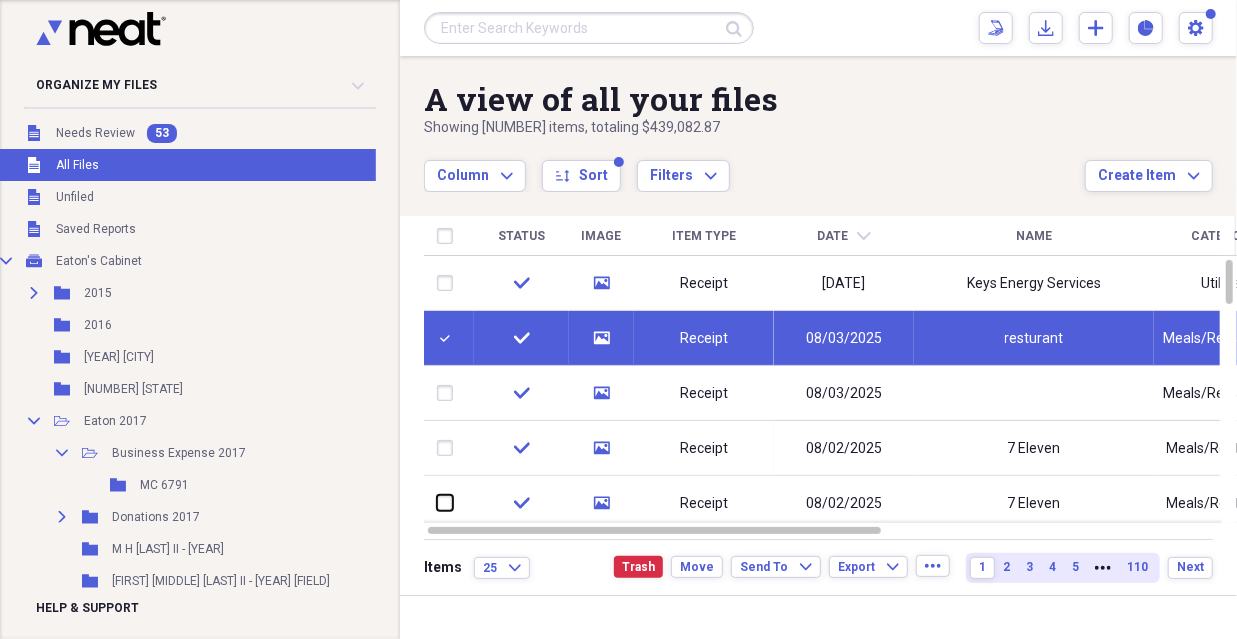 click at bounding box center [437, 503] 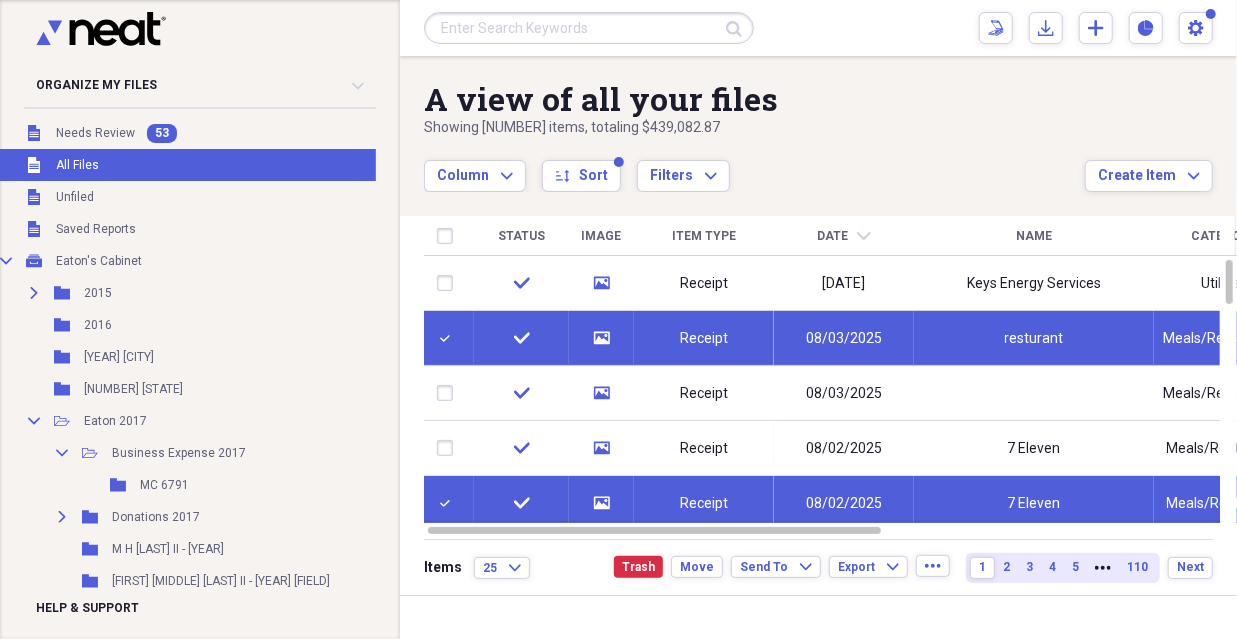 click at bounding box center [449, 503] 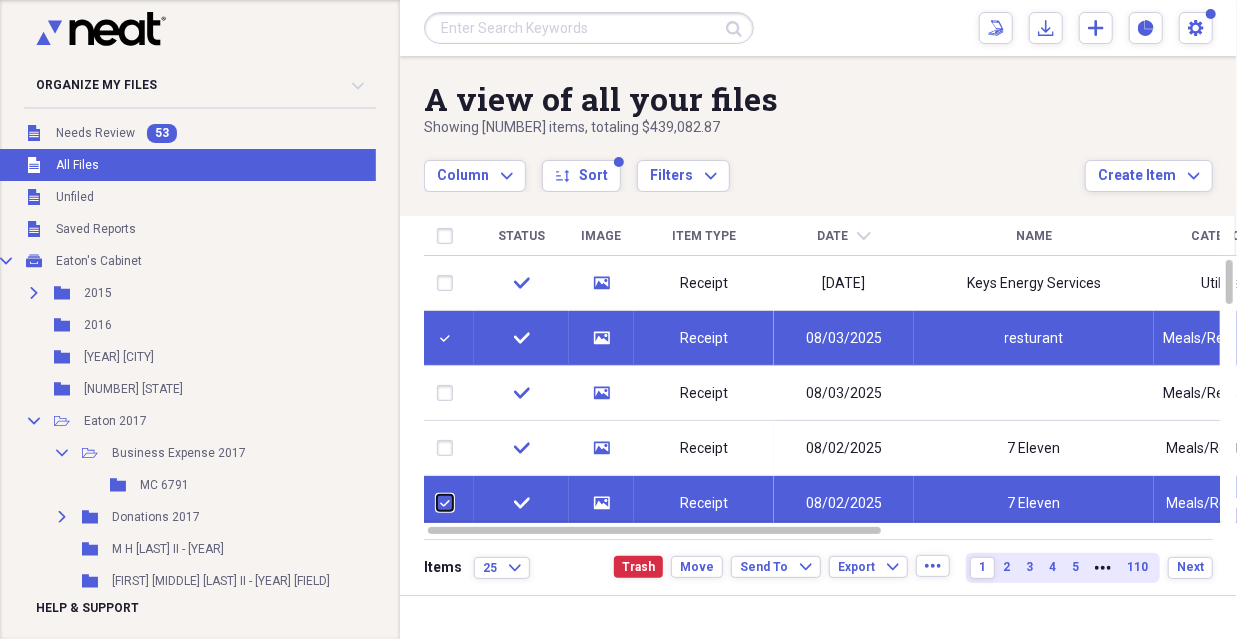 click at bounding box center (437, 503) 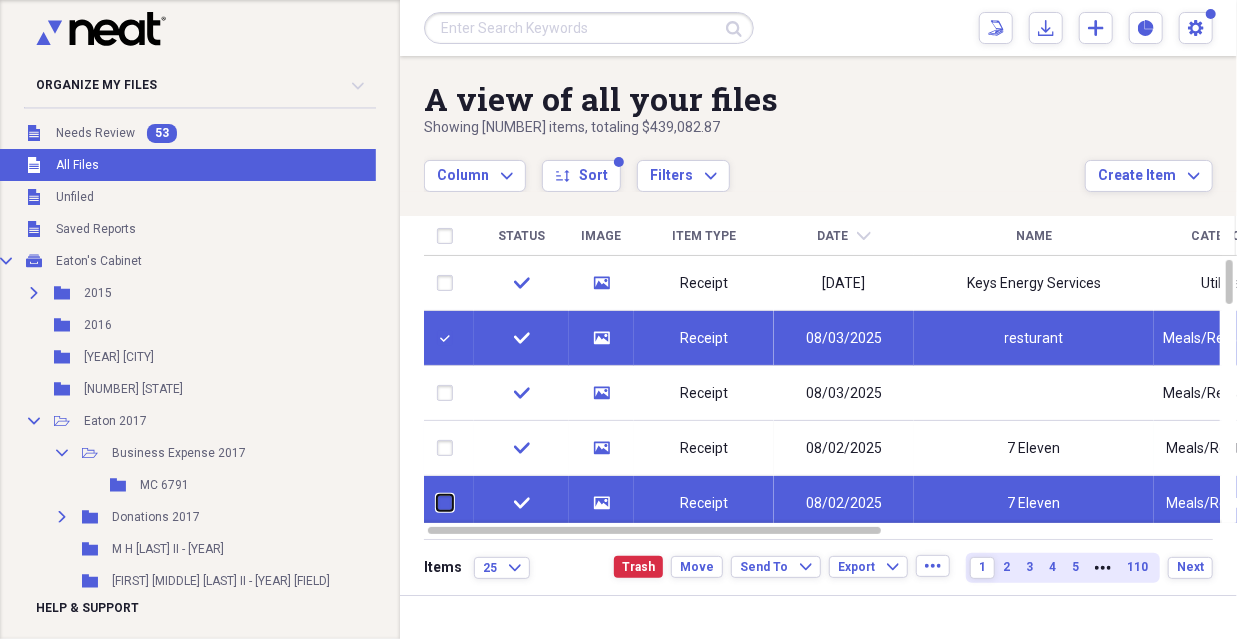 checkbox on "false" 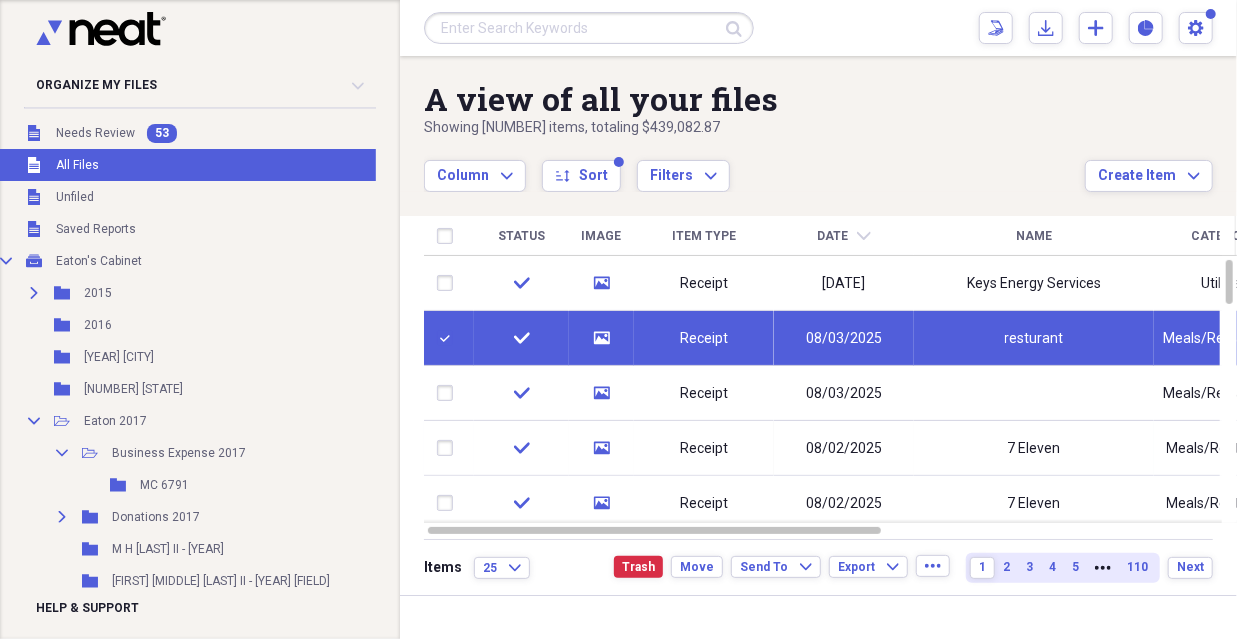 click at bounding box center [449, 338] 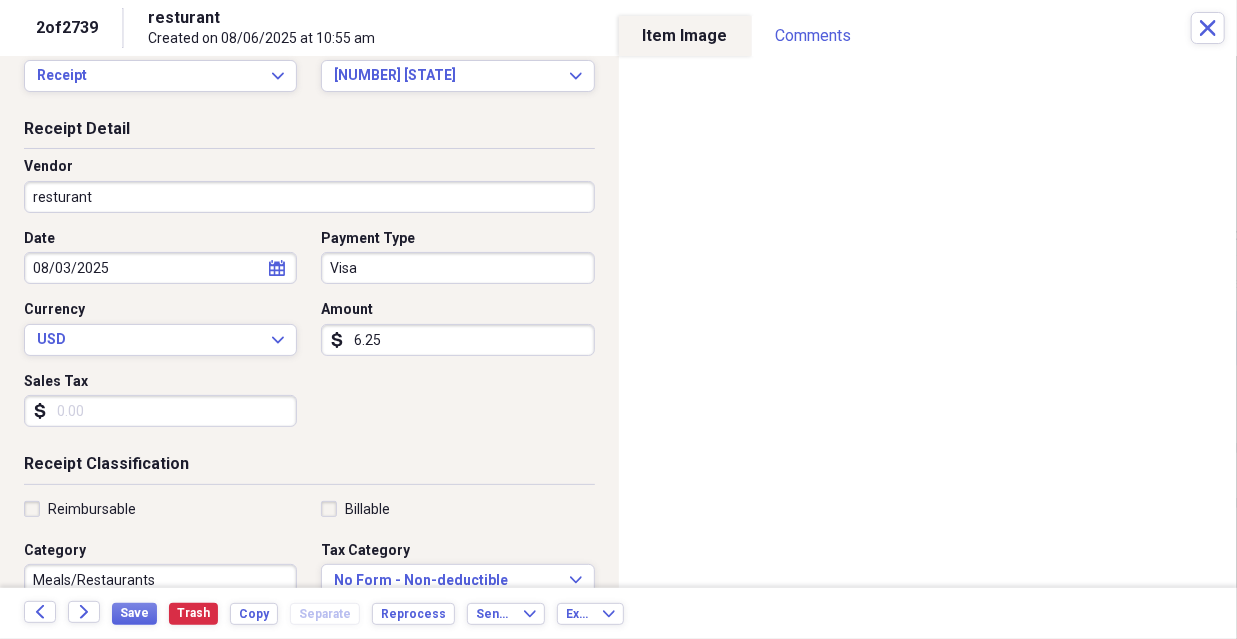 scroll, scrollTop: 0, scrollLeft: 0, axis: both 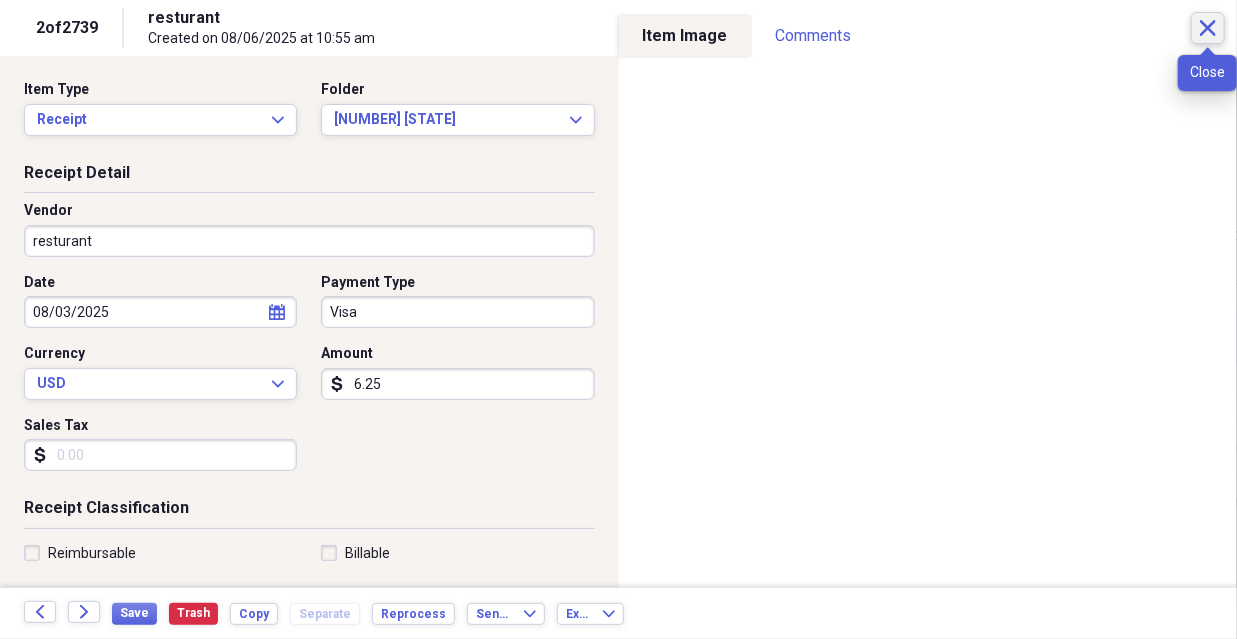 click on "Close" at bounding box center (1208, 28) 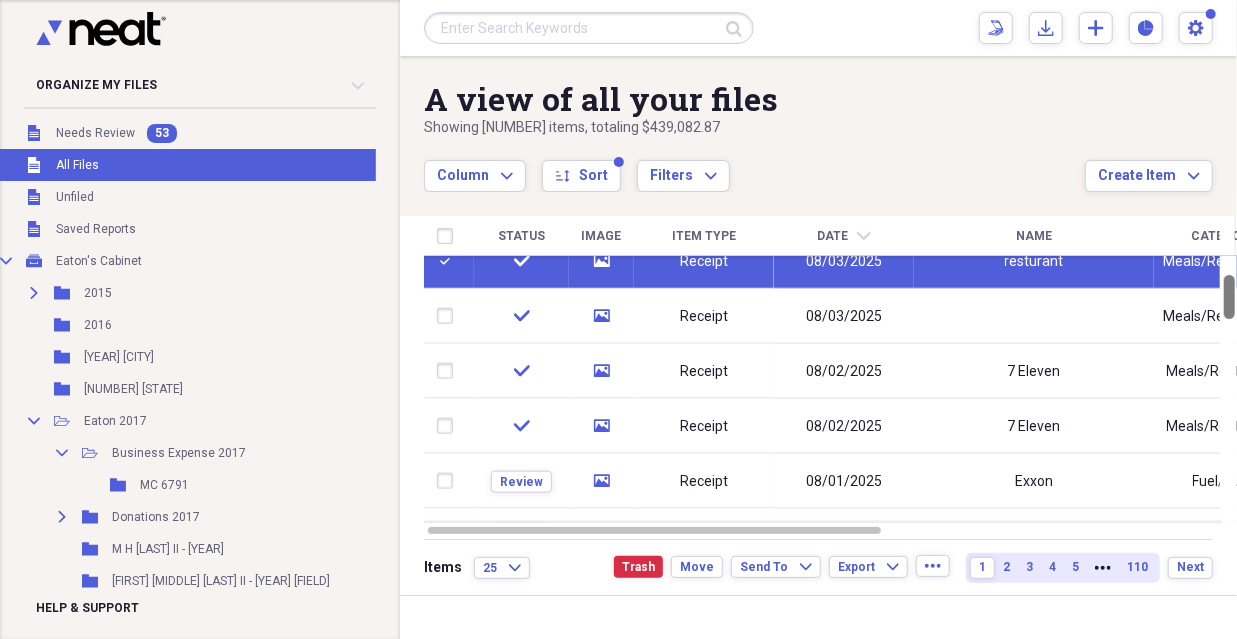 drag, startPoint x: 1224, startPoint y: 284, endPoint x: 1214, endPoint y: 299, distance: 18.027756 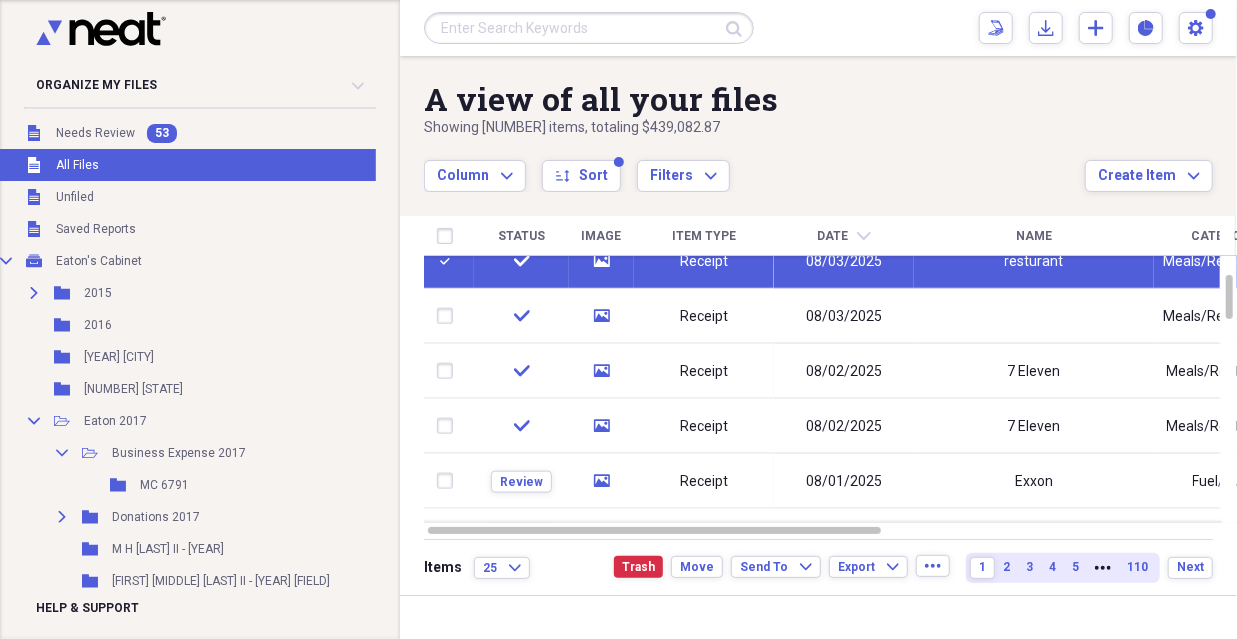 click on "media" 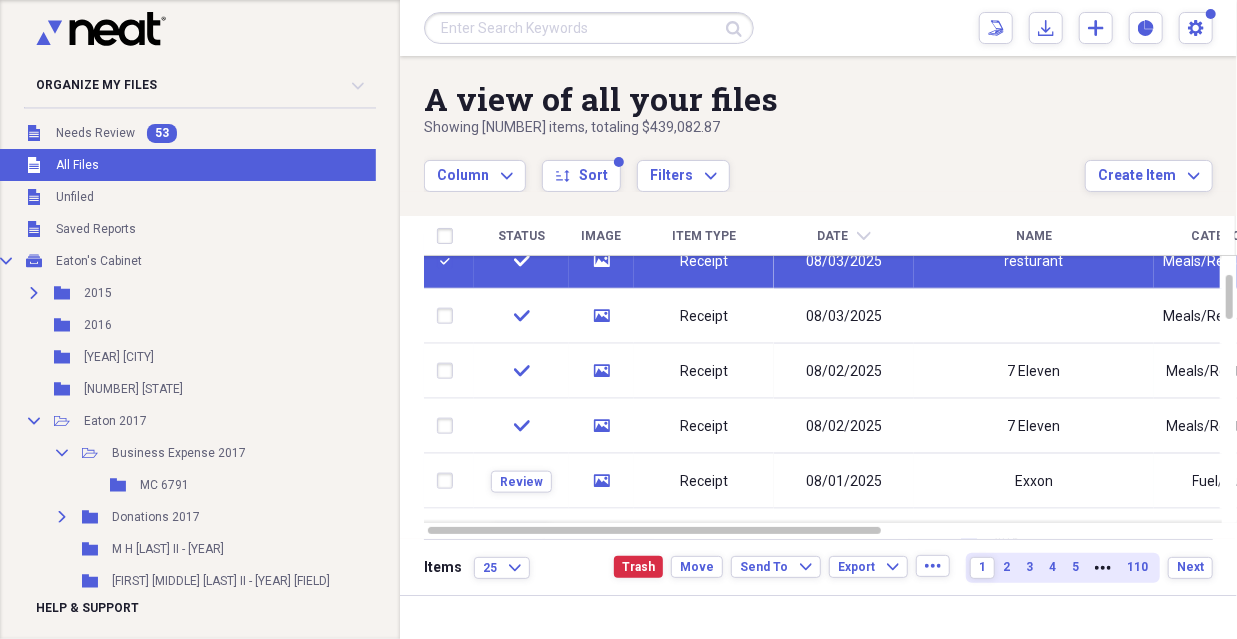 click at bounding box center [449, 481] 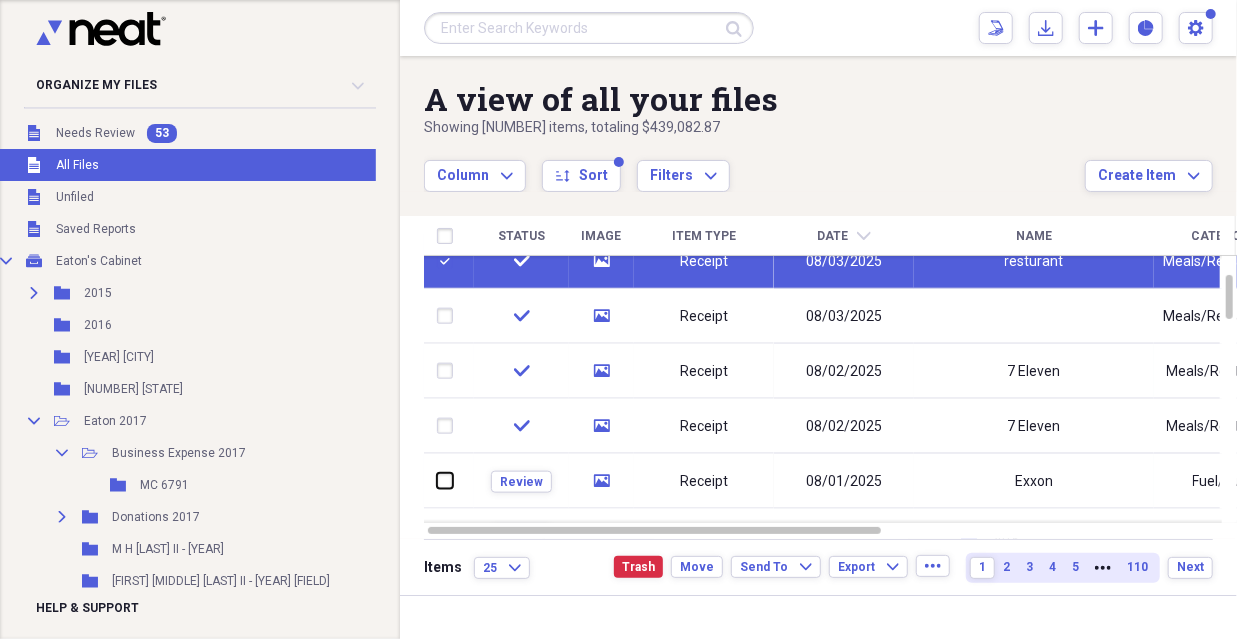 click at bounding box center [437, 481] 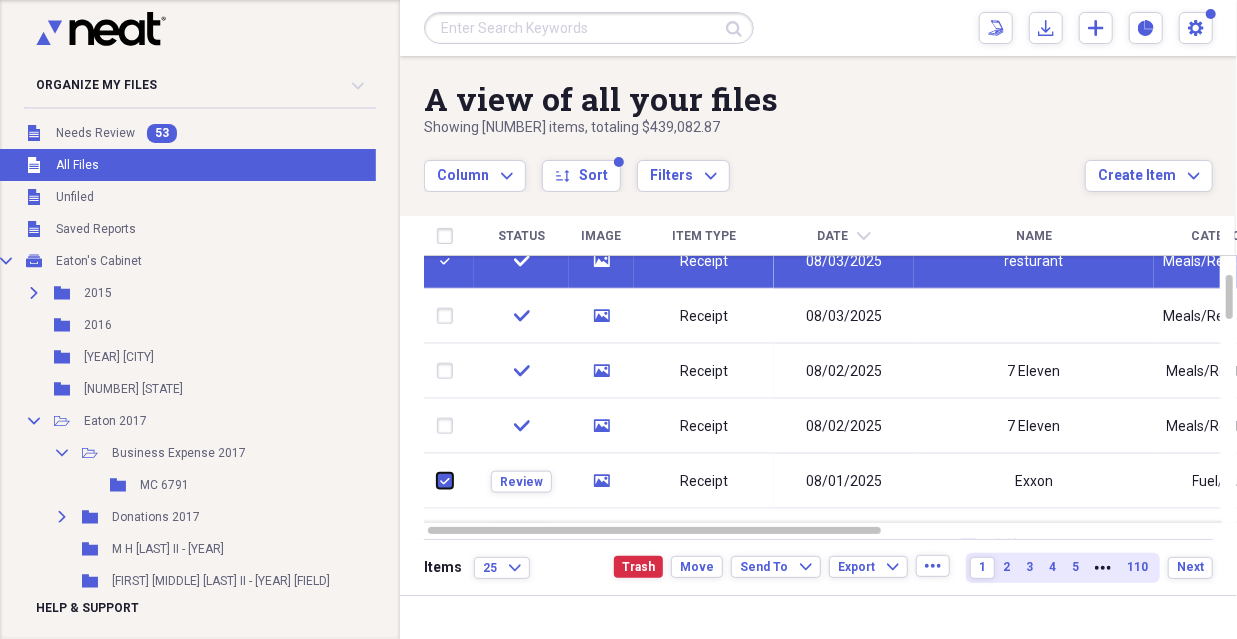 checkbox on "true" 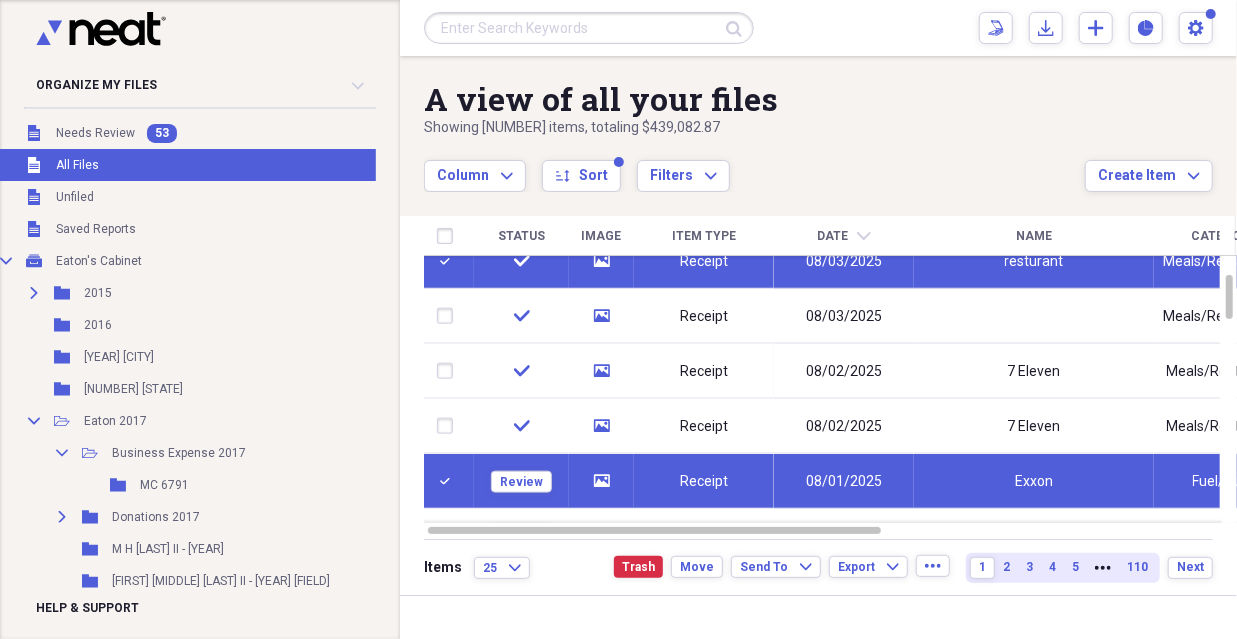 click at bounding box center (449, 261) 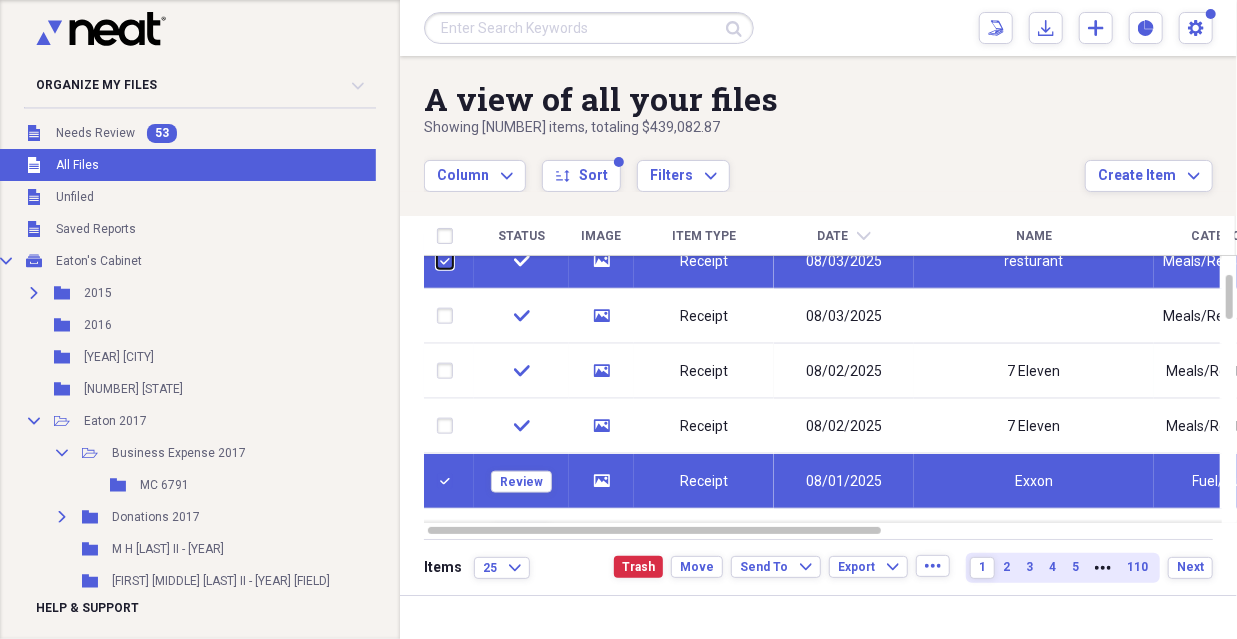 click at bounding box center [437, 261] 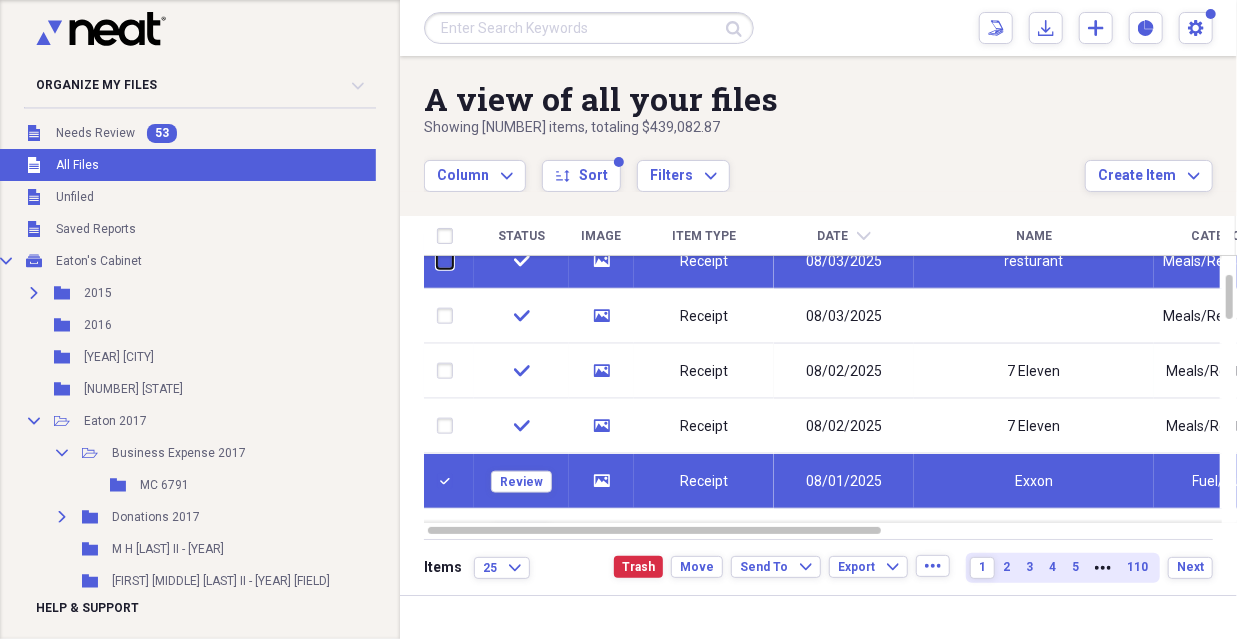 checkbox on "false" 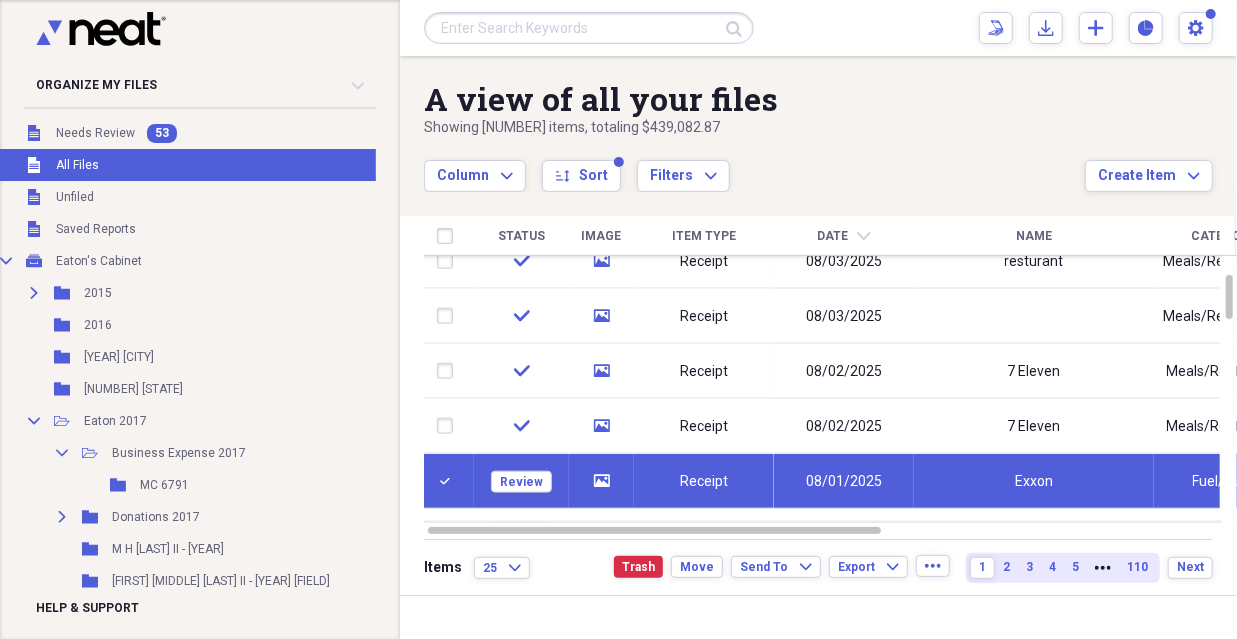 click at bounding box center (449, 481) 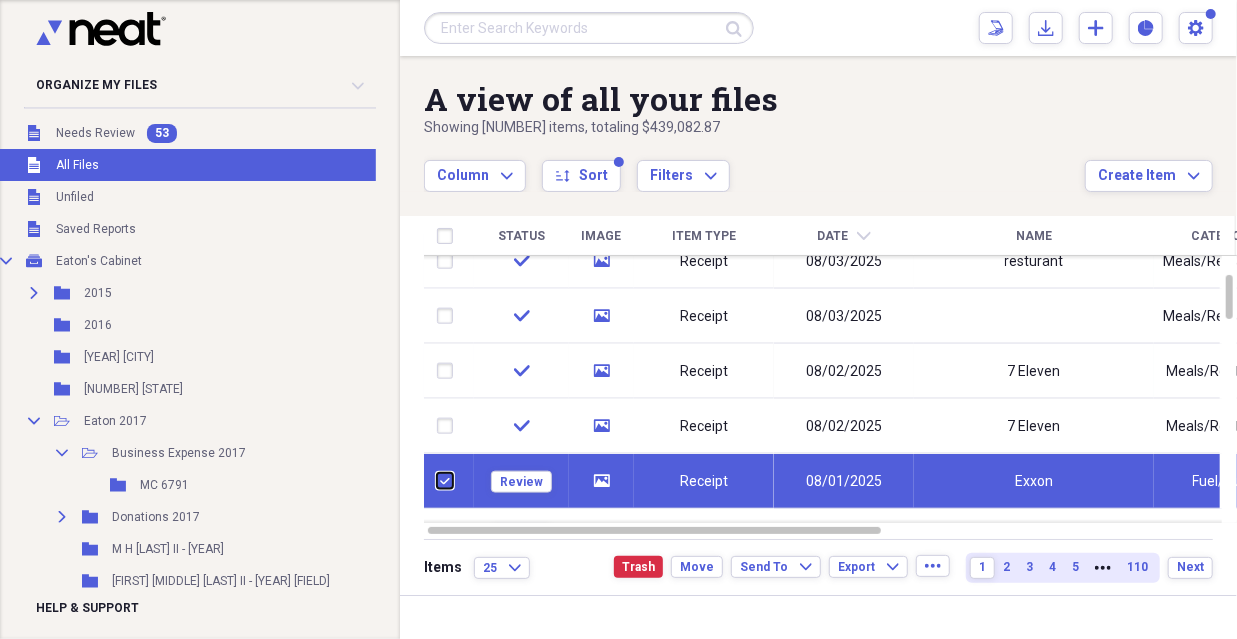 click at bounding box center [437, 481] 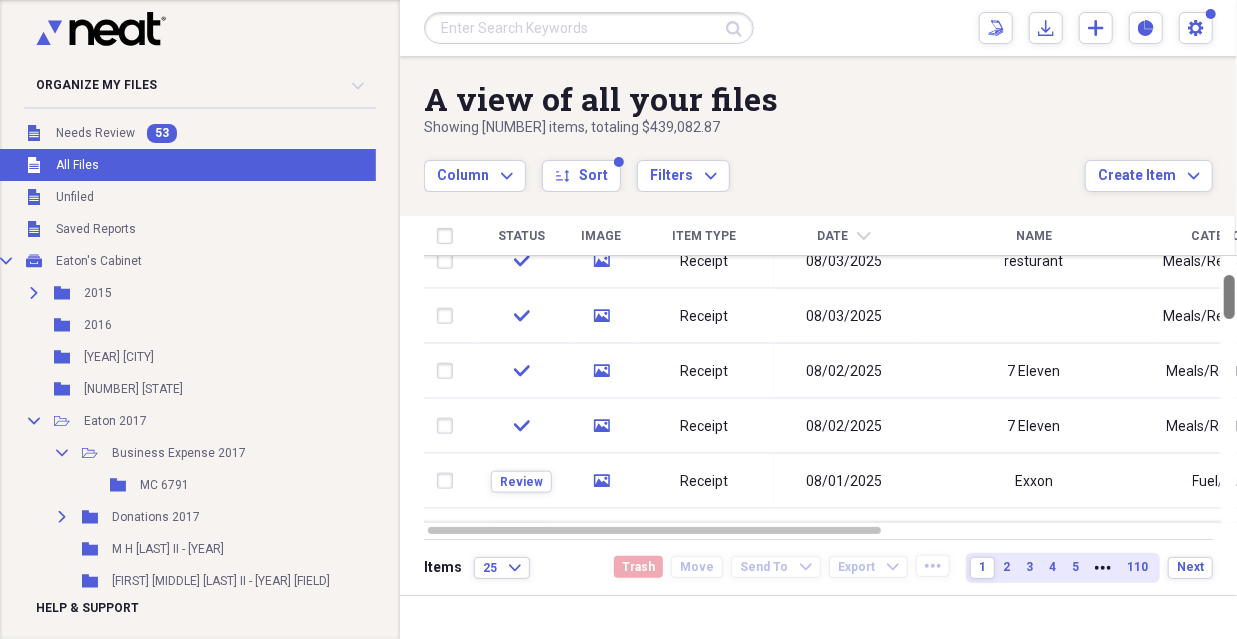 click at bounding box center (1229, 297) 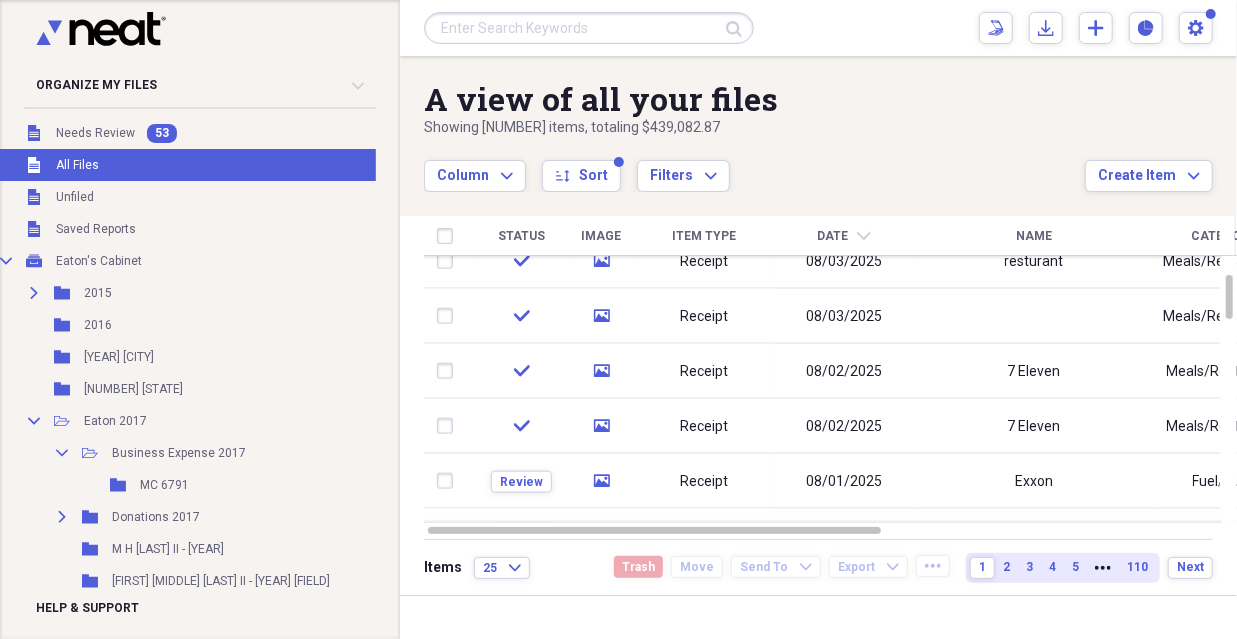click at bounding box center [449, 481] 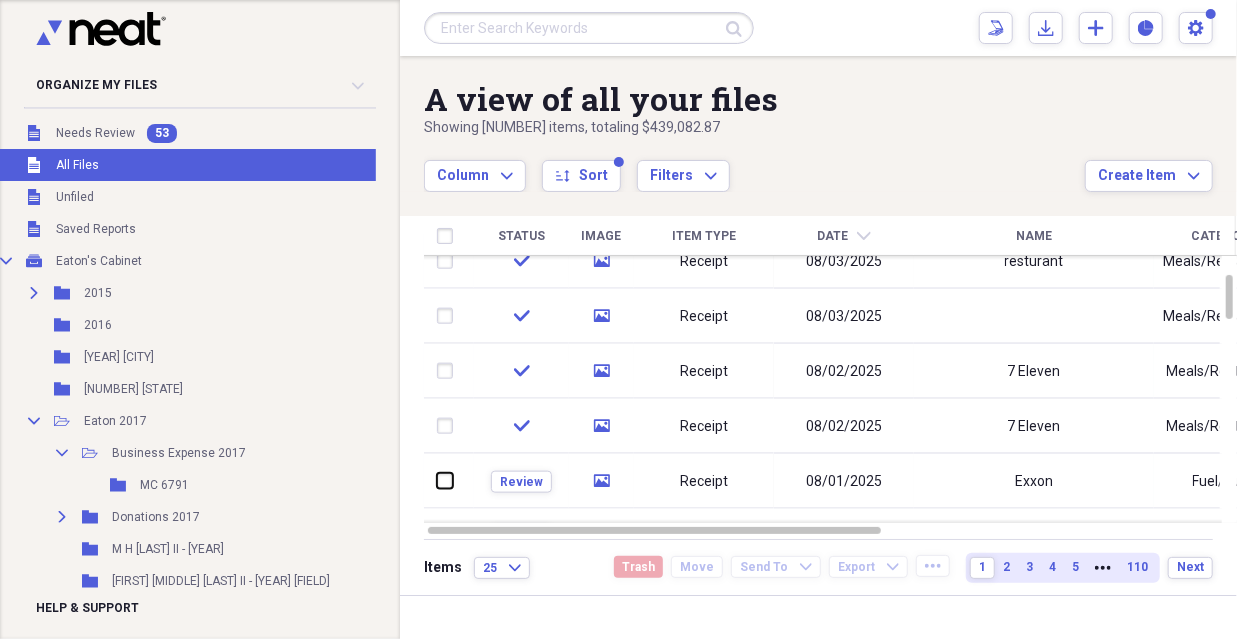 click at bounding box center [437, 481] 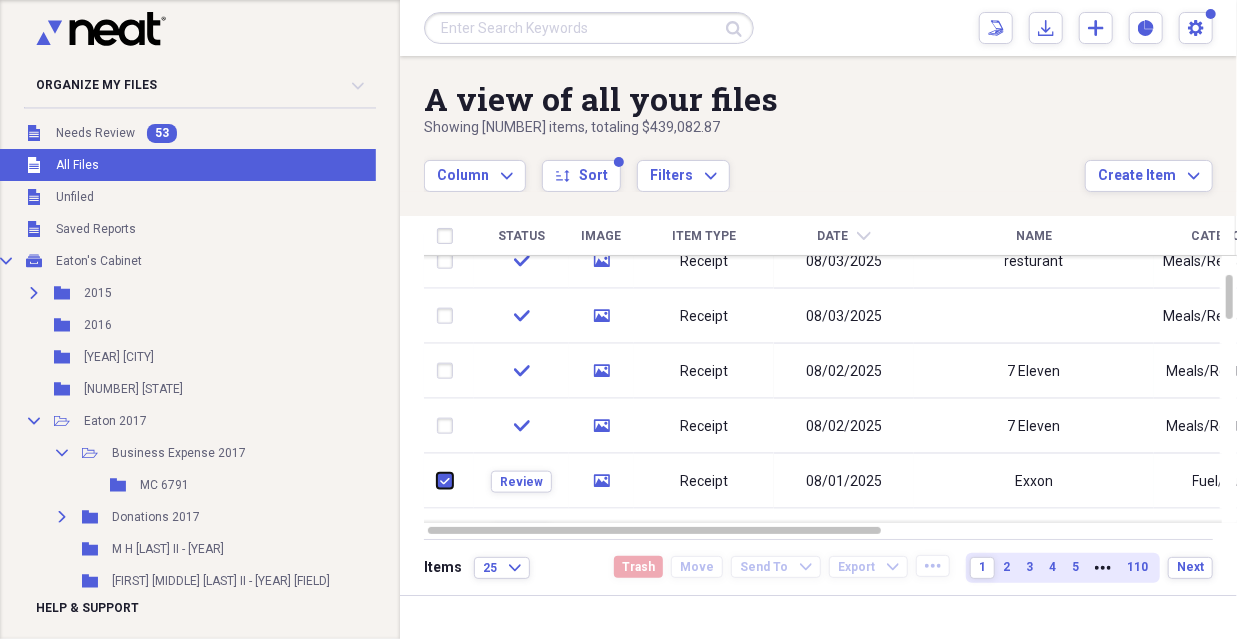 checkbox on "true" 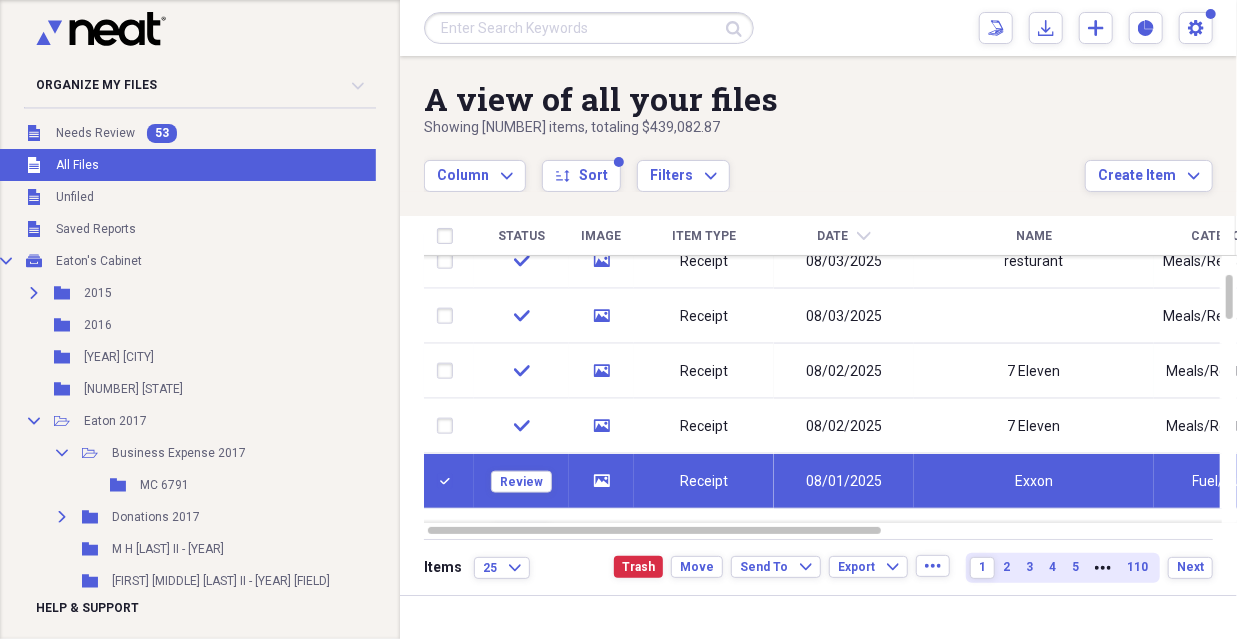 click at bounding box center [449, 426] 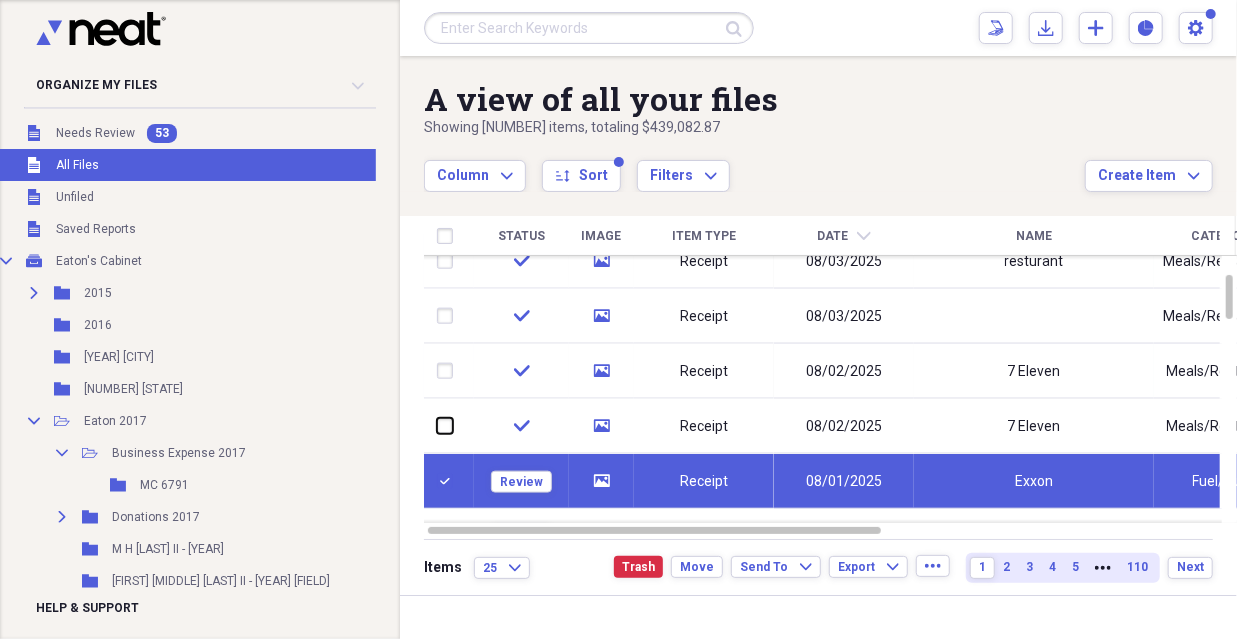 click at bounding box center (437, 426) 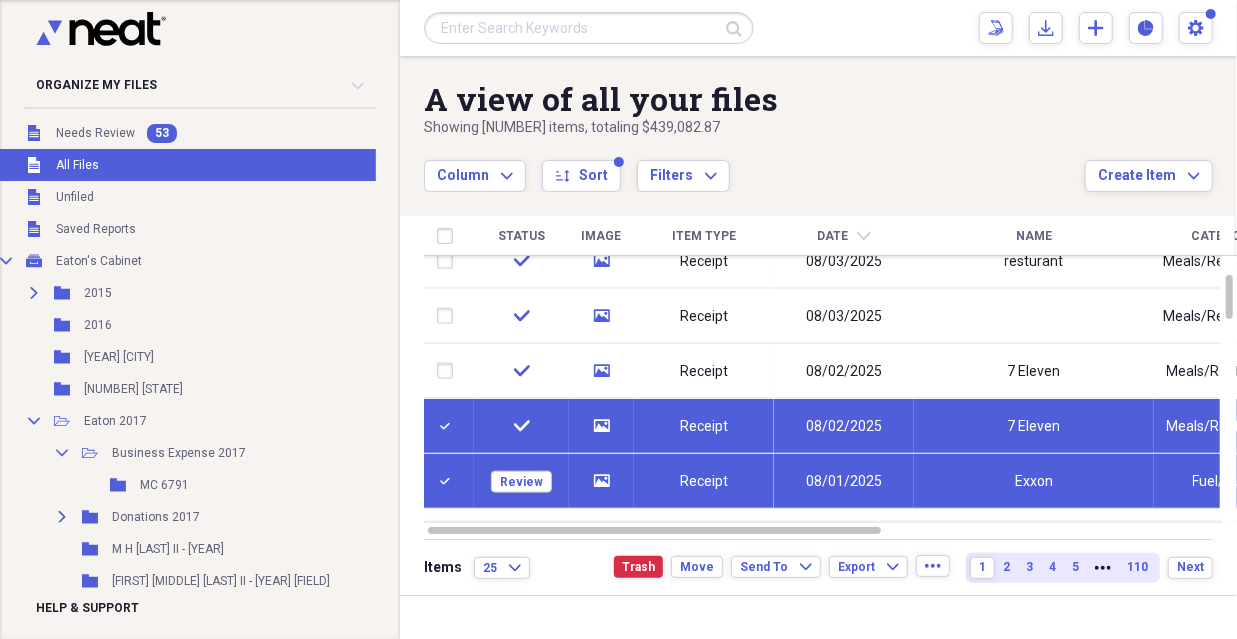 click at bounding box center (449, 426) 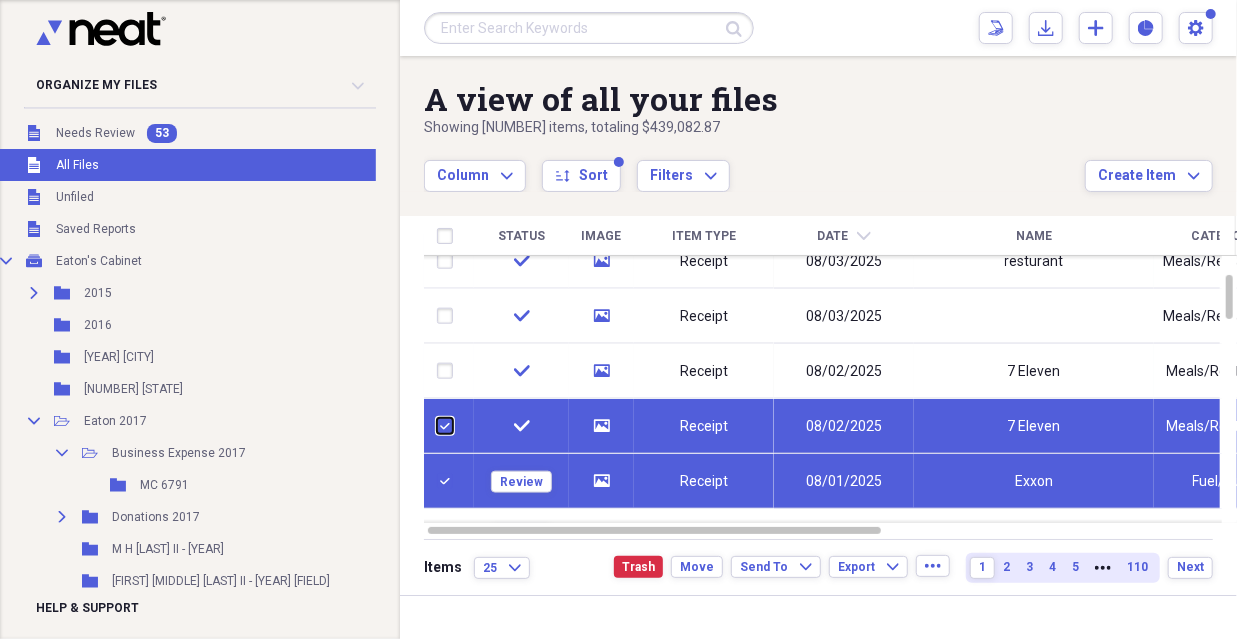click at bounding box center (437, 426) 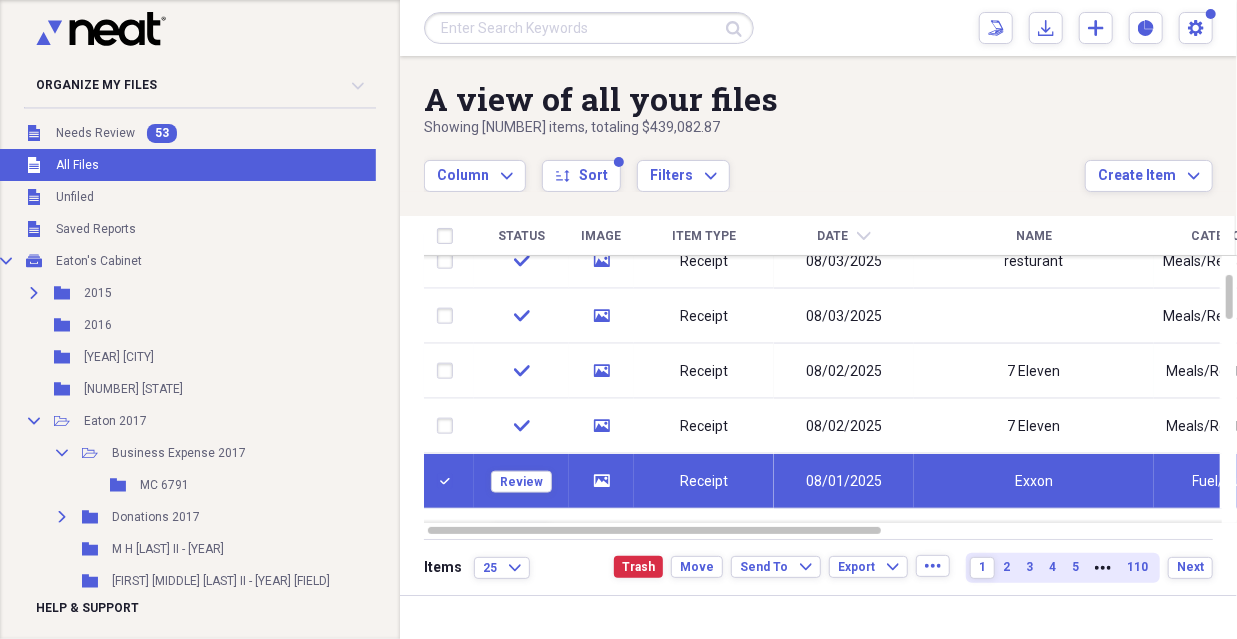 drag, startPoint x: 448, startPoint y: 428, endPoint x: 491, endPoint y: 400, distance: 51.312767 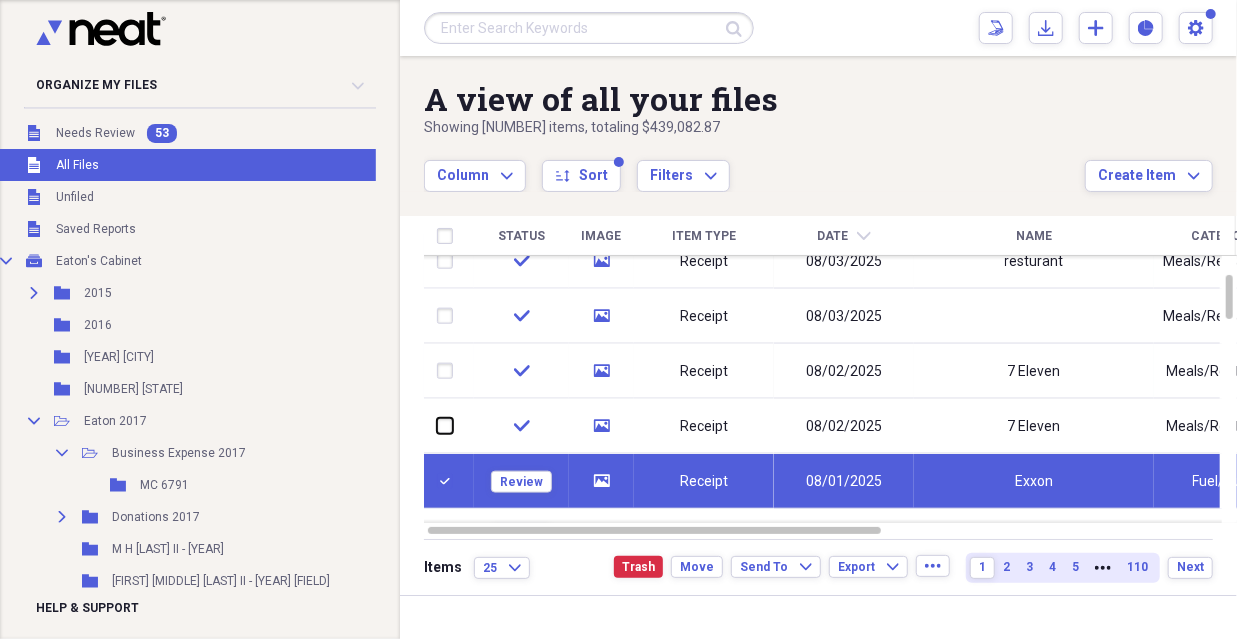 click at bounding box center (437, 426) 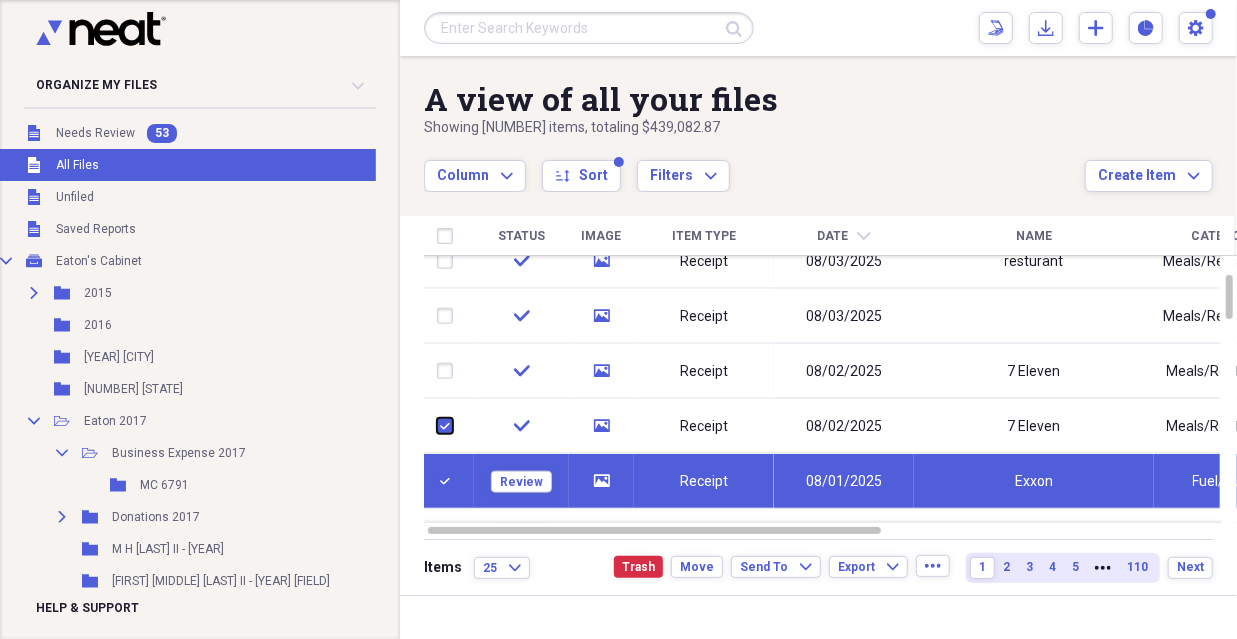 checkbox on "true" 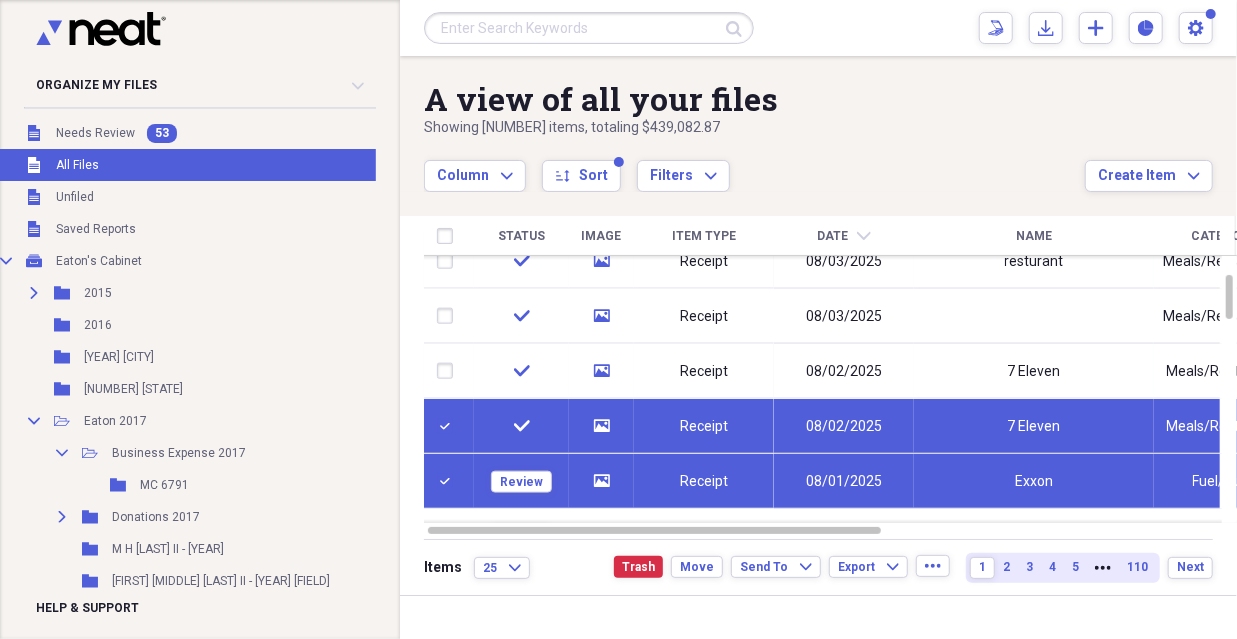 click on "check" at bounding box center [521, 426] 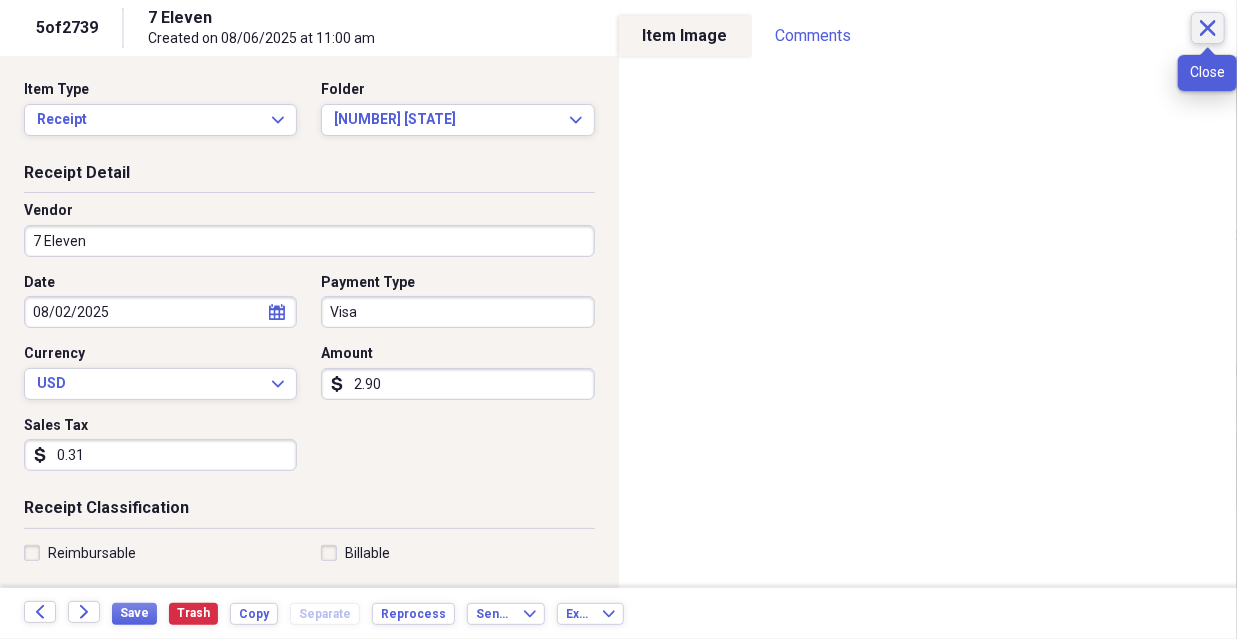click on "Close" 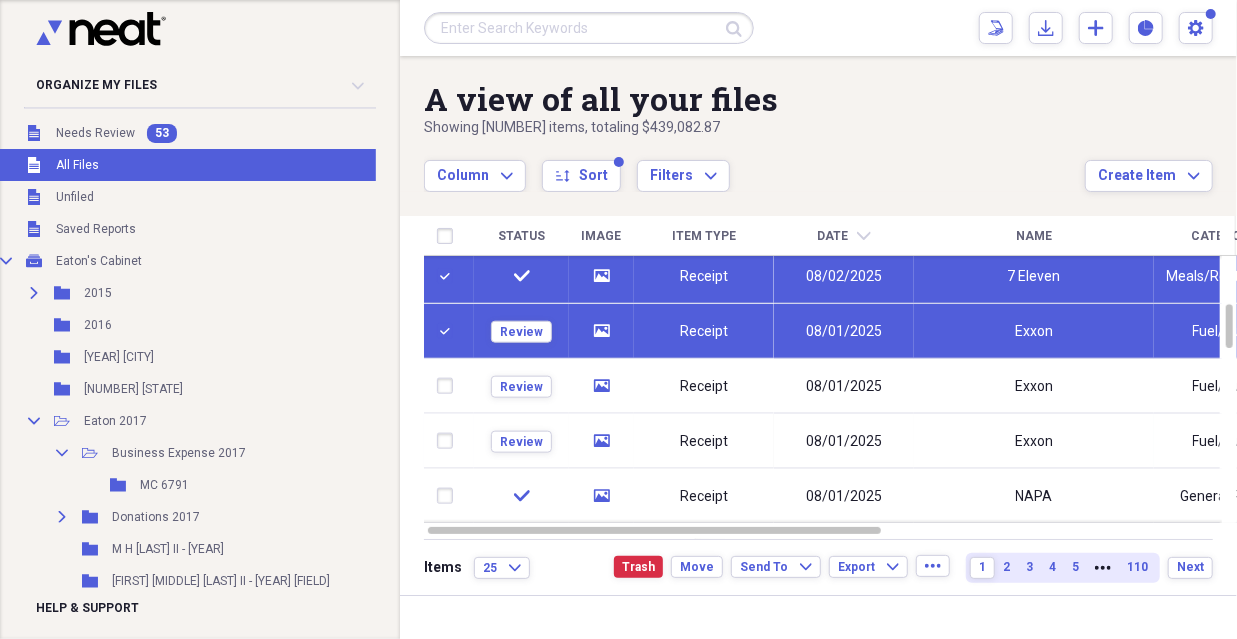 click on "media" 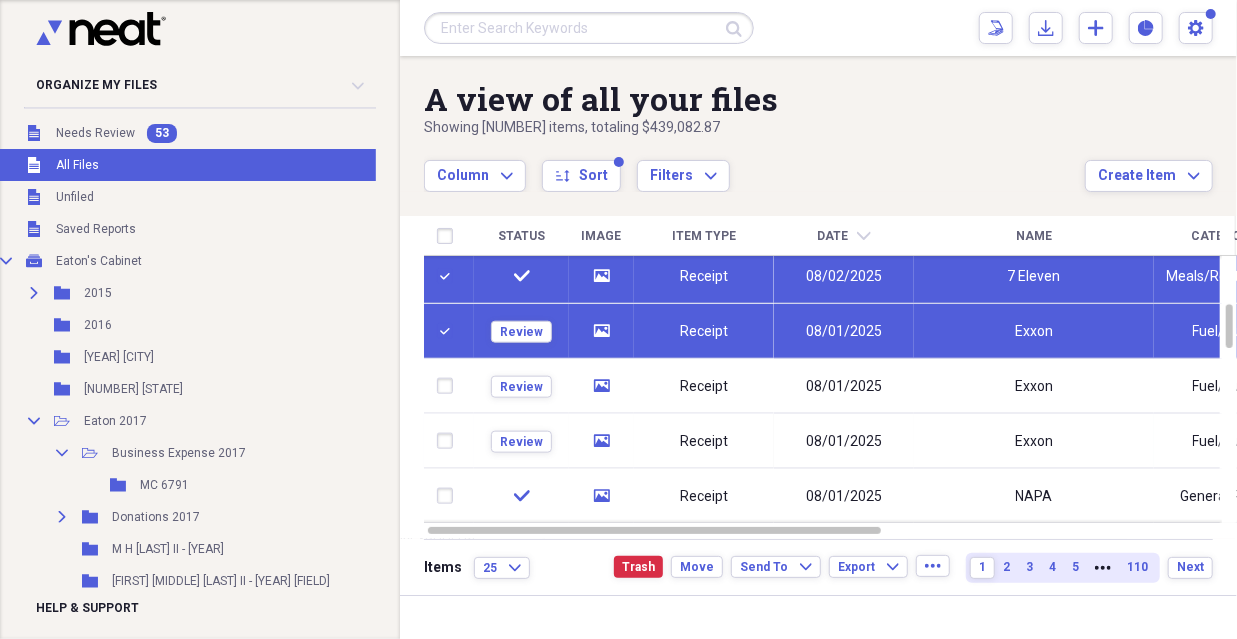 click at bounding box center [449, 386] 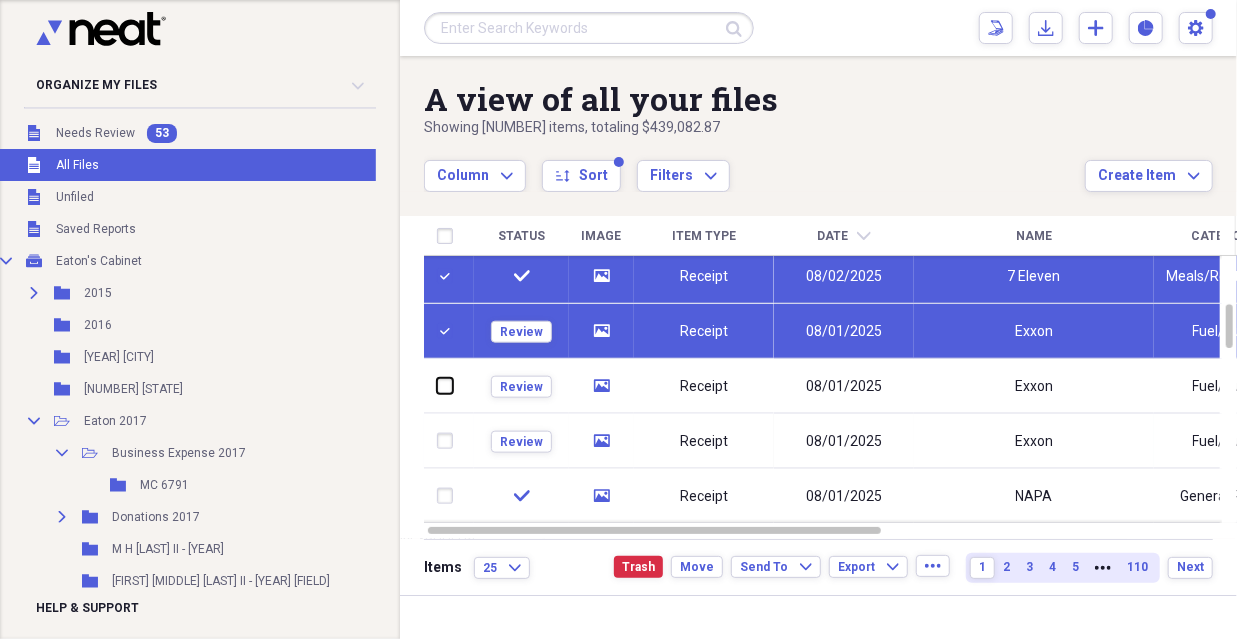 click at bounding box center (437, 386) 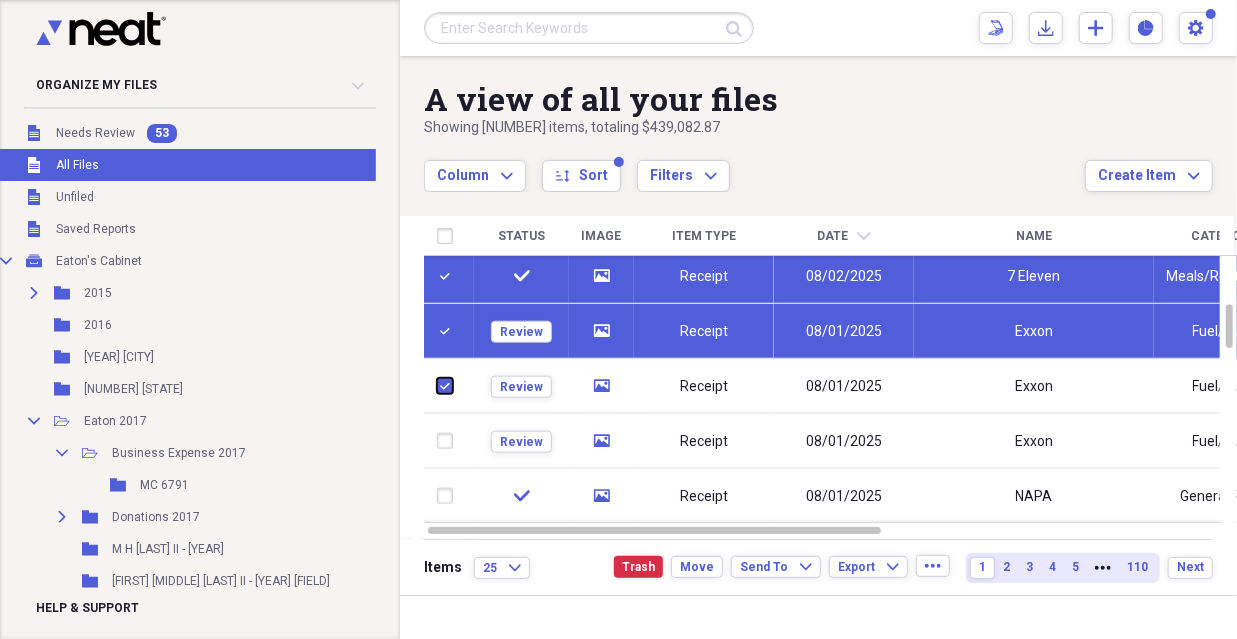 checkbox on "true" 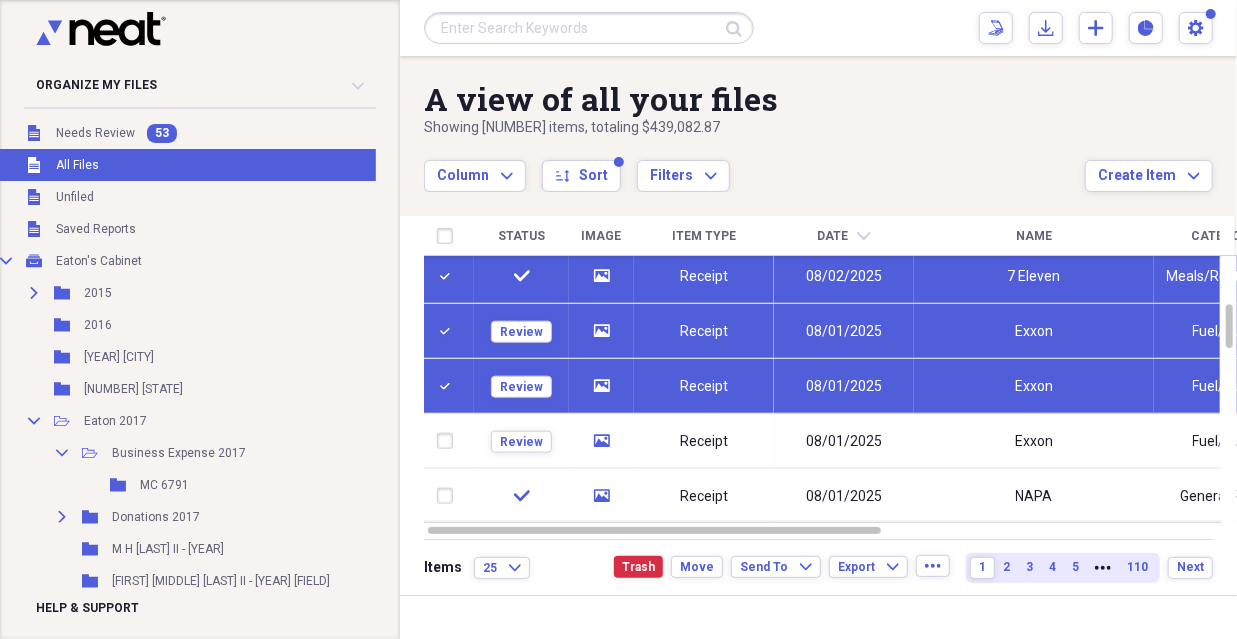 click on "Receipt" at bounding box center (704, 441) 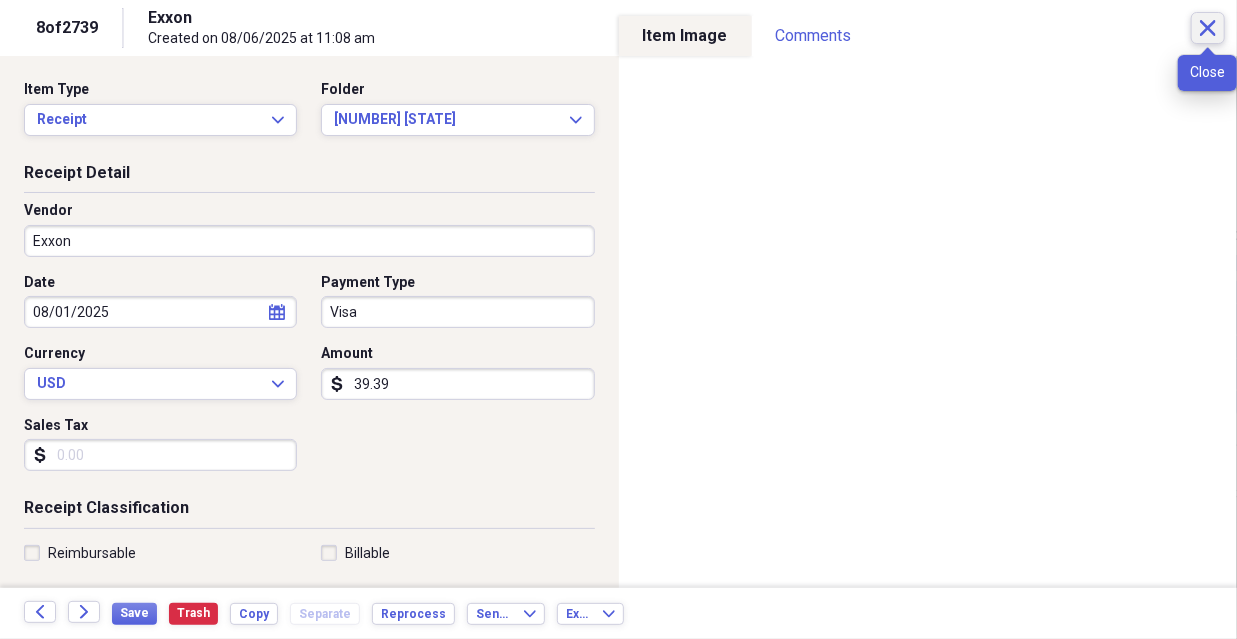 click on "Close" 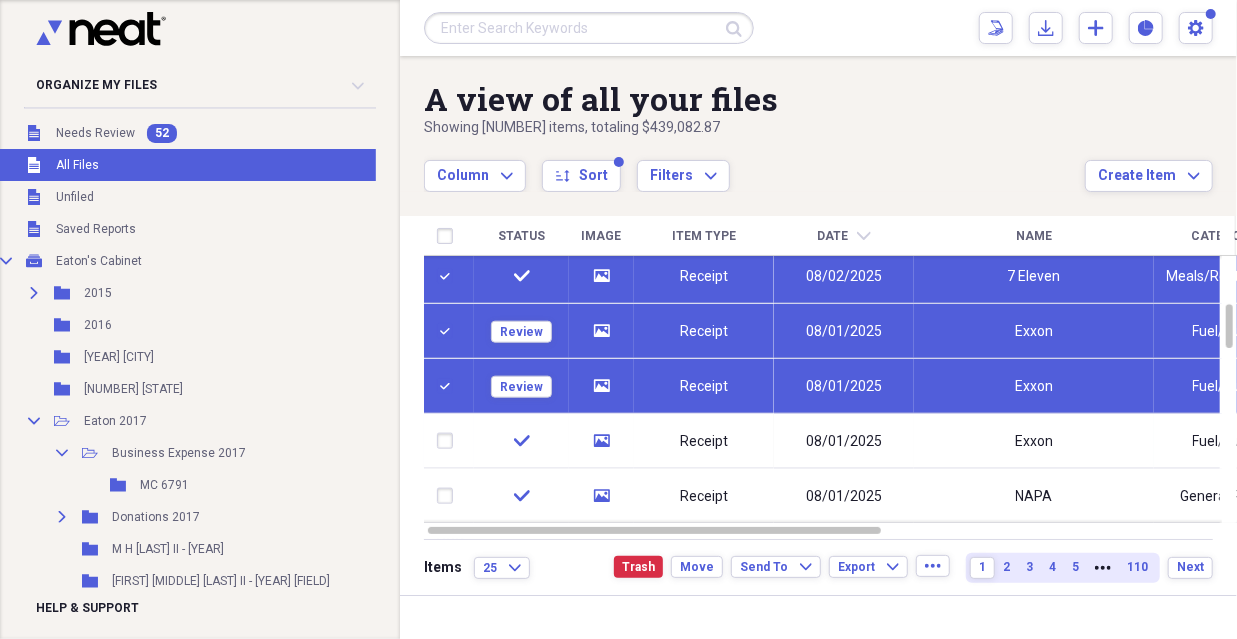 click at bounding box center [449, 441] 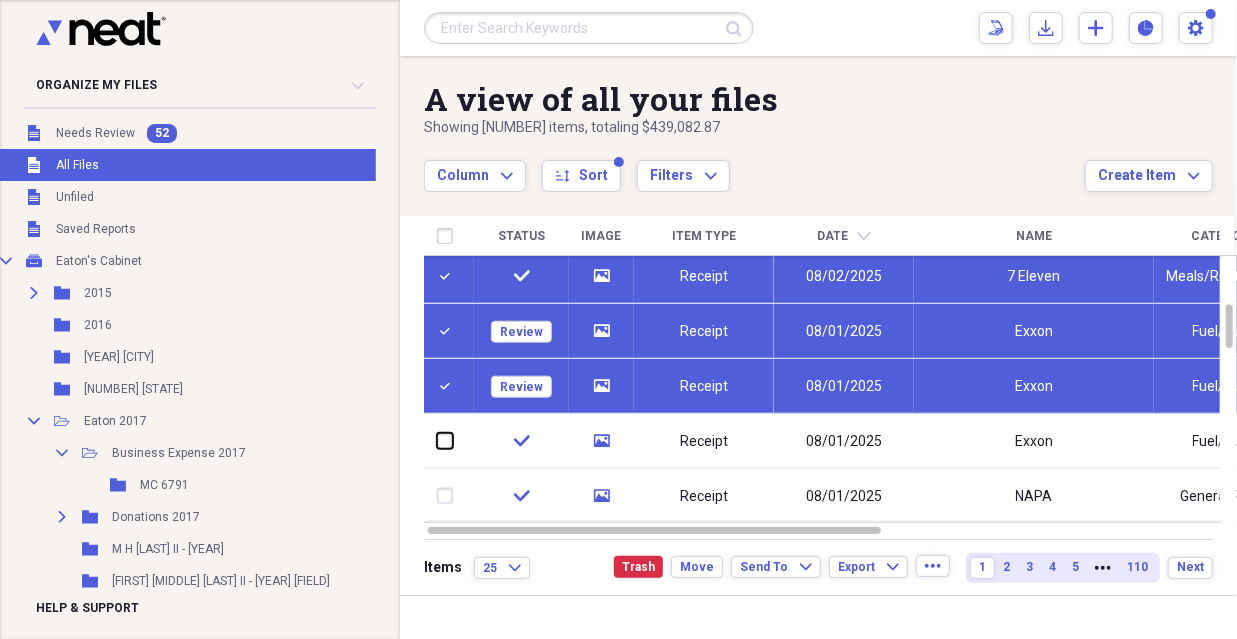 click at bounding box center [437, 441] 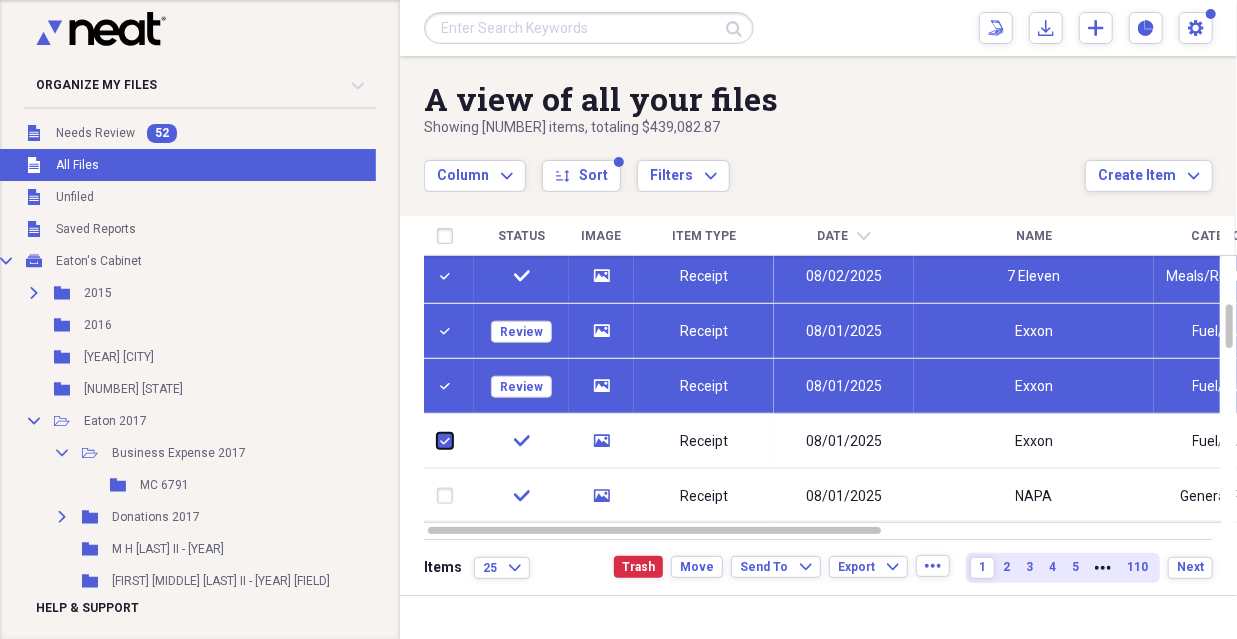 checkbox on "true" 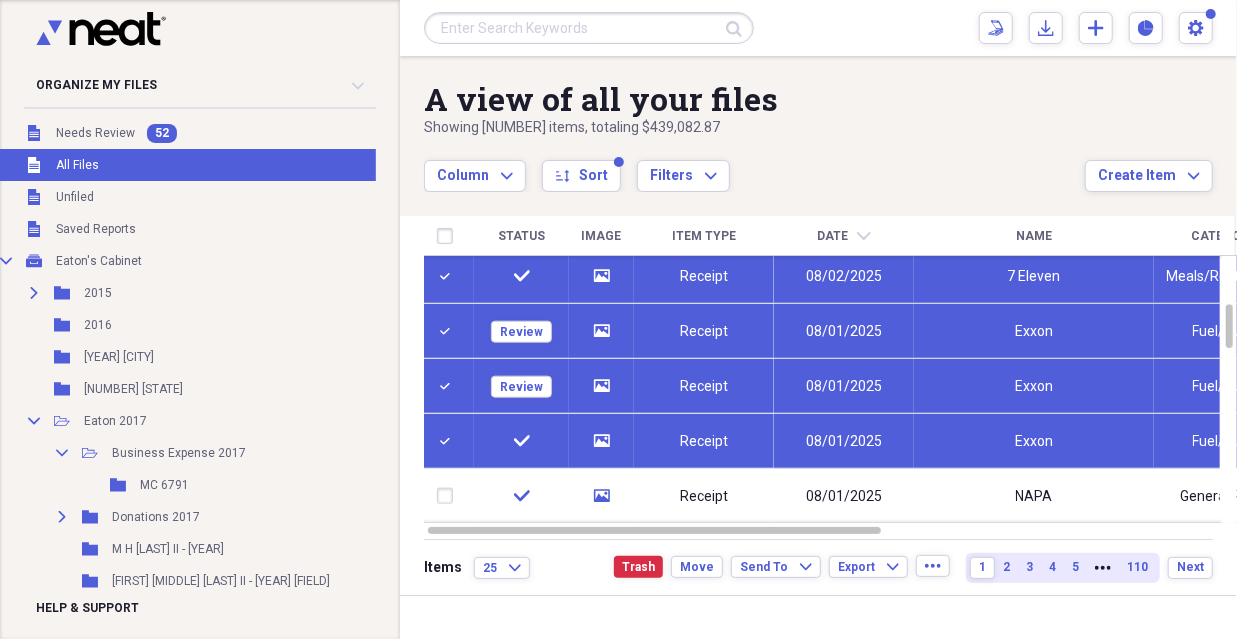 click on "check" at bounding box center (521, 496) 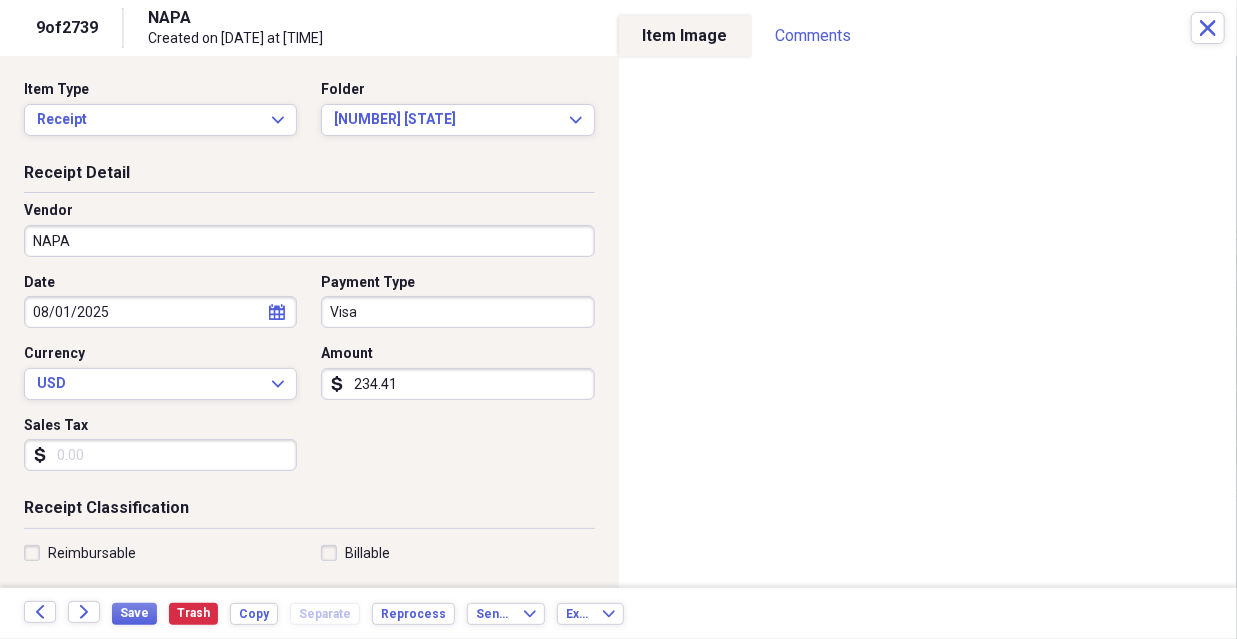 click on "Receipt Classification" at bounding box center (309, 512) 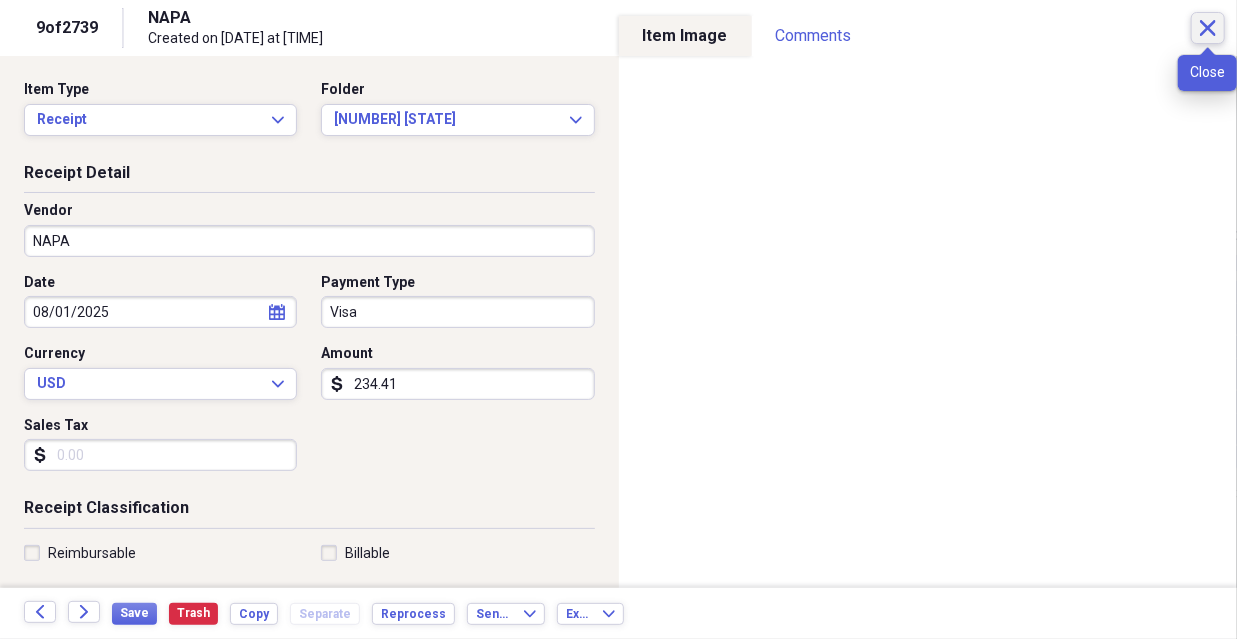click on "Close" at bounding box center (1208, 28) 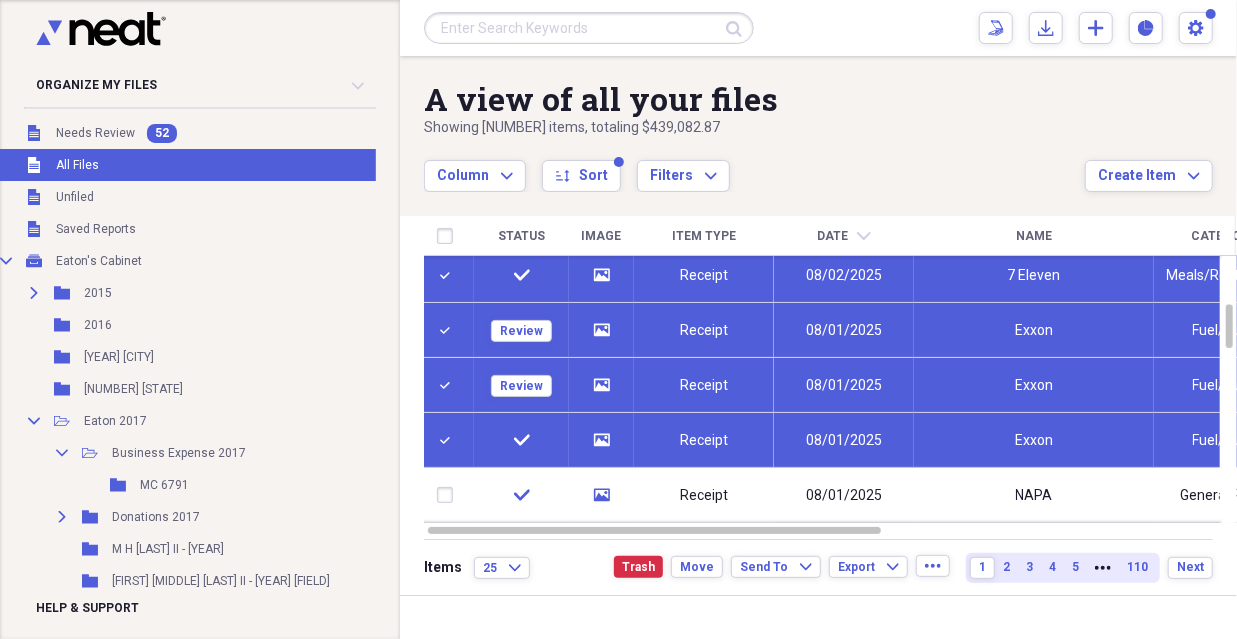 click at bounding box center [449, 495] 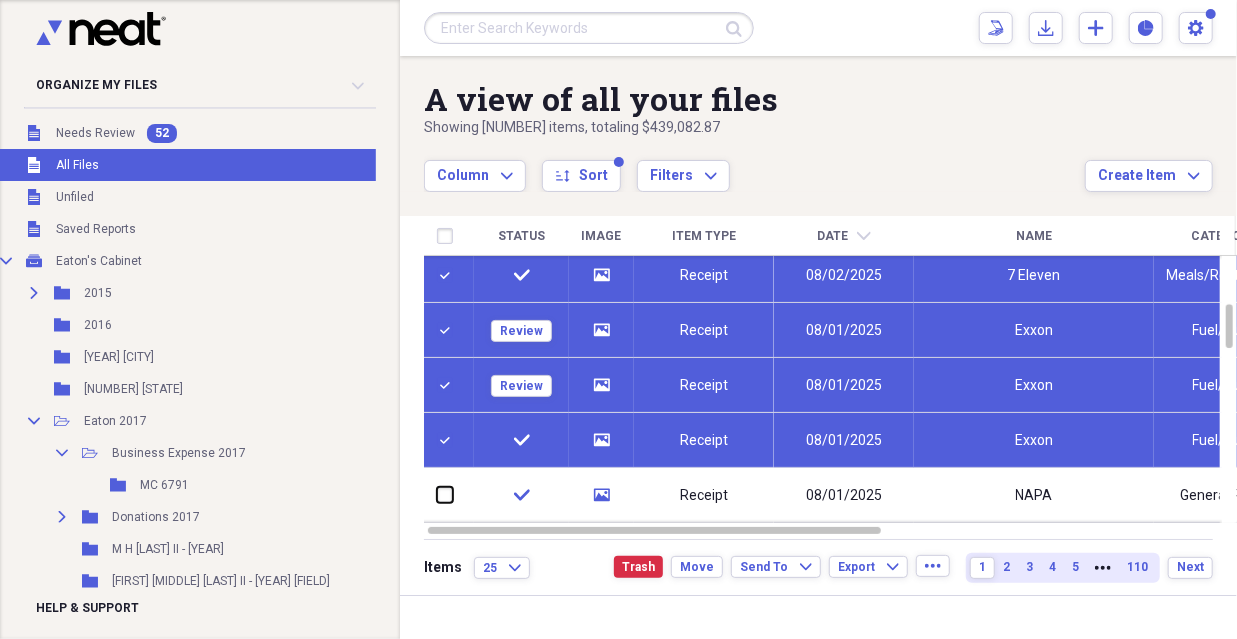 click at bounding box center (437, 495) 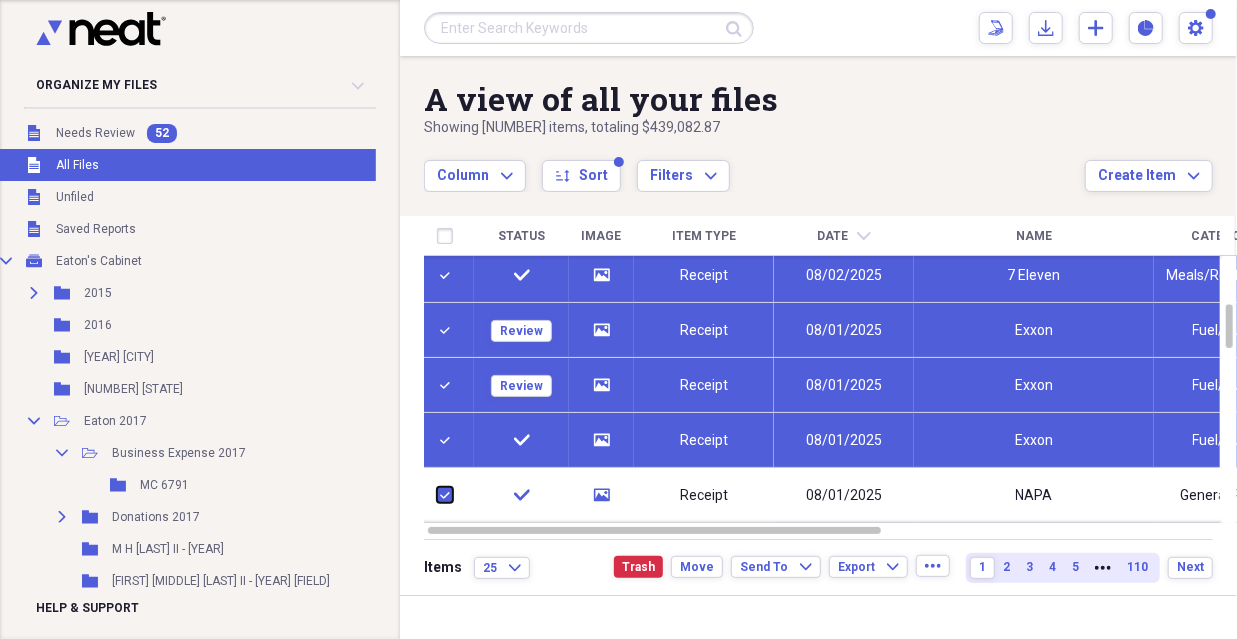 checkbox on "true" 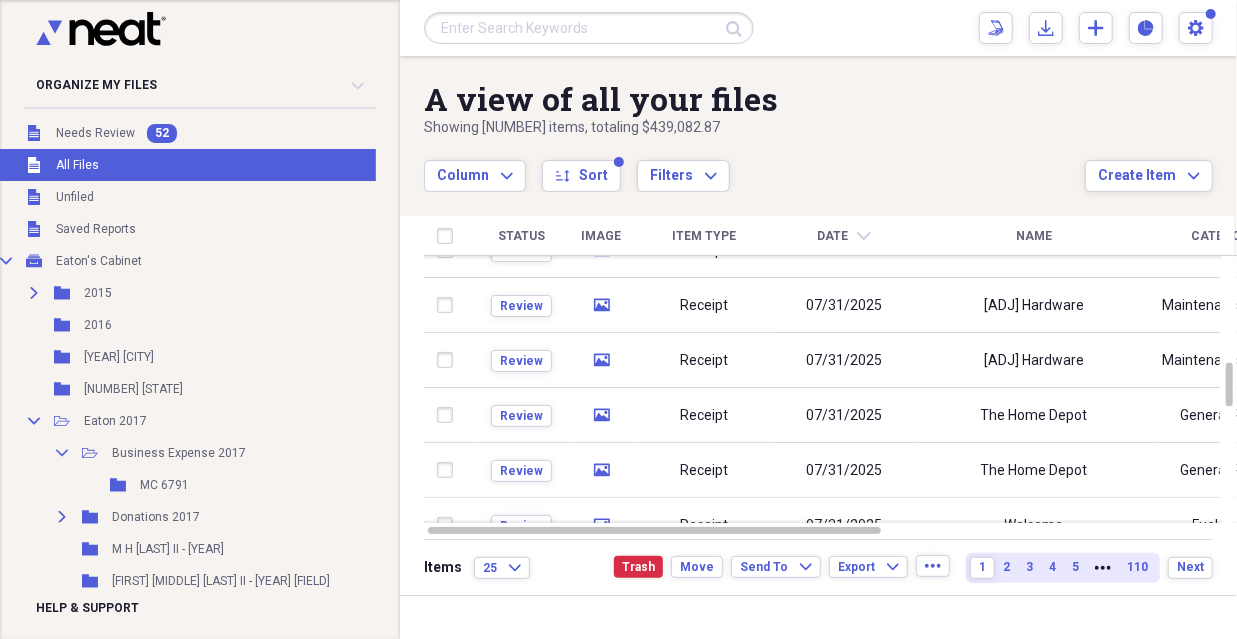 checkbox on "false" 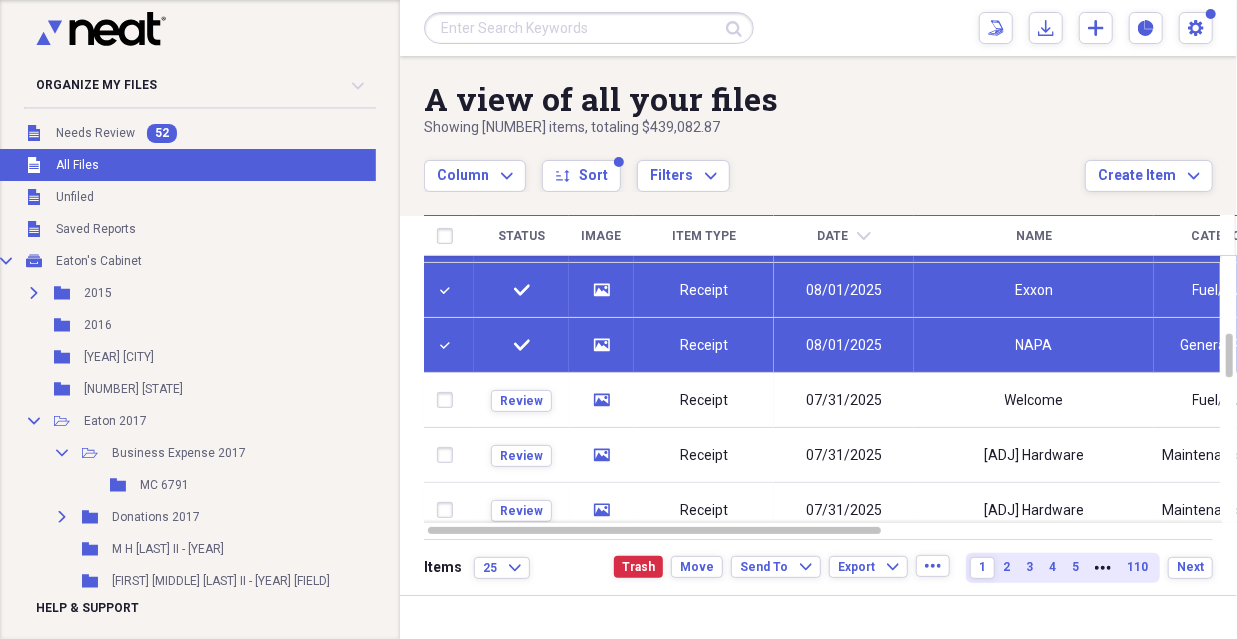 checkbox on "true" 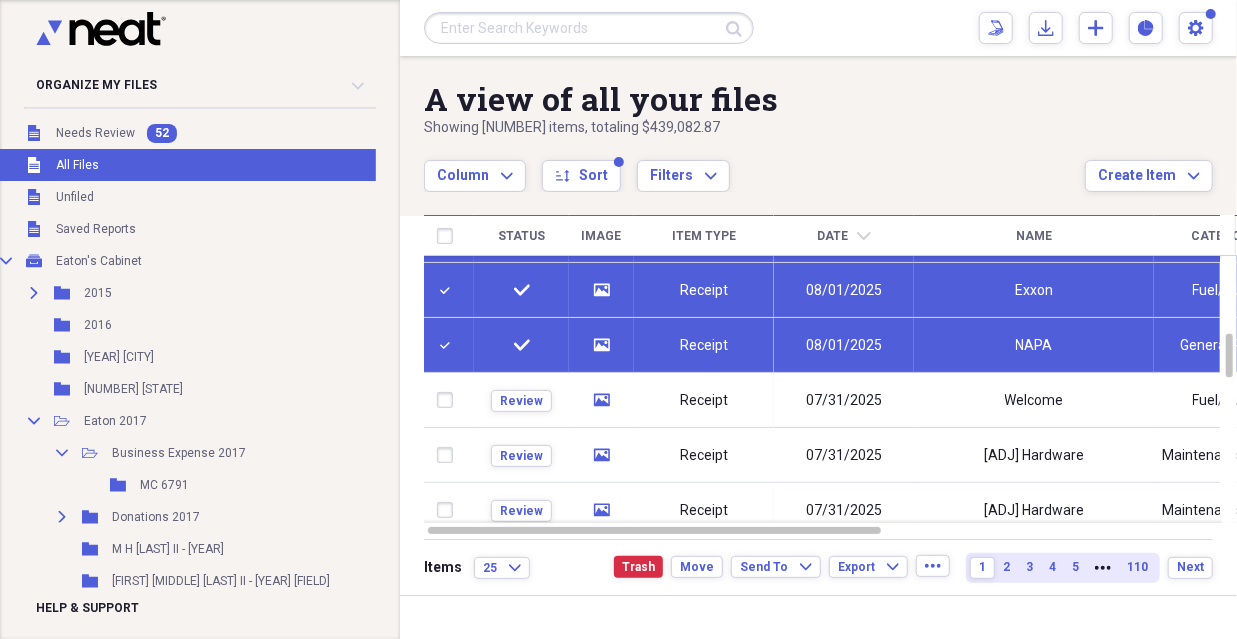 click on "Review" at bounding box center [521, 400] 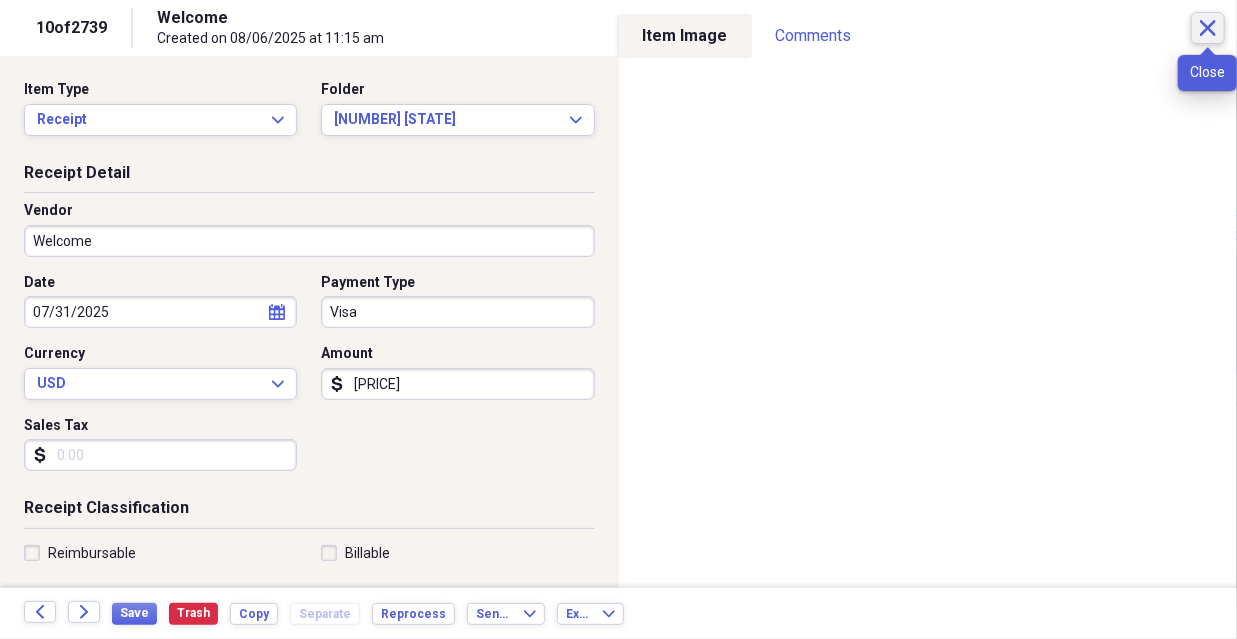 click on "Close" at bounding box center (1208, 28) 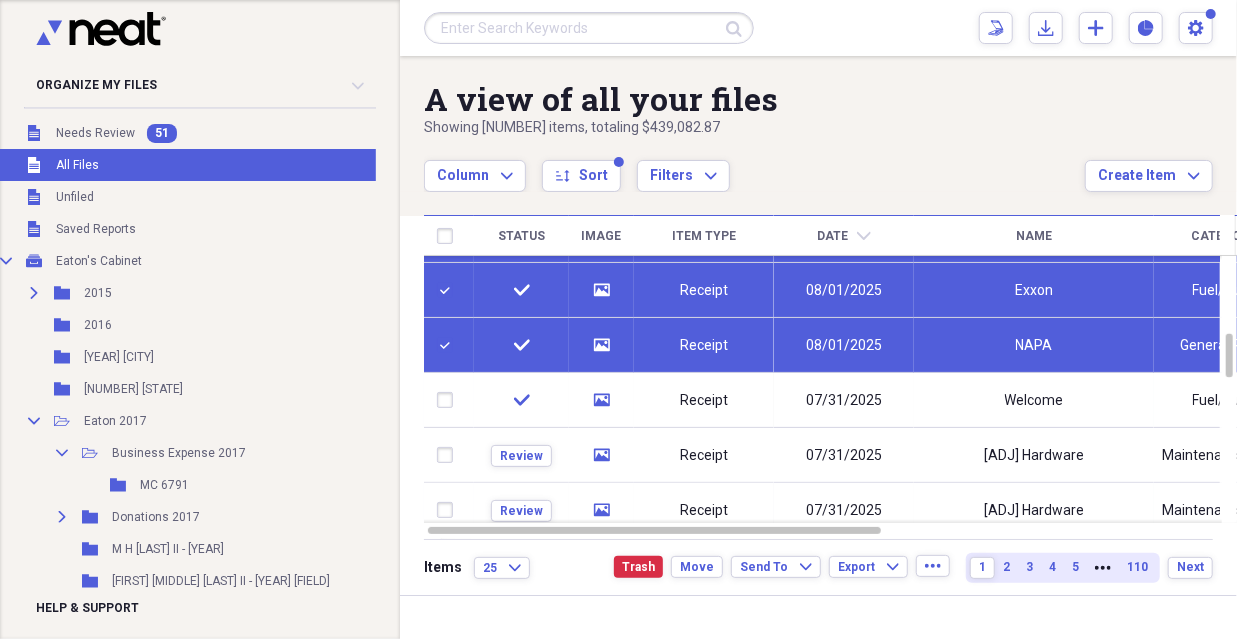 click at bounding box center [449, 400] 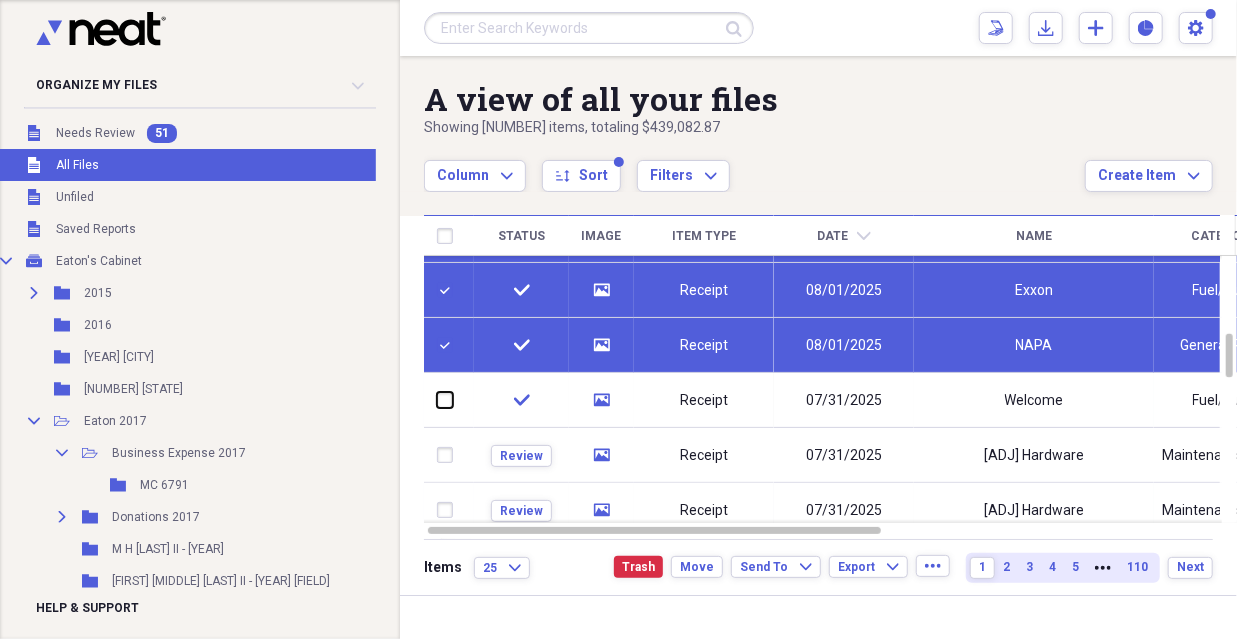 click at bounding box center [437, 400] 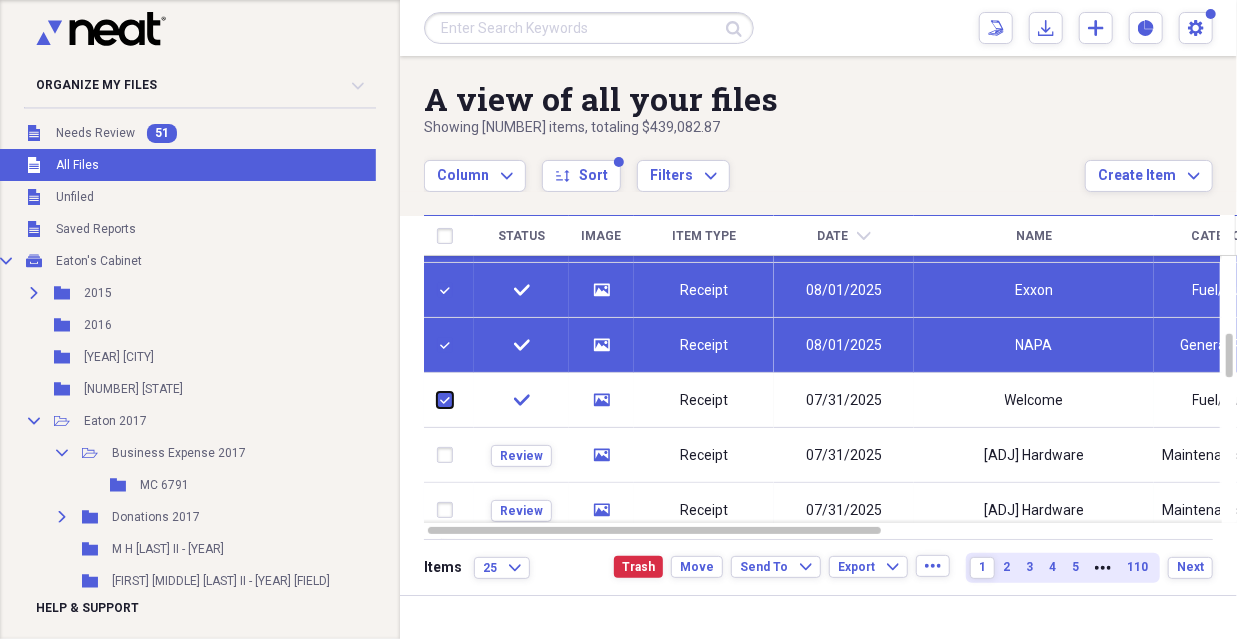checkbox on "true" 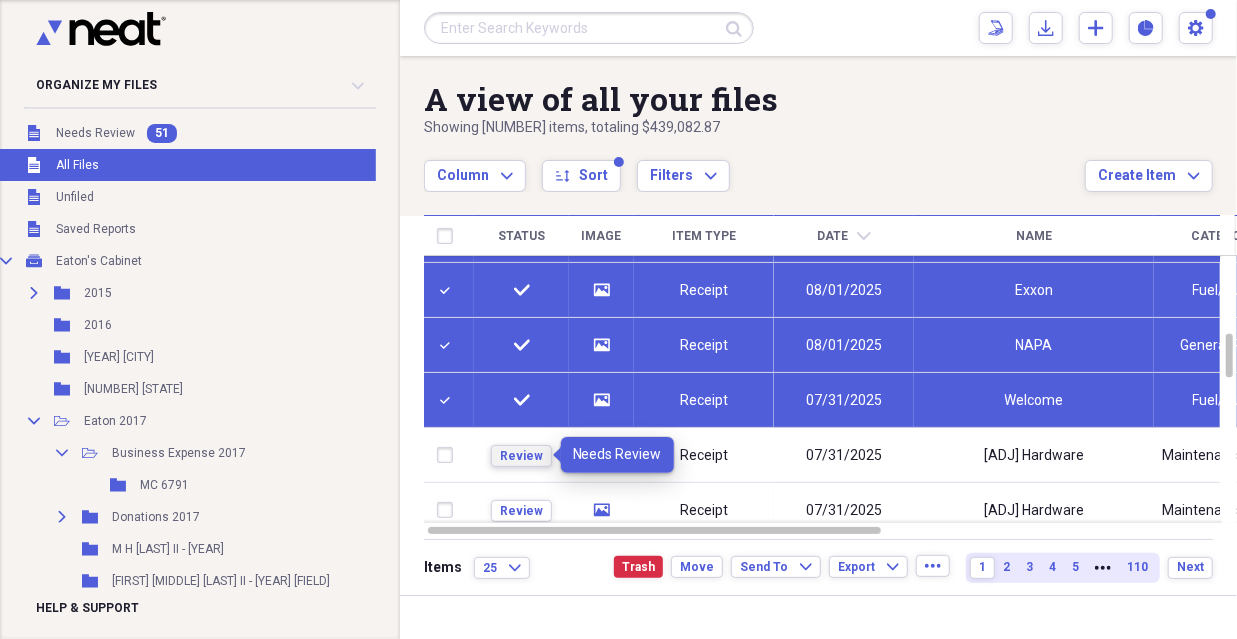 click on "Review" at bounding box center (521, 456) 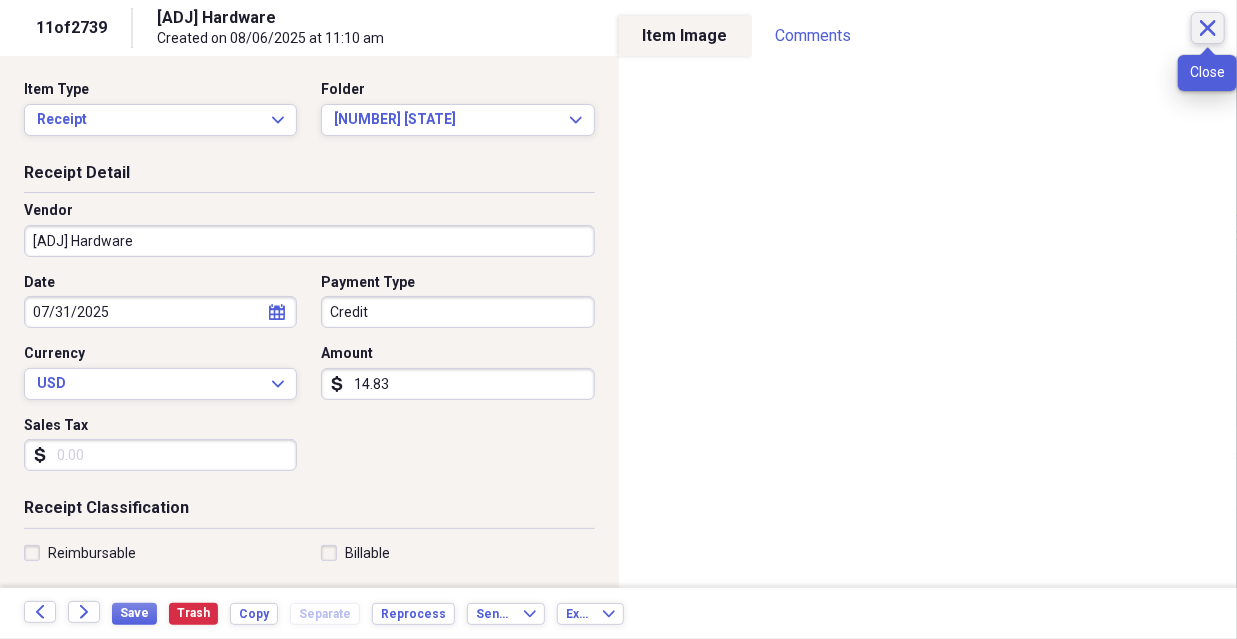 click on "Close" 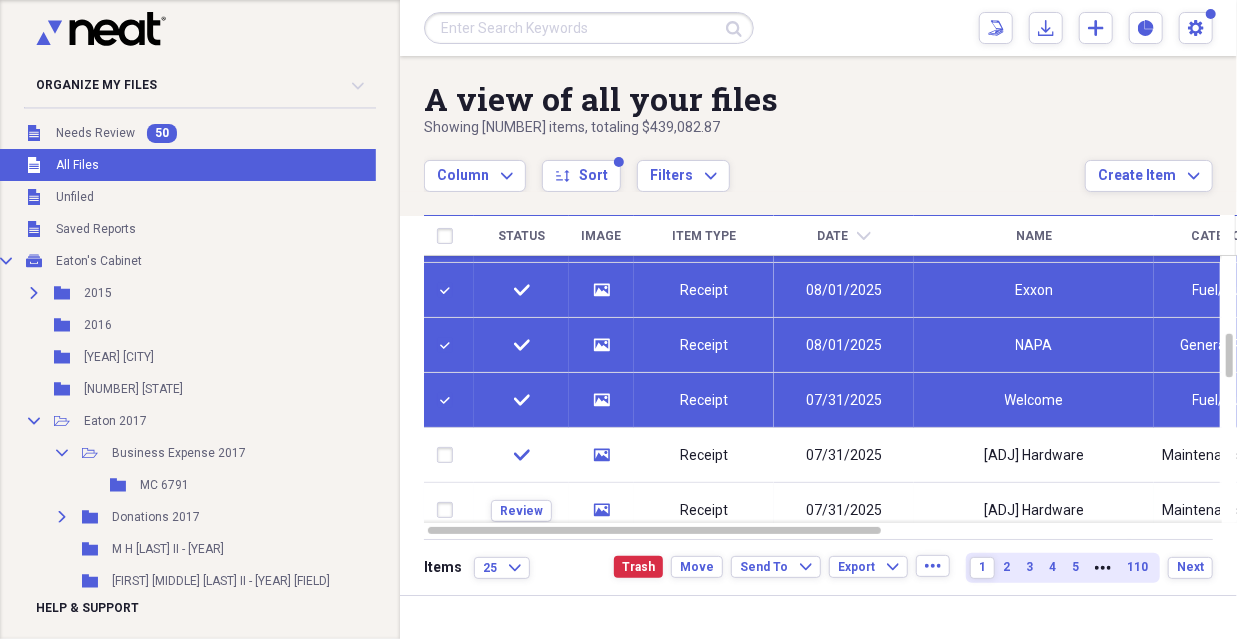 click at bounding box center (449, 455) 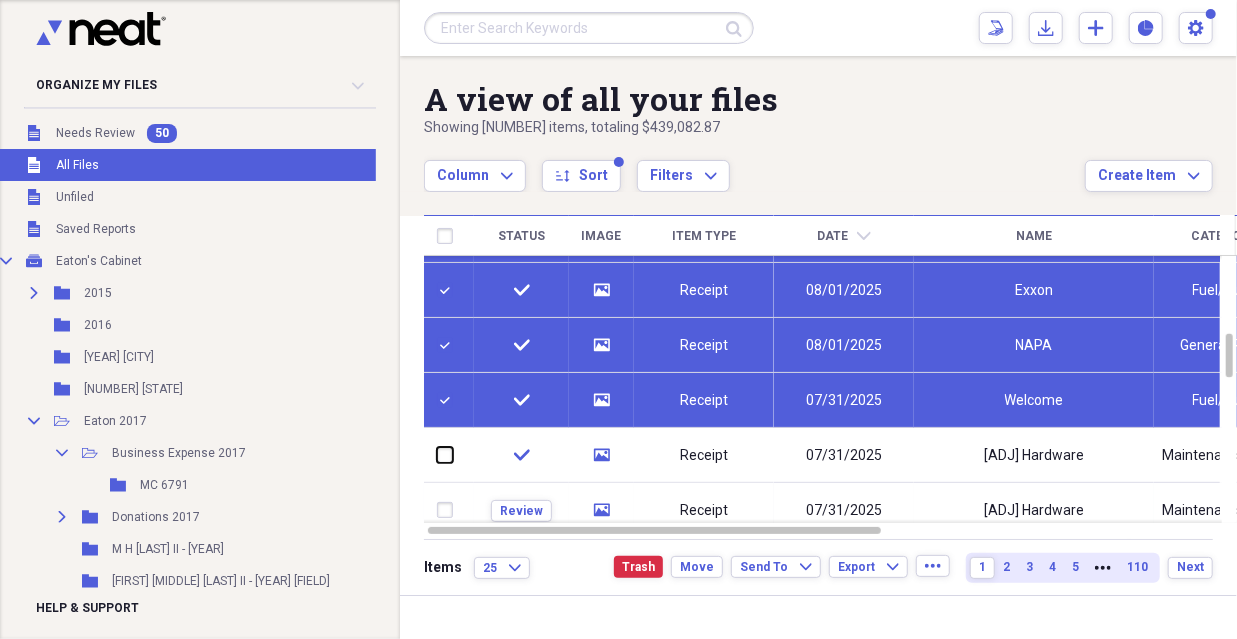 click at bounding box center [437, 455] 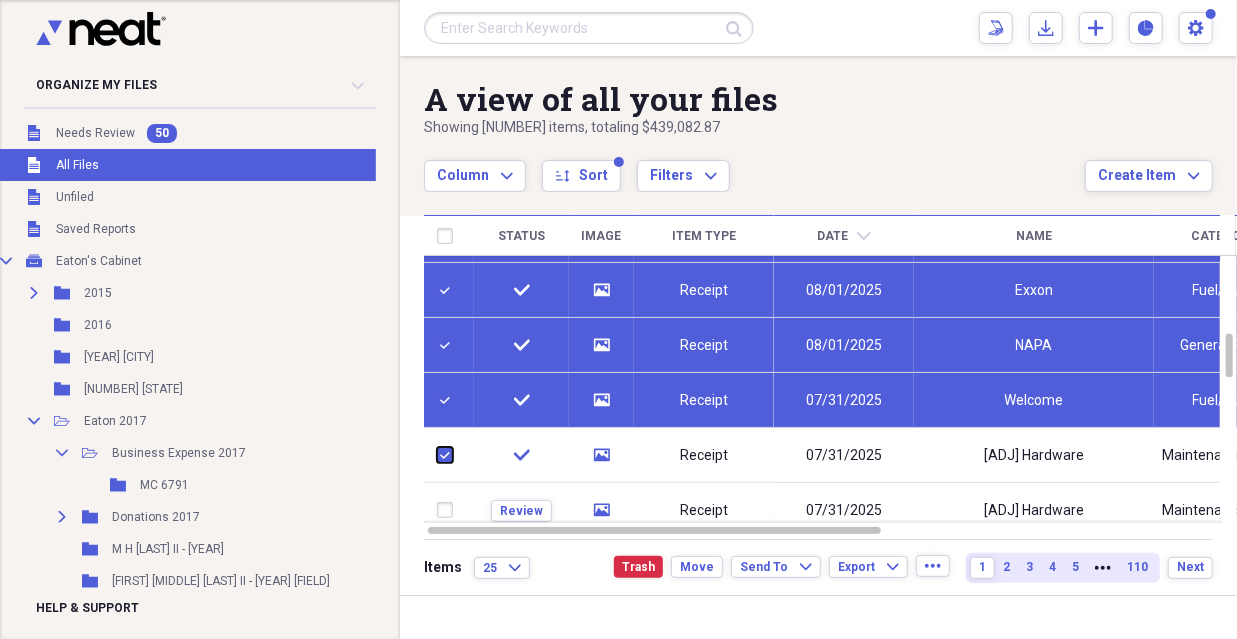 checkbox on "true" 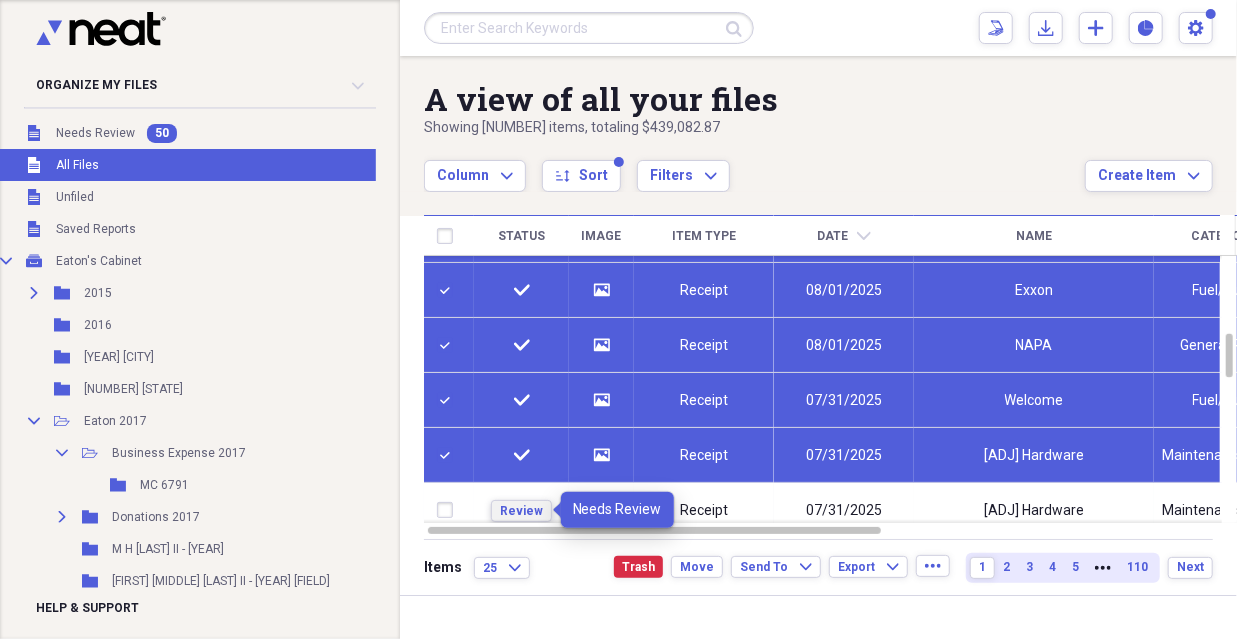 click on "Review" at bounding box center (521, 511) 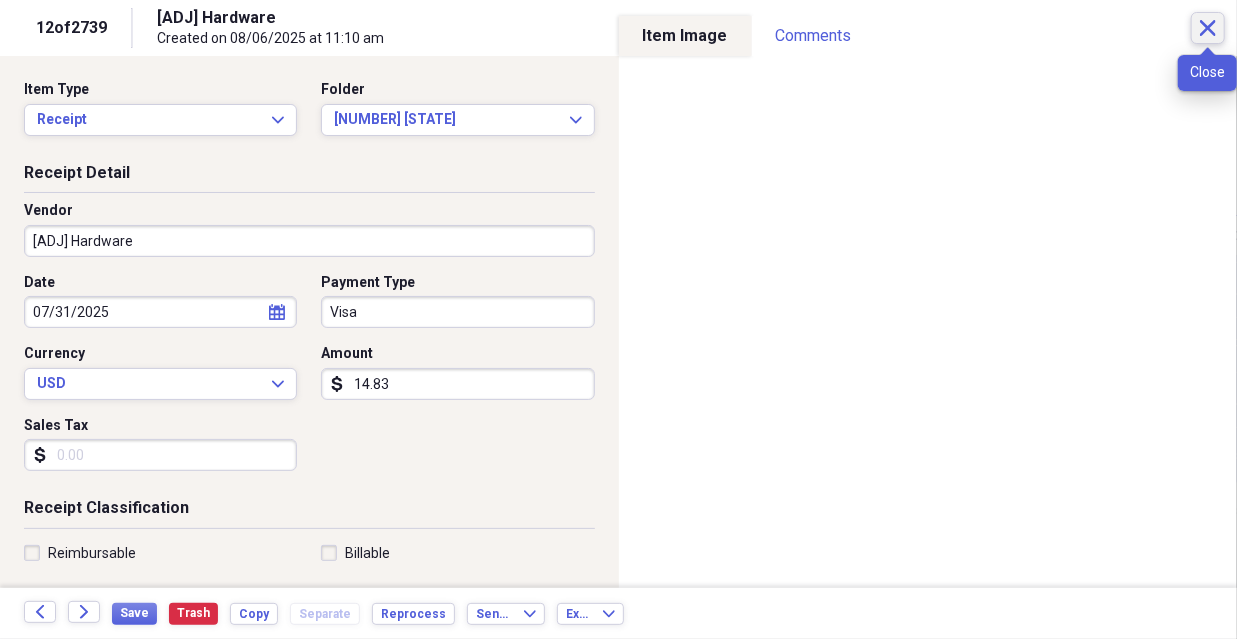 click on "Close" 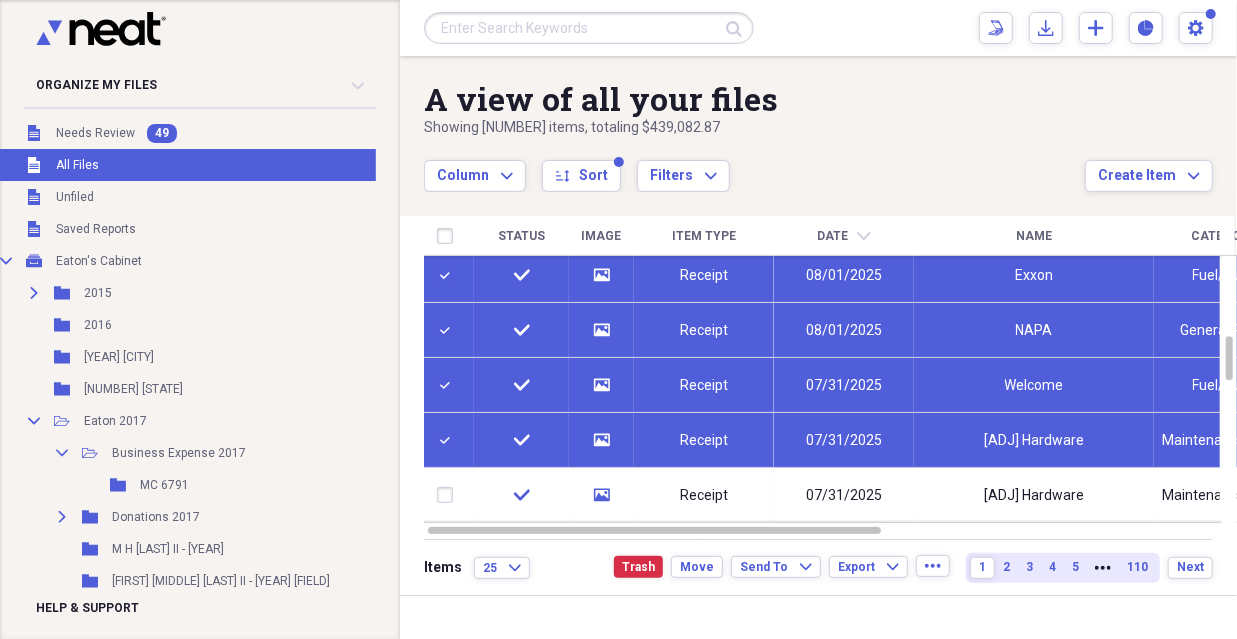 click at bounding box center [449, 495] 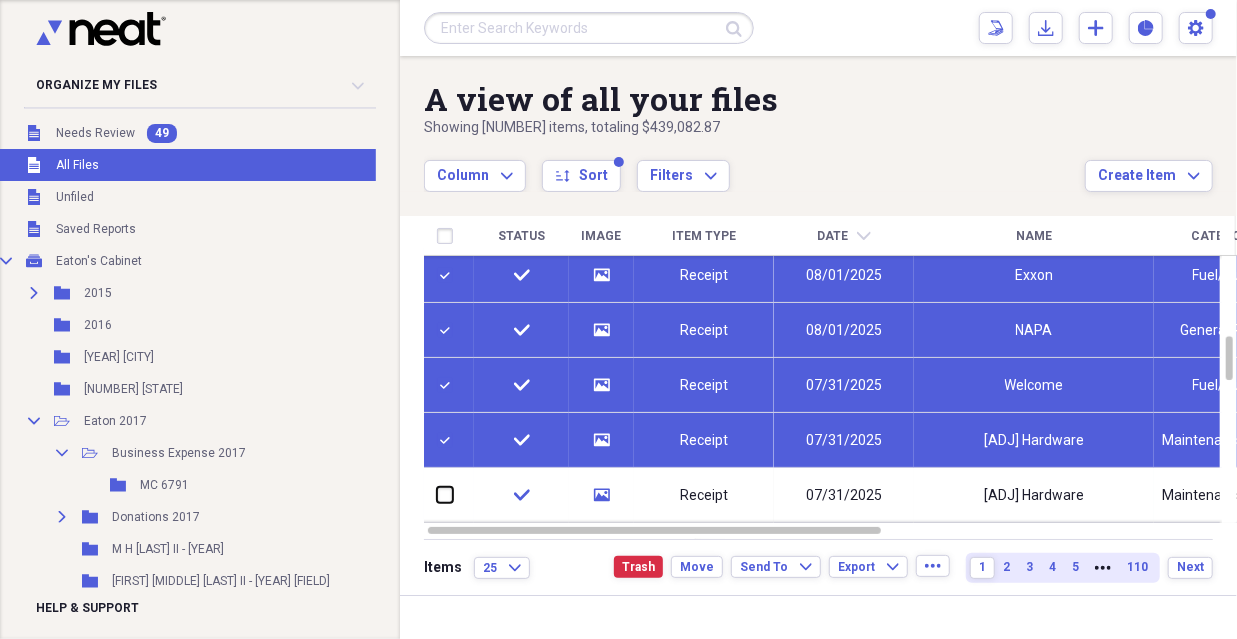 click at bounding box center [437, 495] 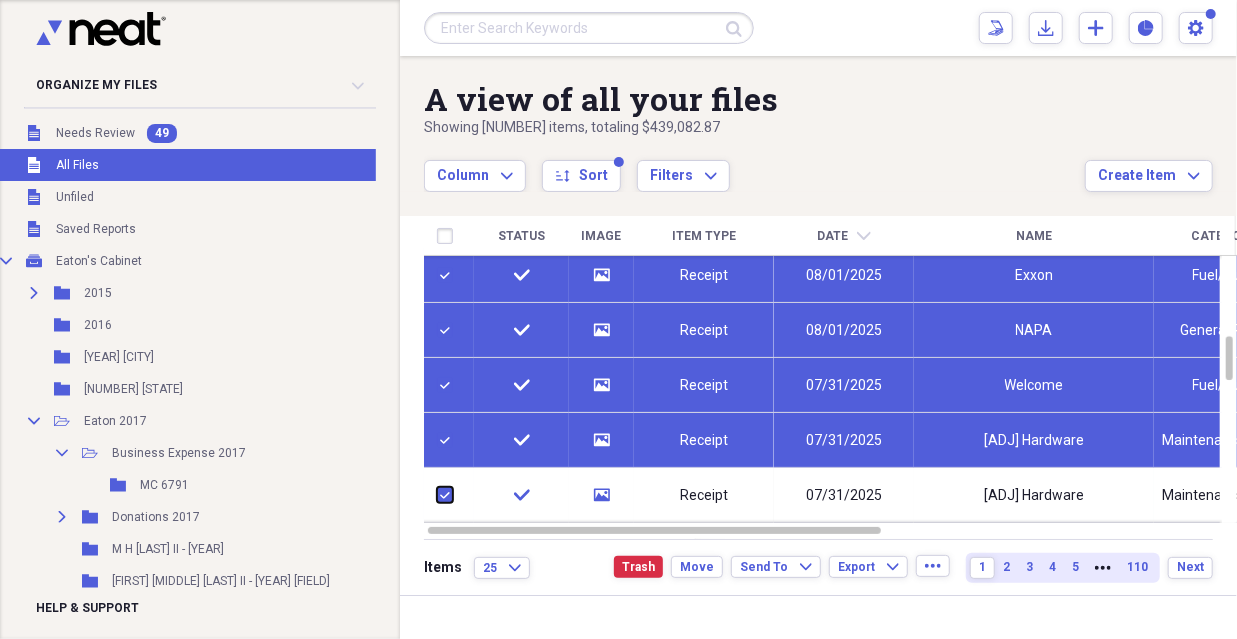 checkbox on "true" 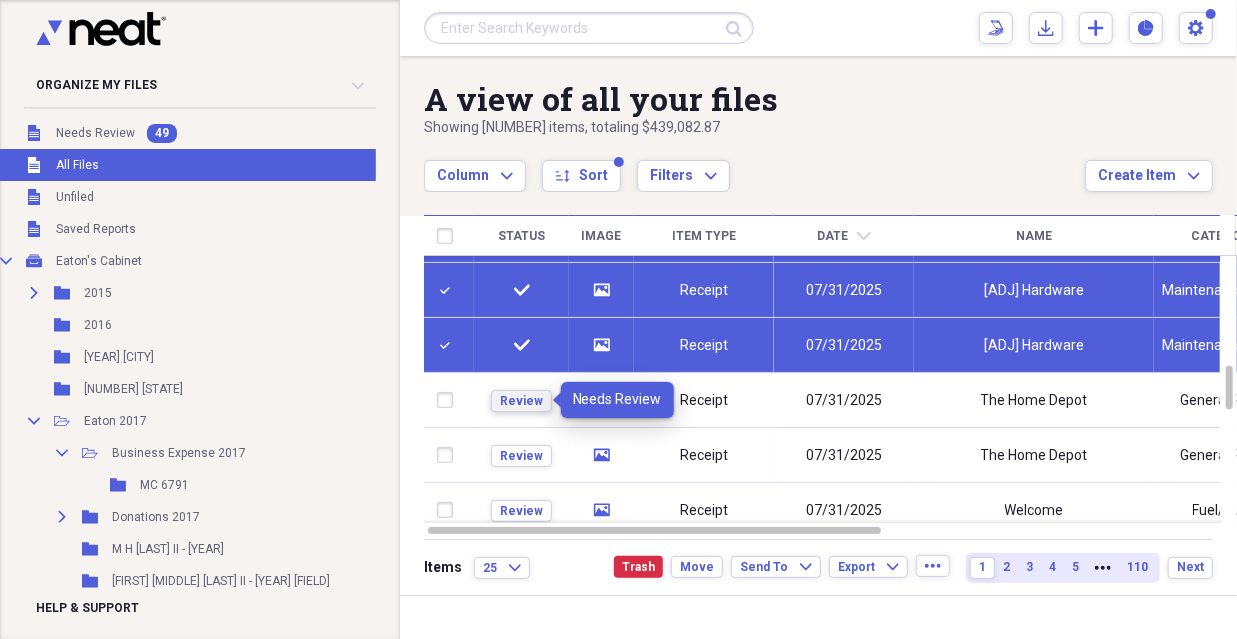 click on "Review" at bounding box center (521, 401) 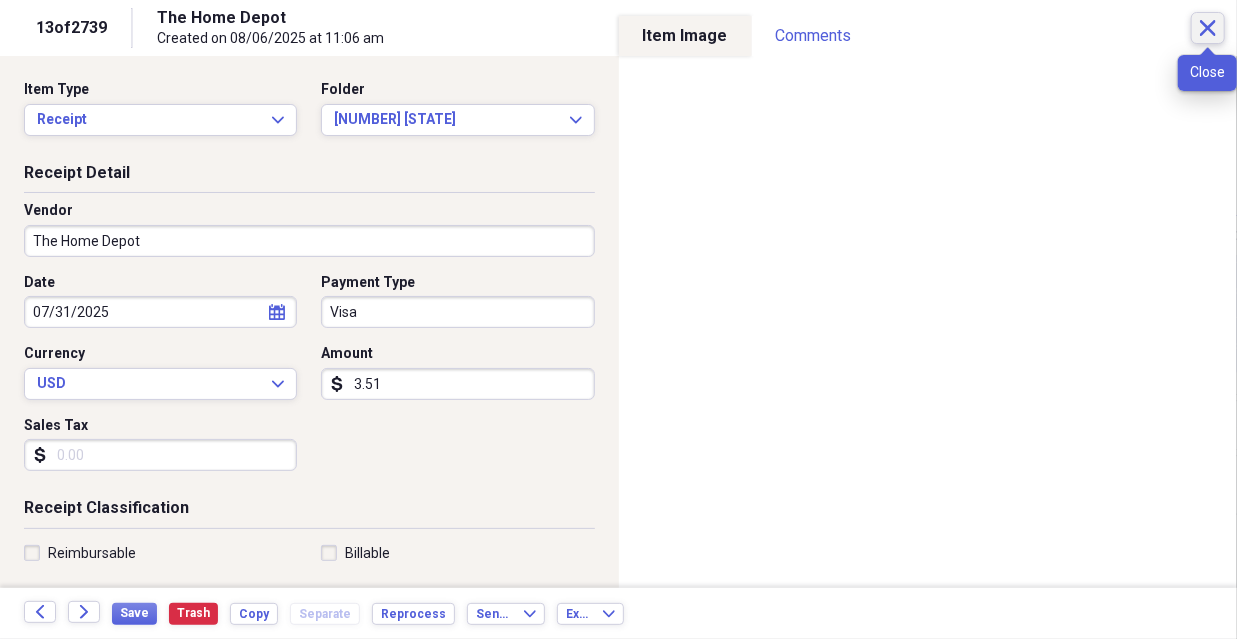 click on "Close" at bounding box center [1208, 28] 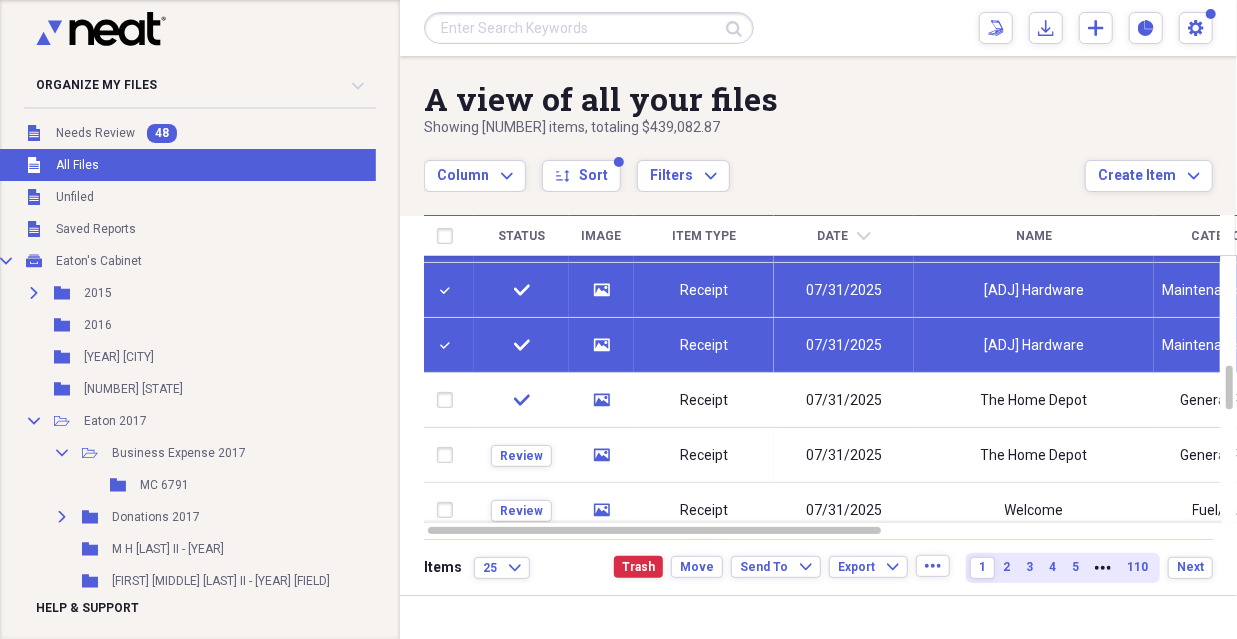 click at bounding box center [449, 400] 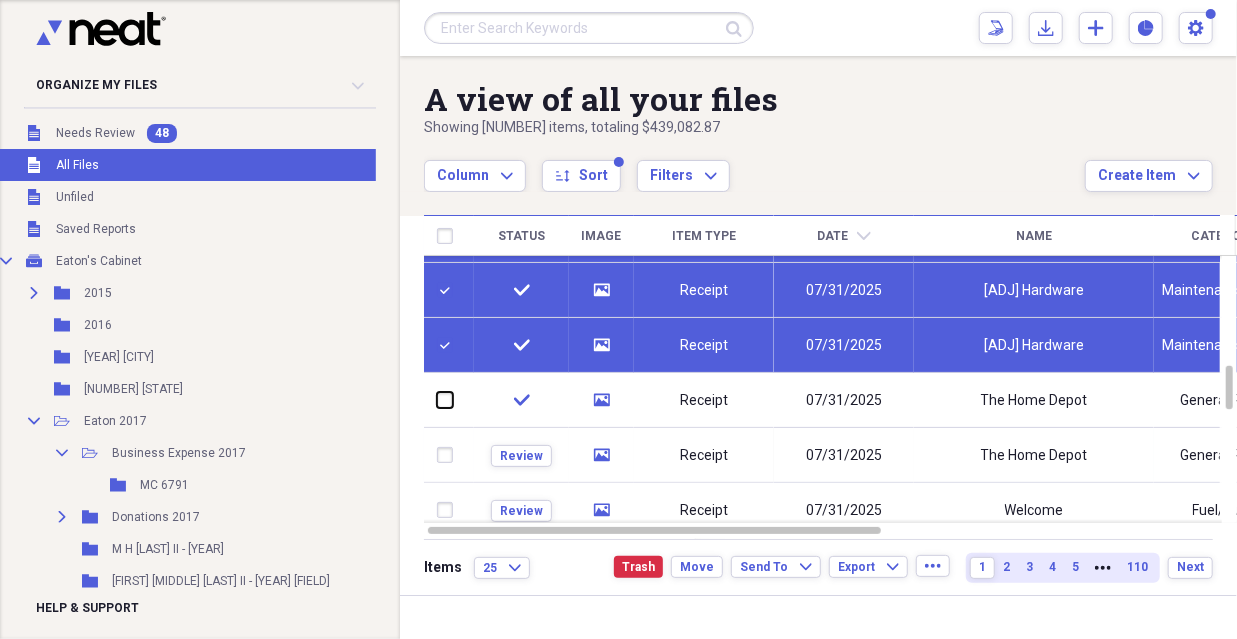 click at bounding box center [437, 400] 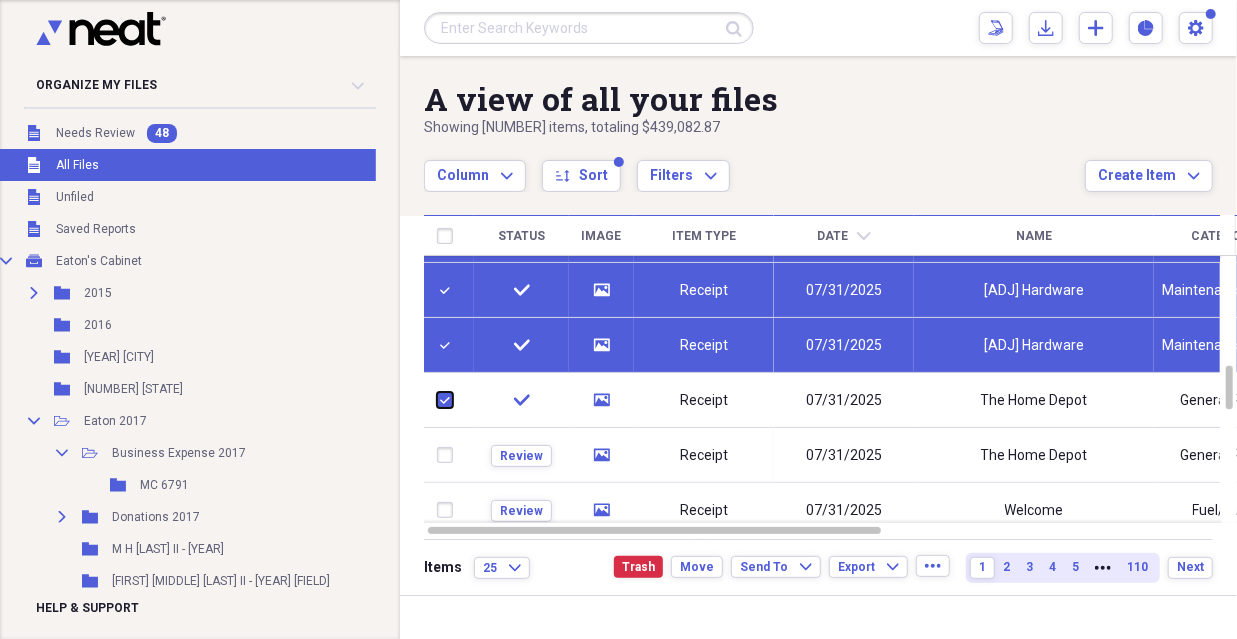 checkbox on "true" 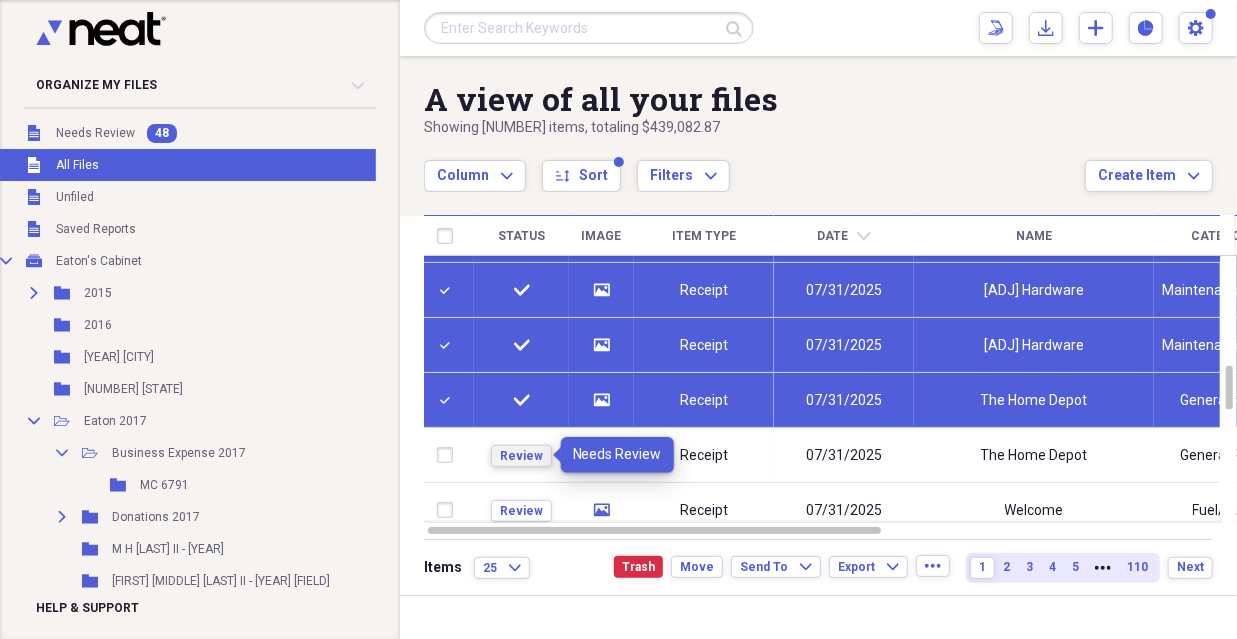 click on "Review" at bounding box center [521, 456] 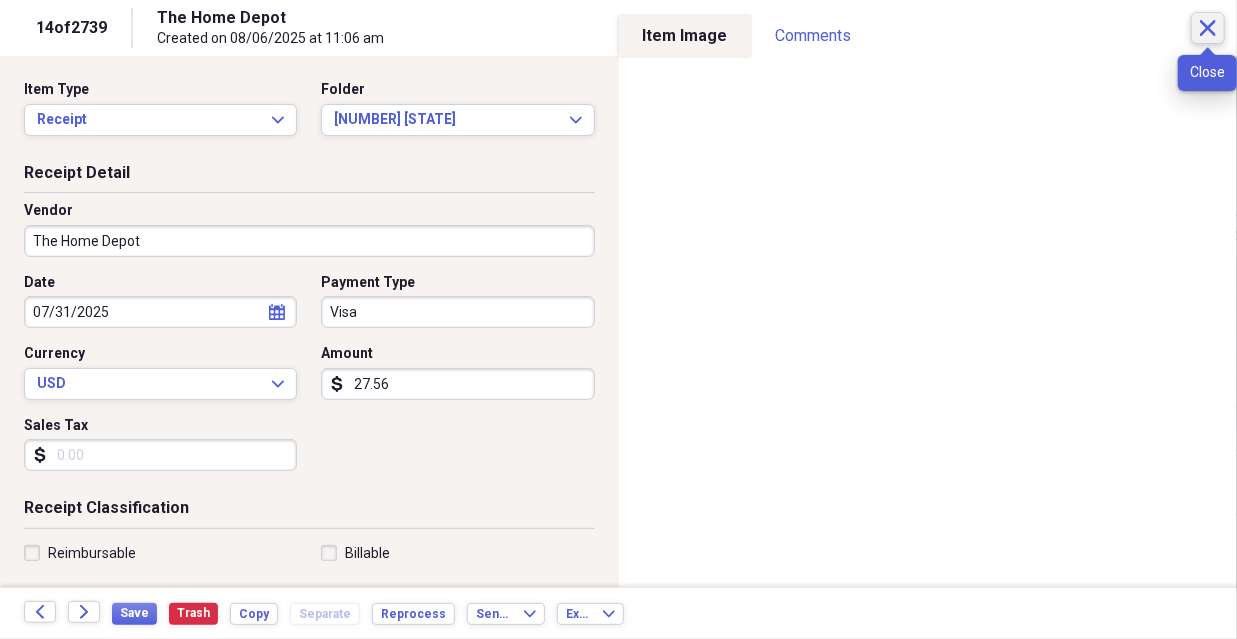 click 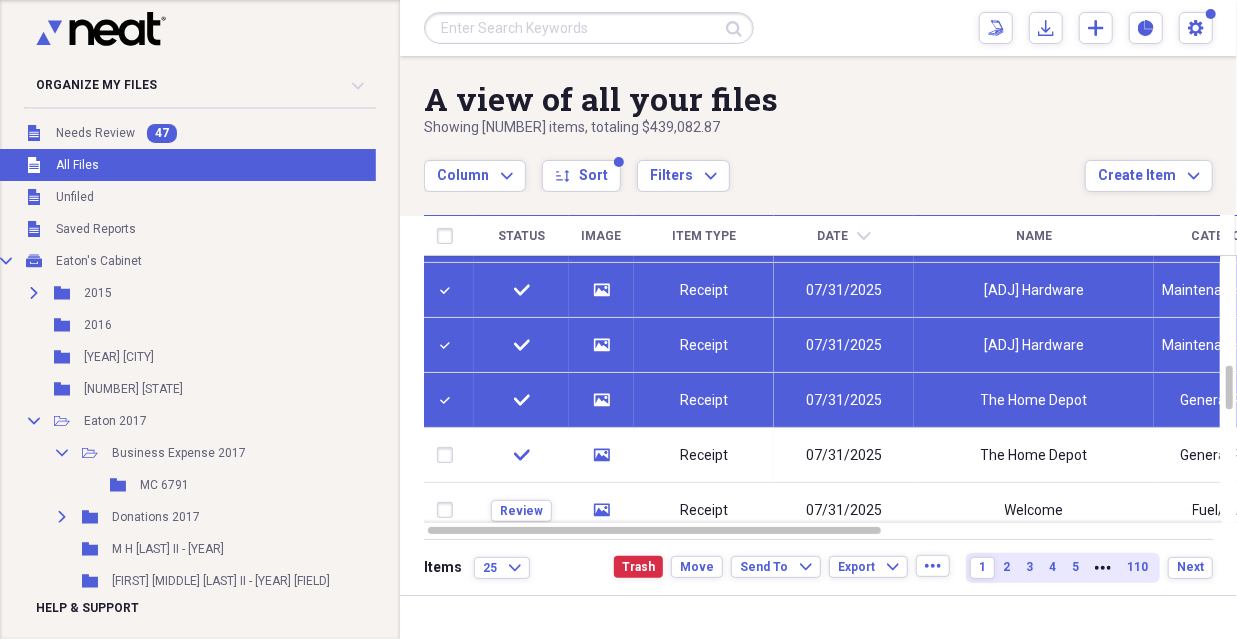 click at bounding box center (449, 455) 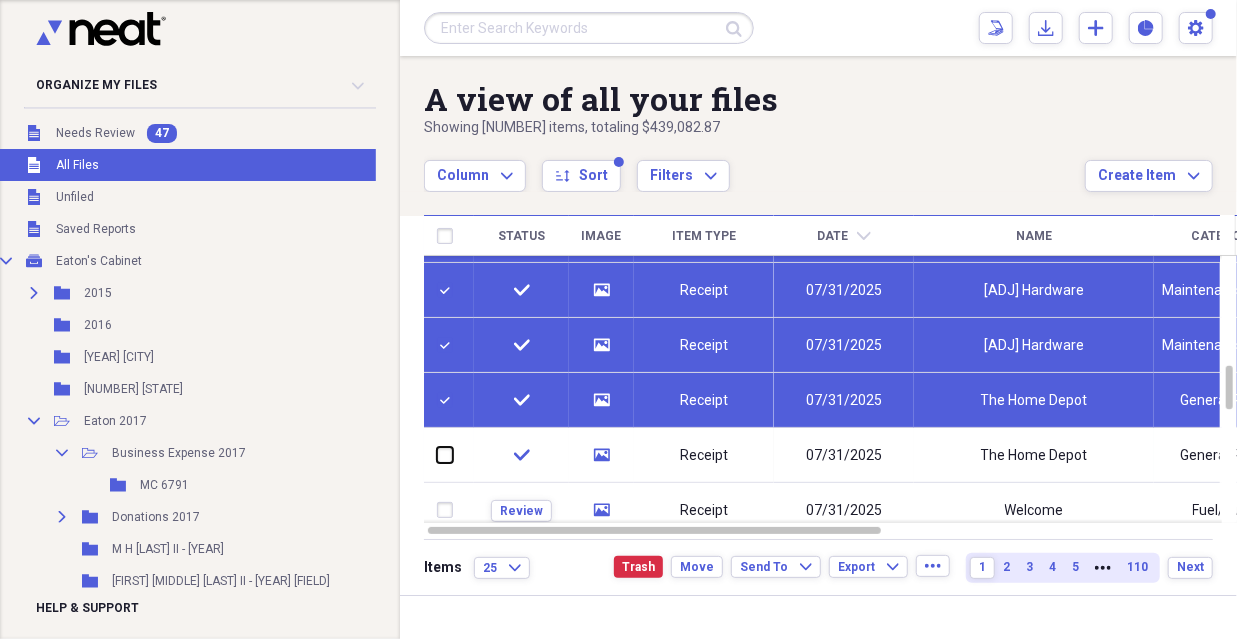 click at bounding box center (437, 455) 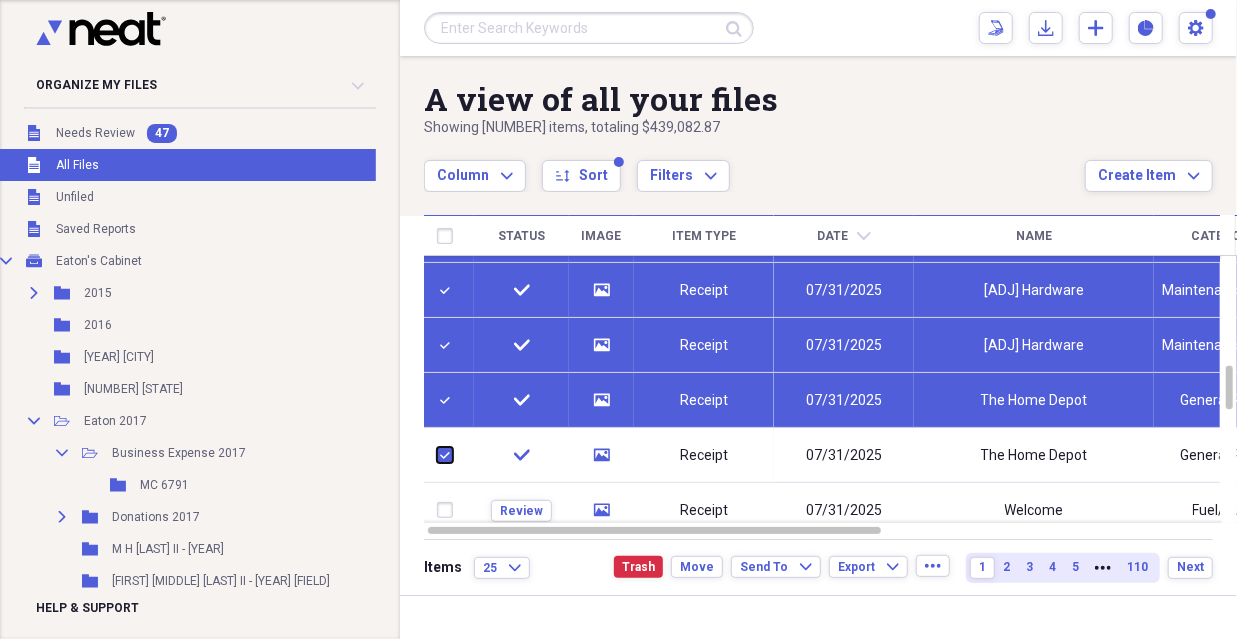 checkbox on "true" 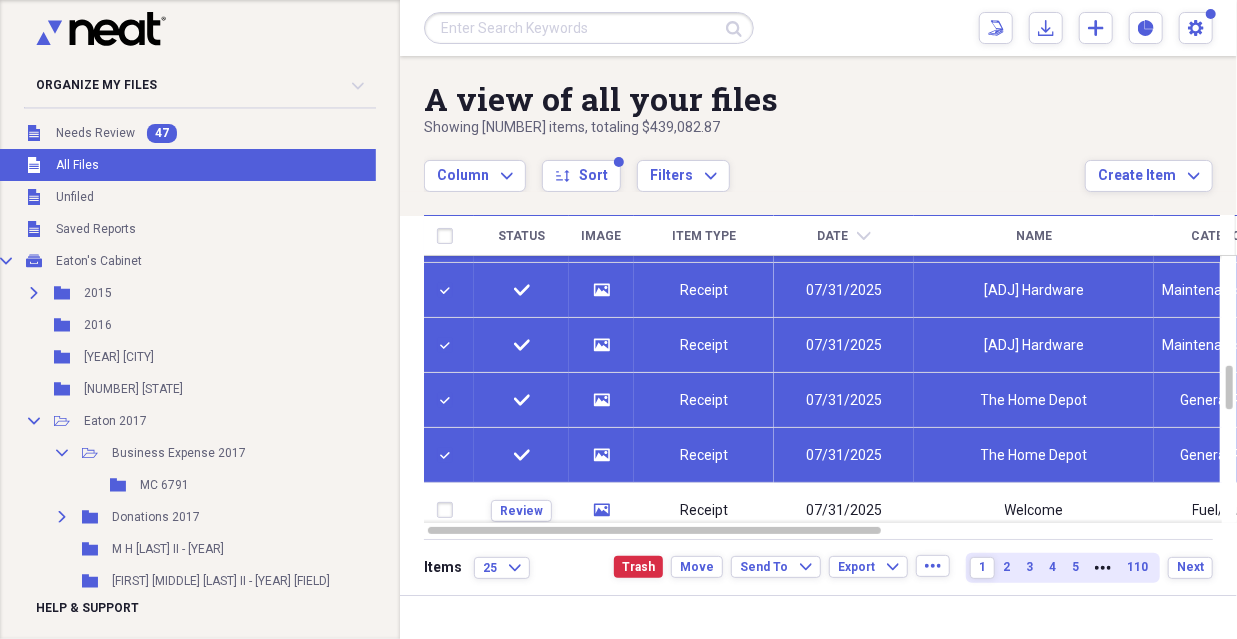 click at bounding box center [449, 510] 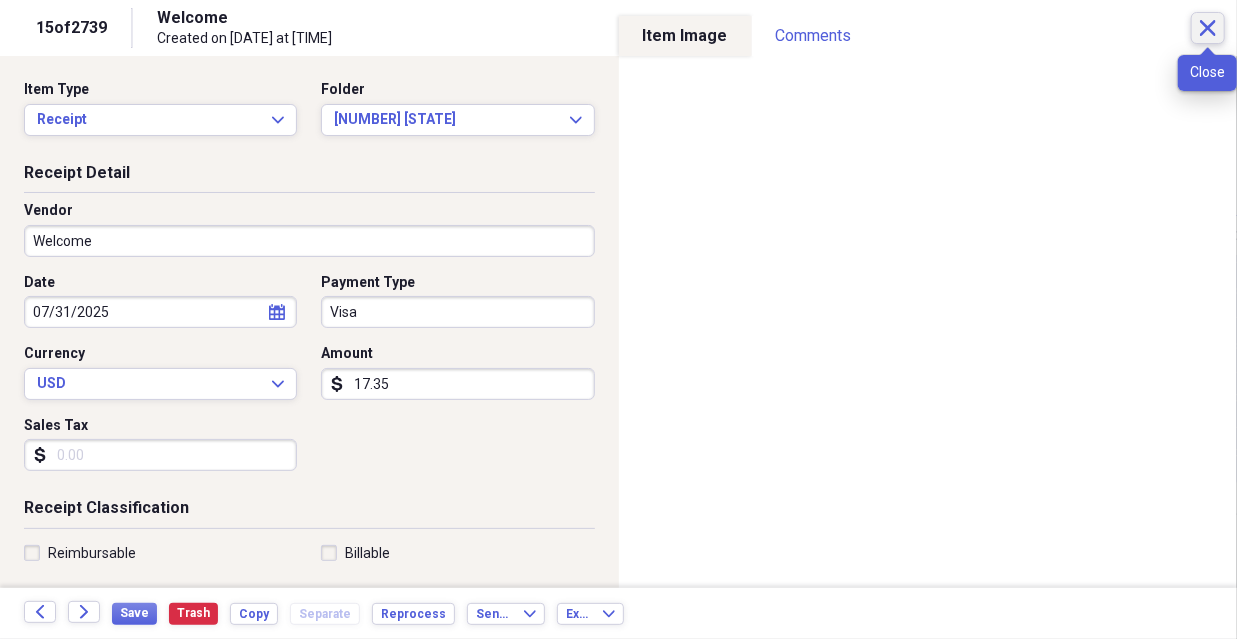 click on "Close" 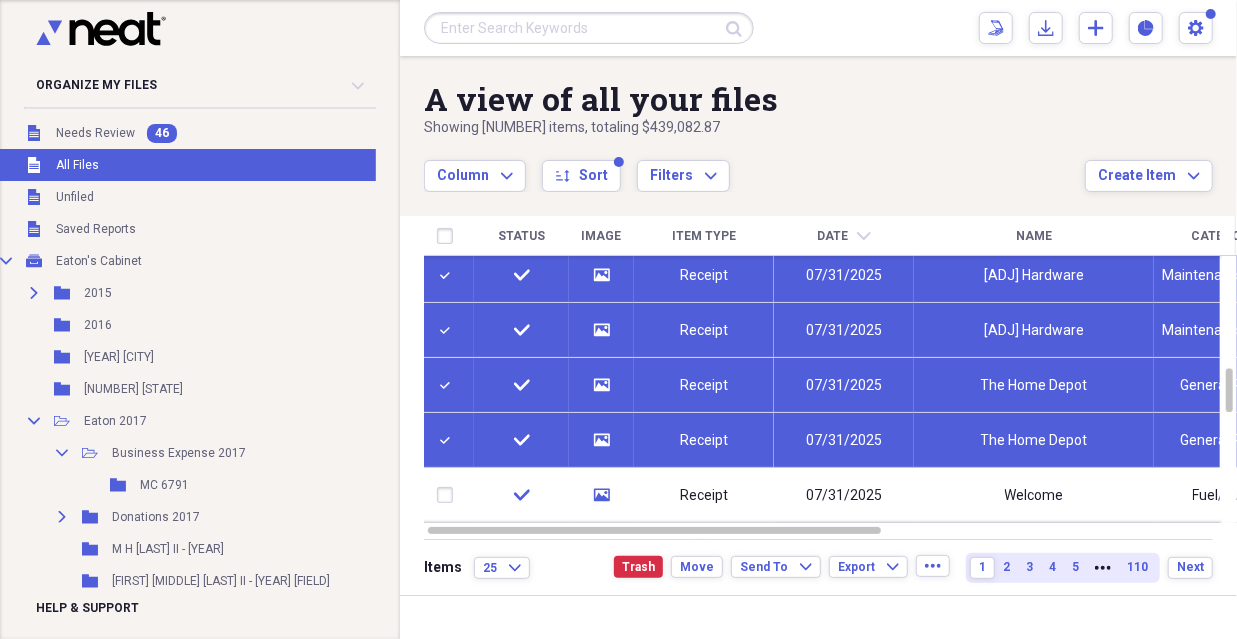click at bounding box center (449, 495) 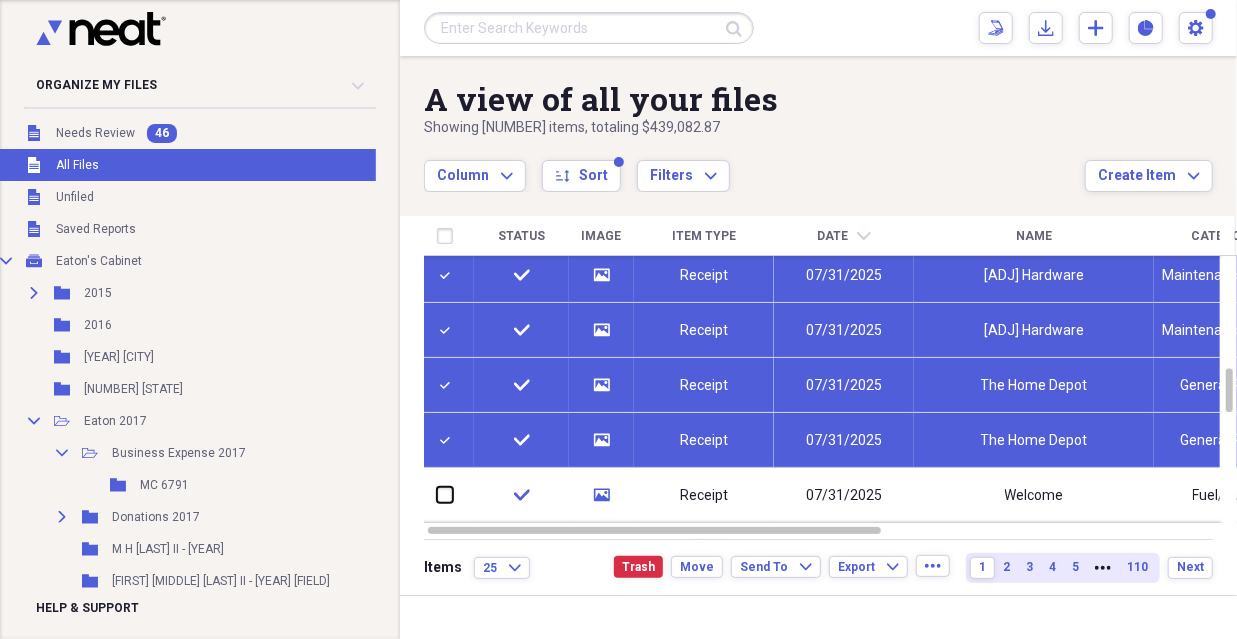 click at bounding box center (437, 495) 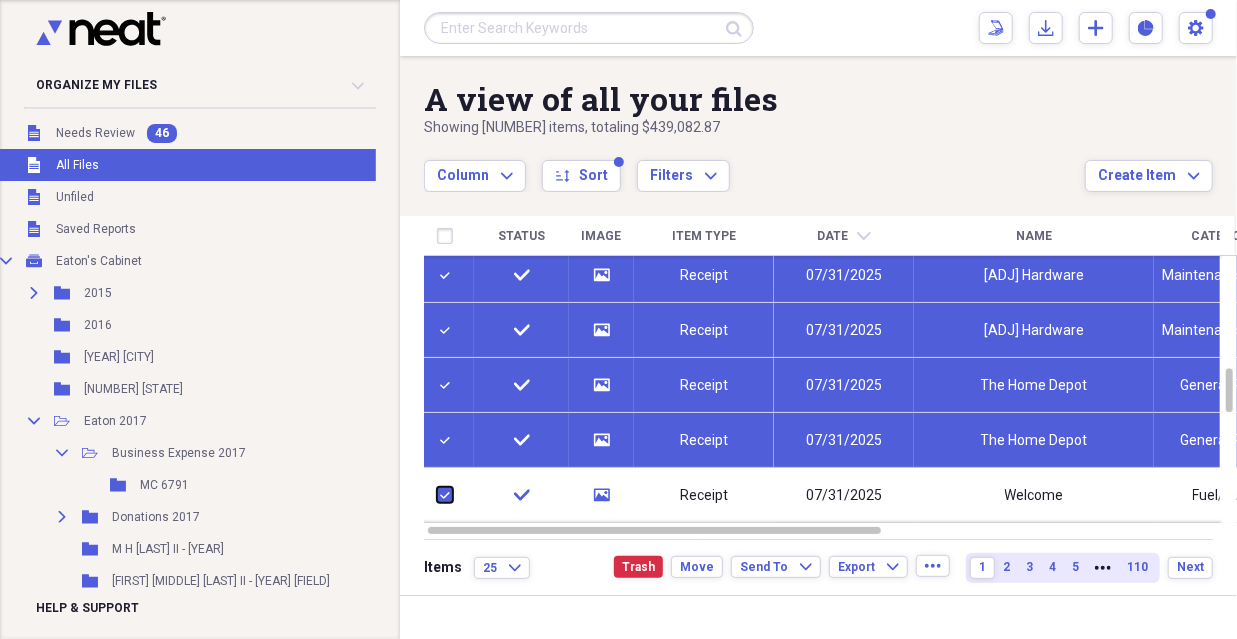 checkbox on "true" 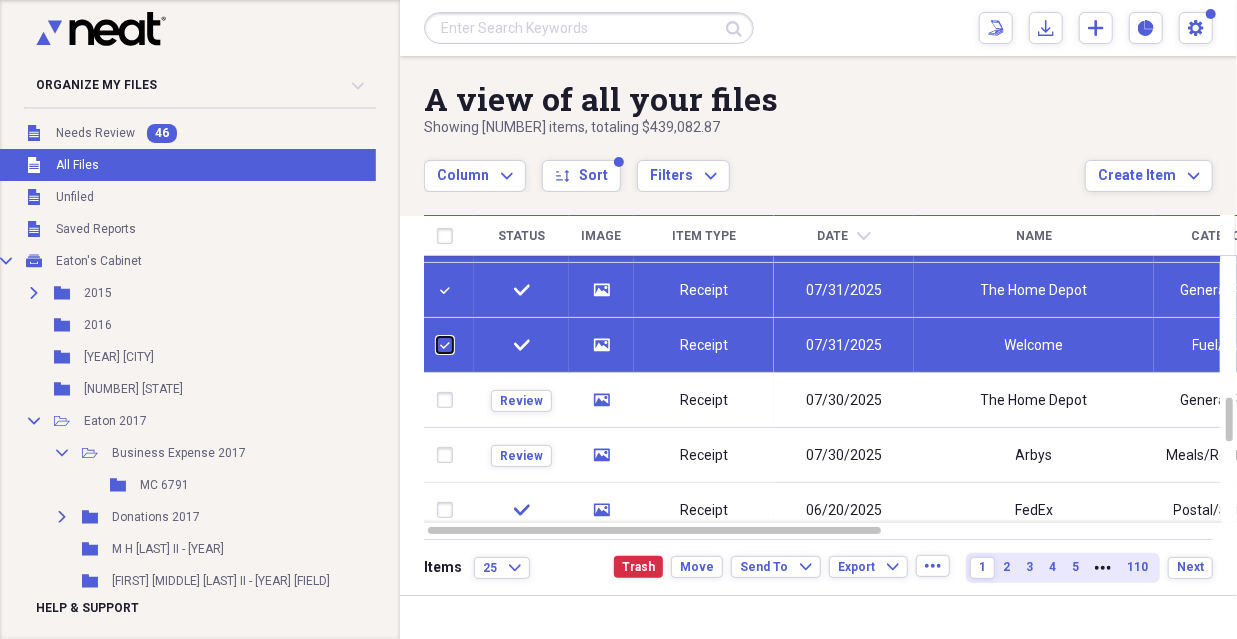 checkbox on "false" 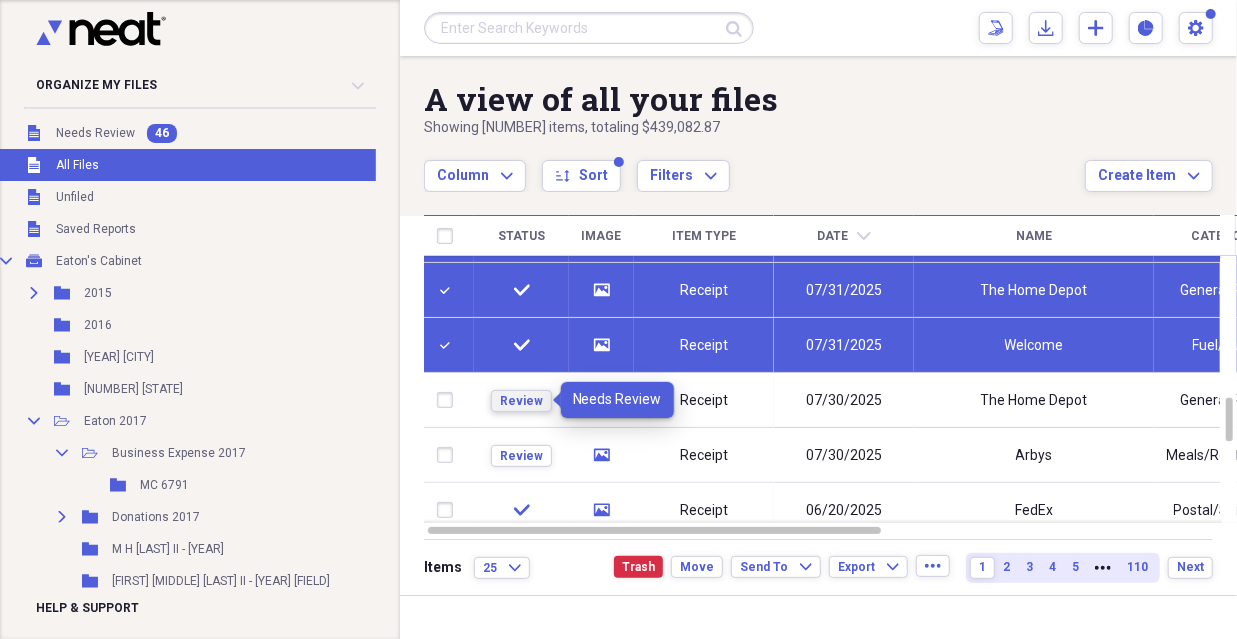 click on "Review" at bounding box center [521, 401] 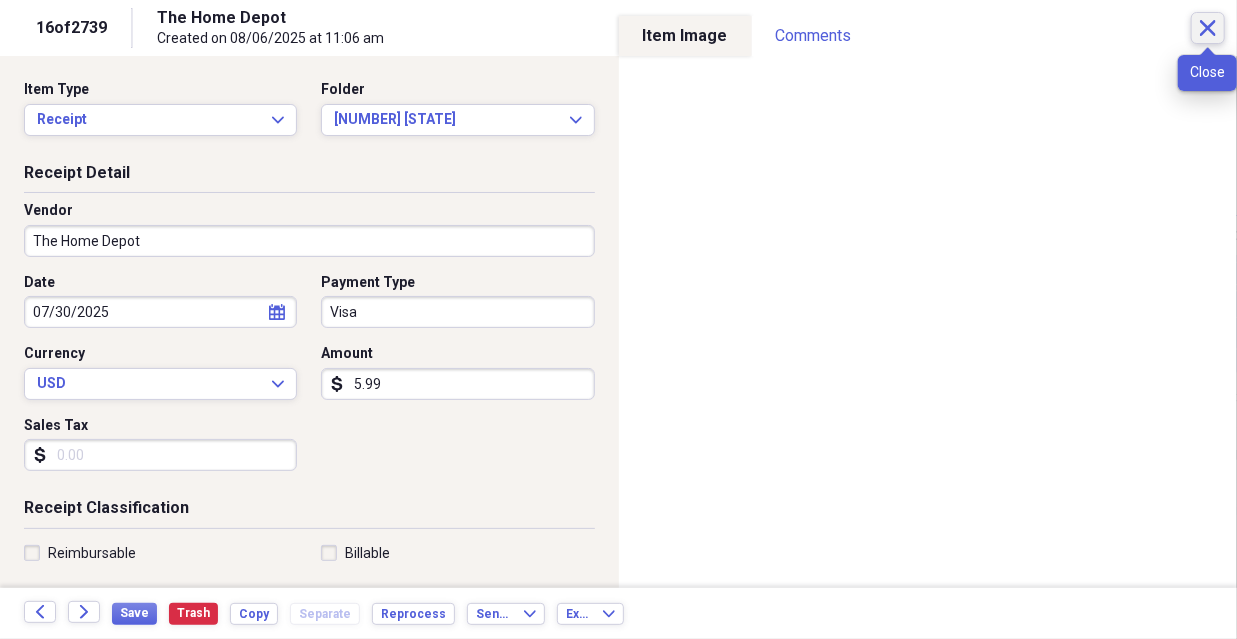 click 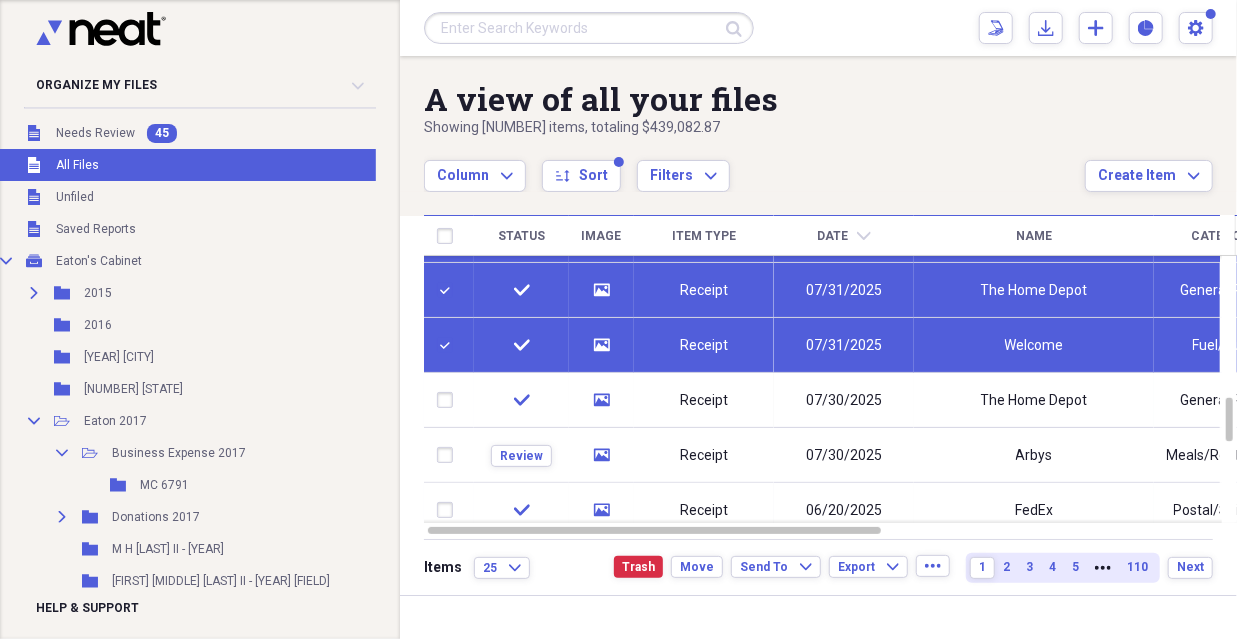 click at bounding box center (449, 400) 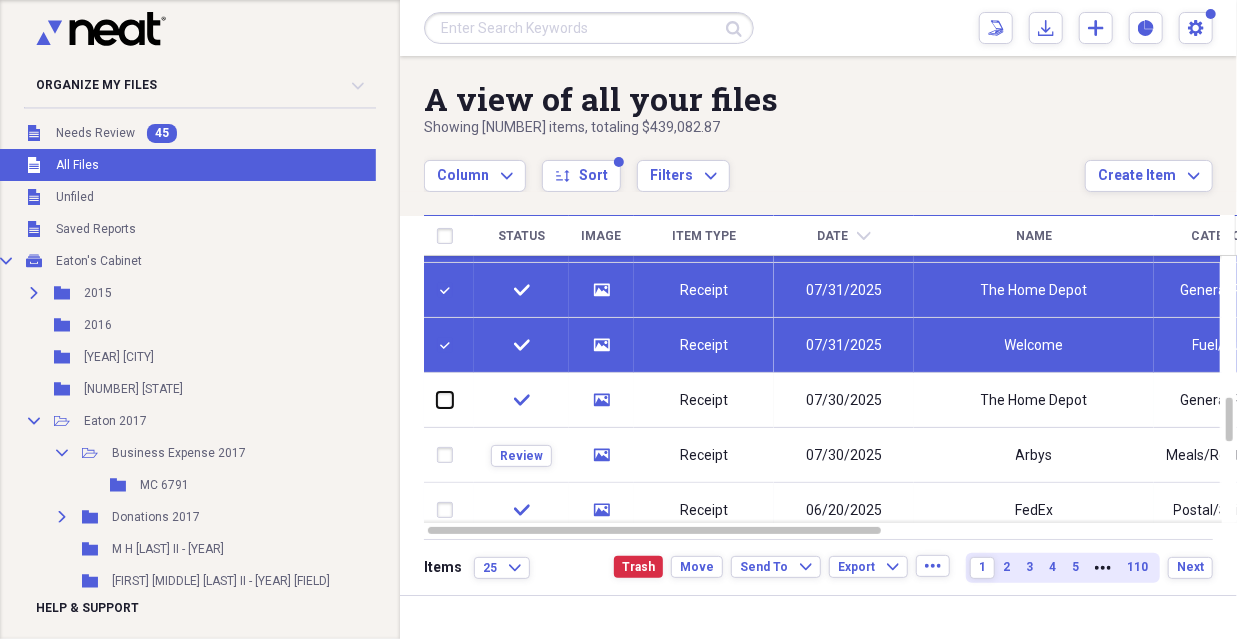 click at bounding box center [437, 400] 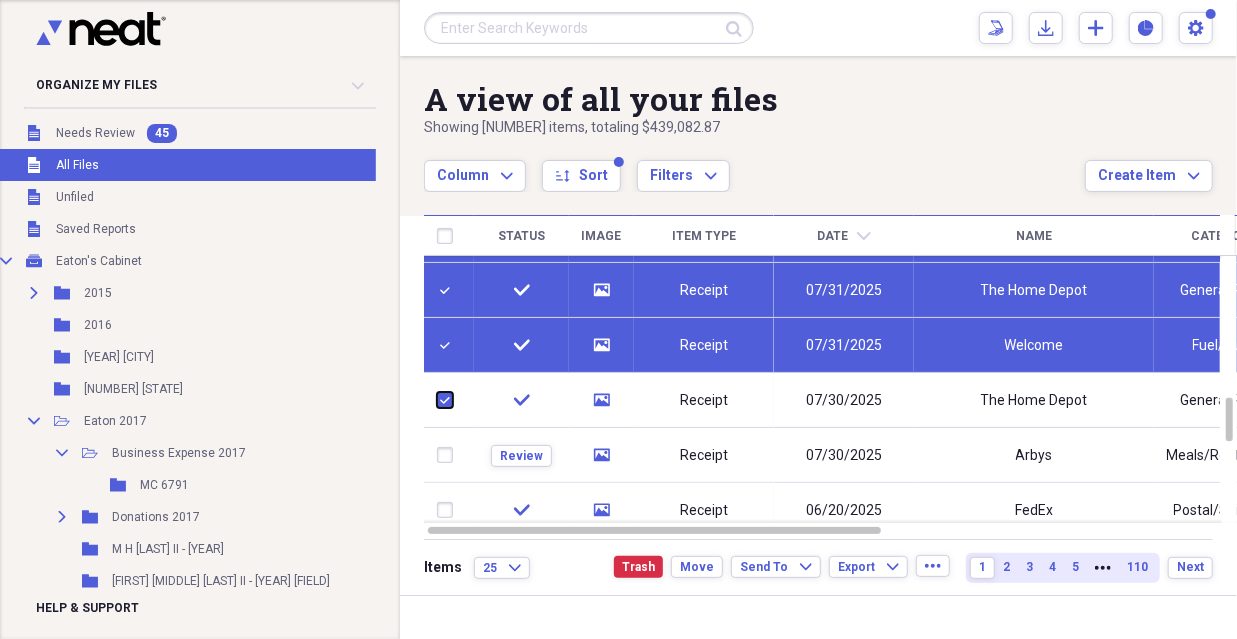 checkbox on "true" 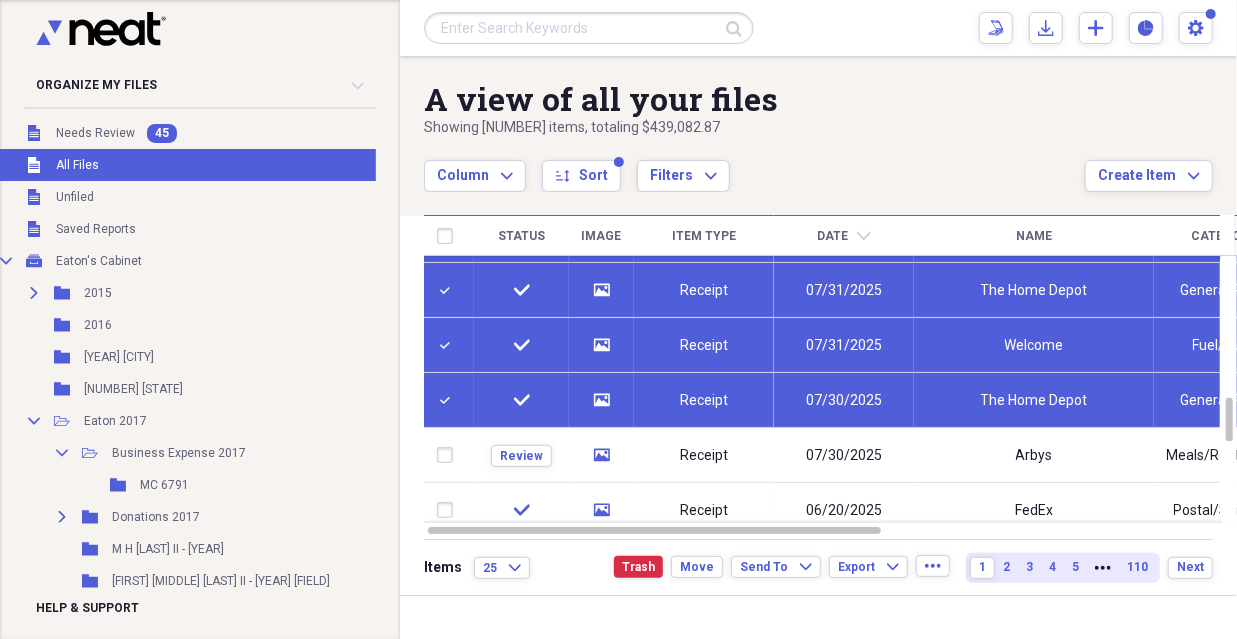 click at bounding box center [449, 455] 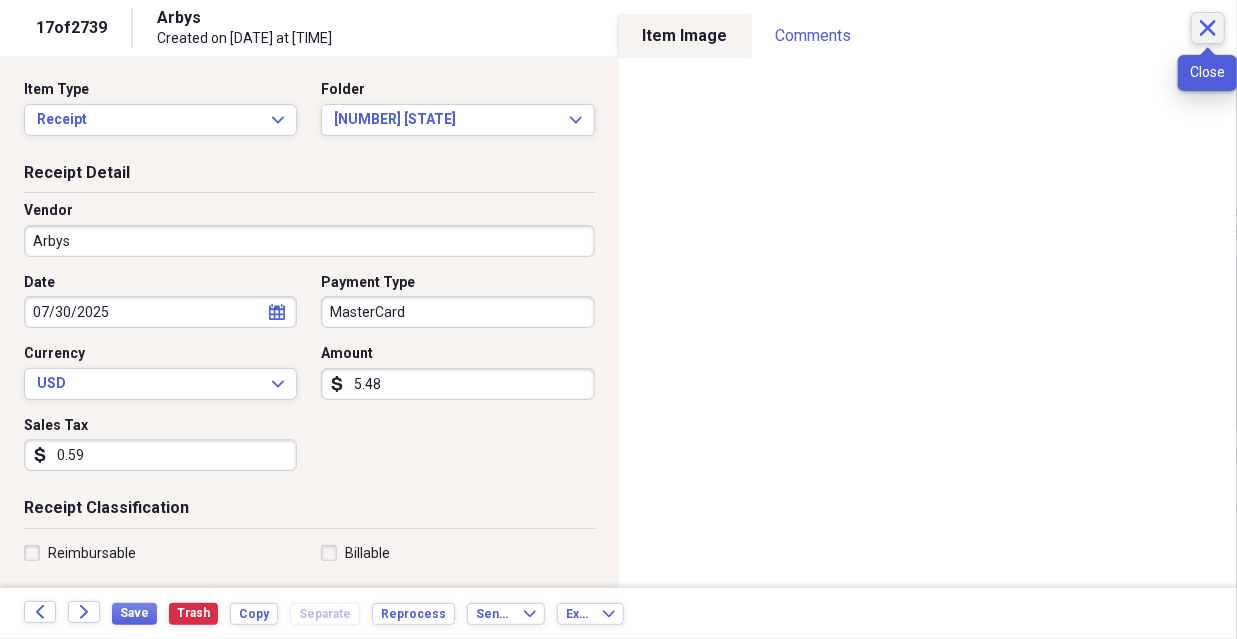 click on "Close" 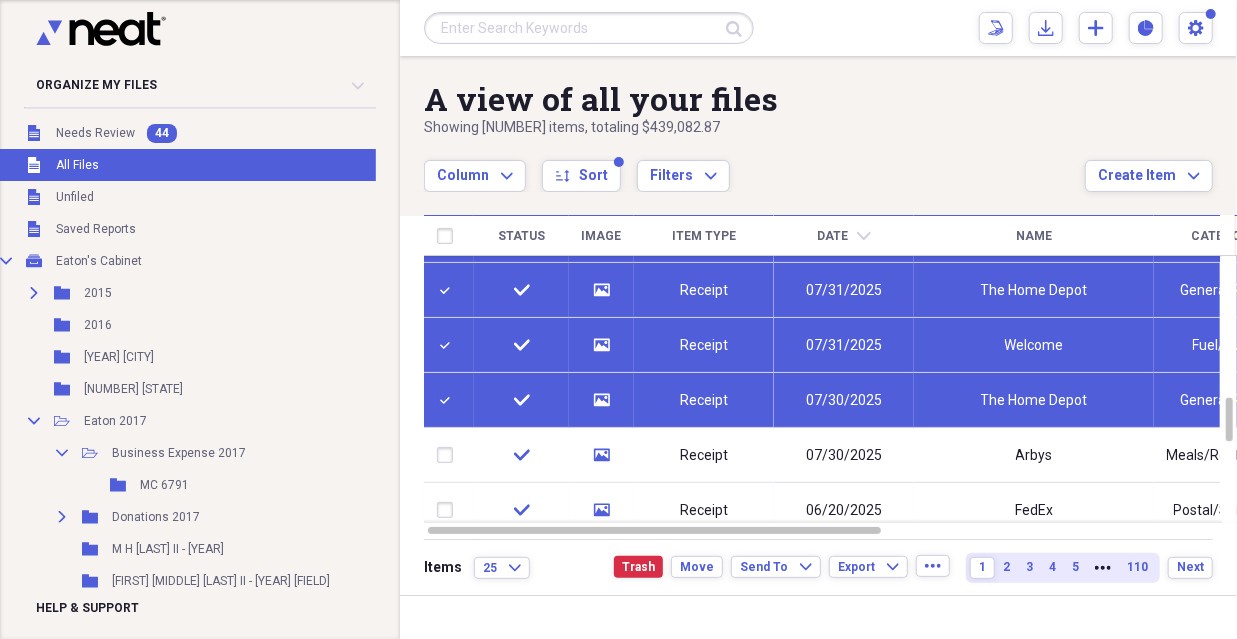 click at bounding box center (449, 455) 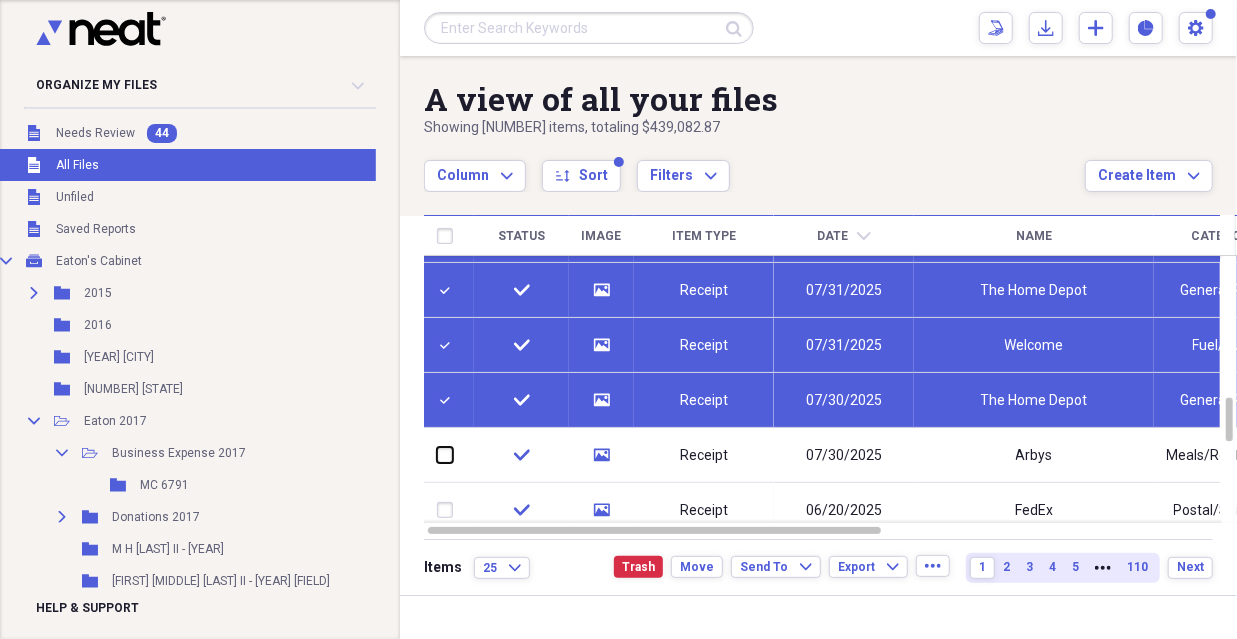 click at bounding box center (437, 455) 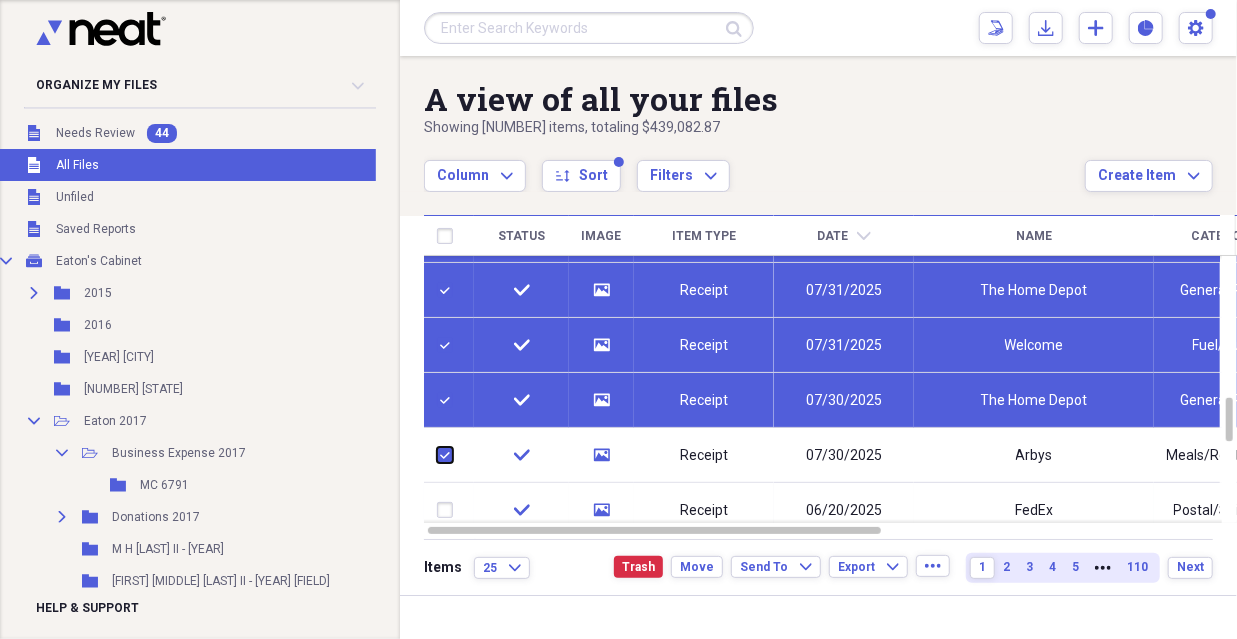 checkbox on "true" 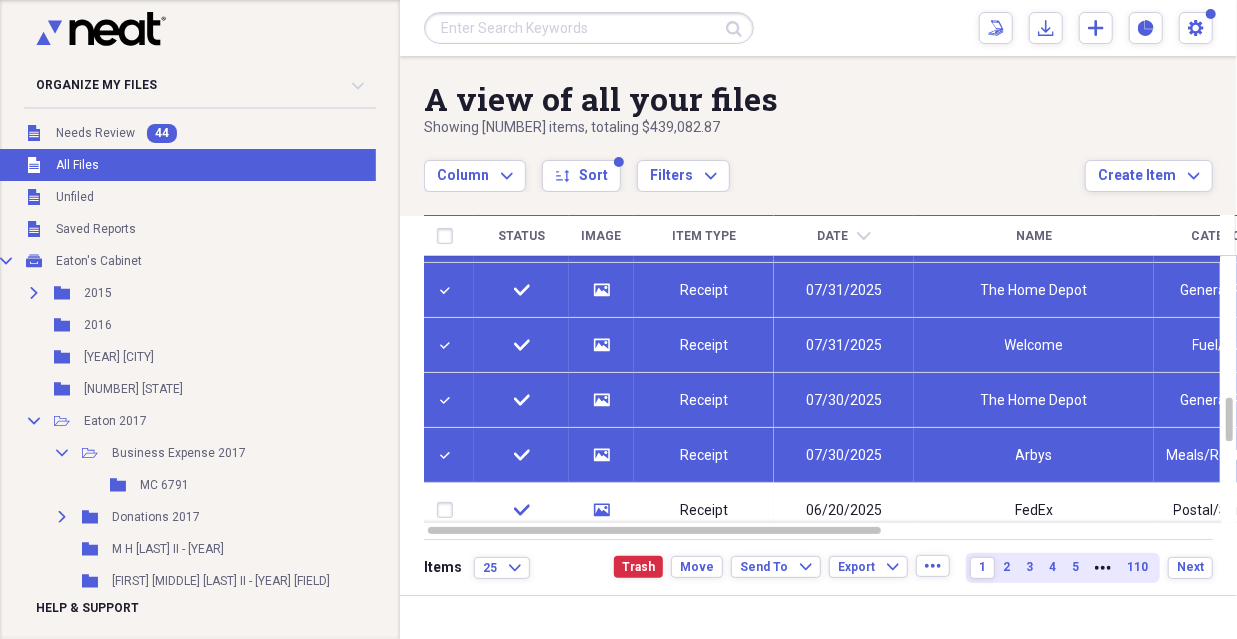 click on "check" at bounding box center (521, 510) 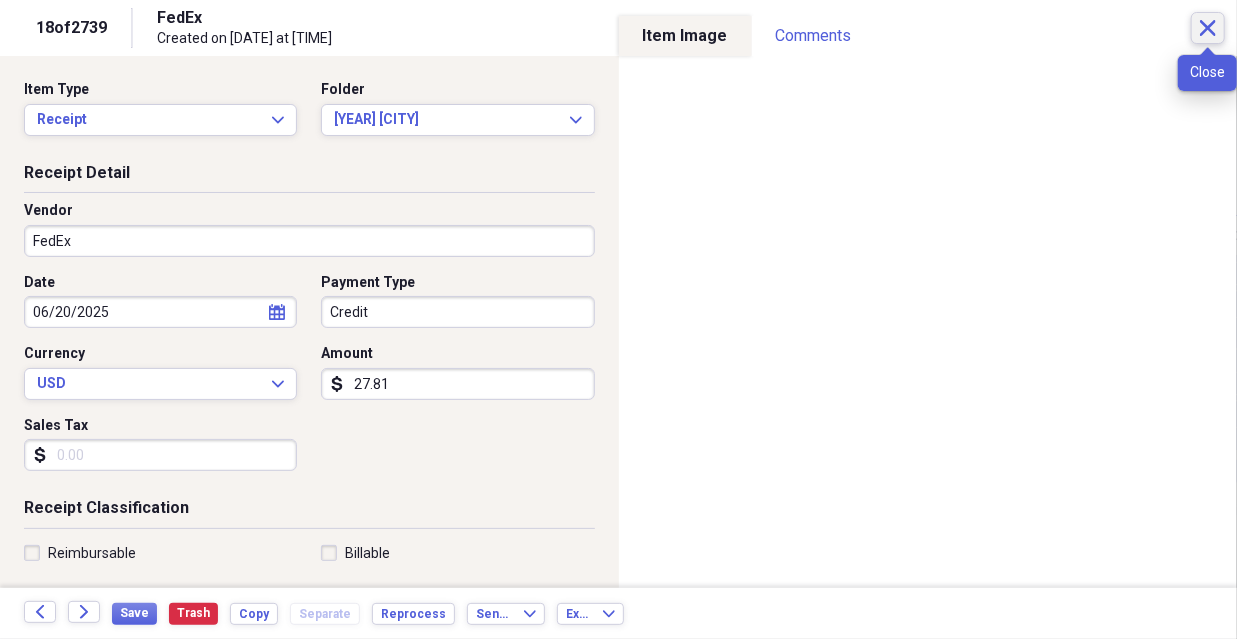 click on "Close" 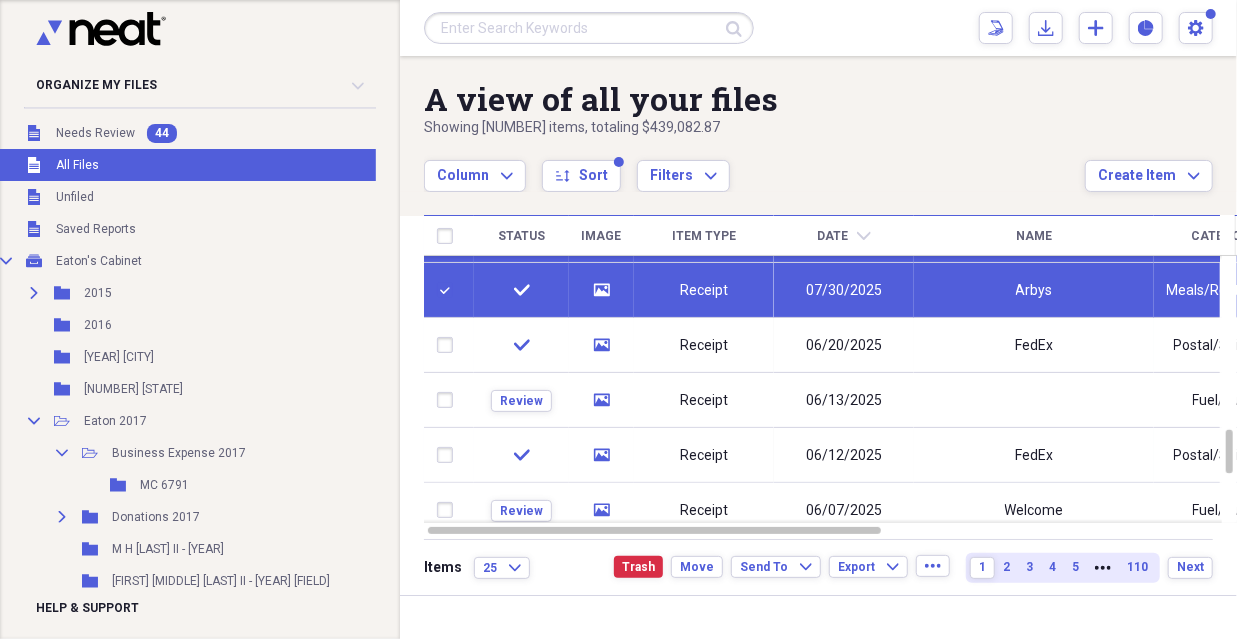 checkbox on "false" 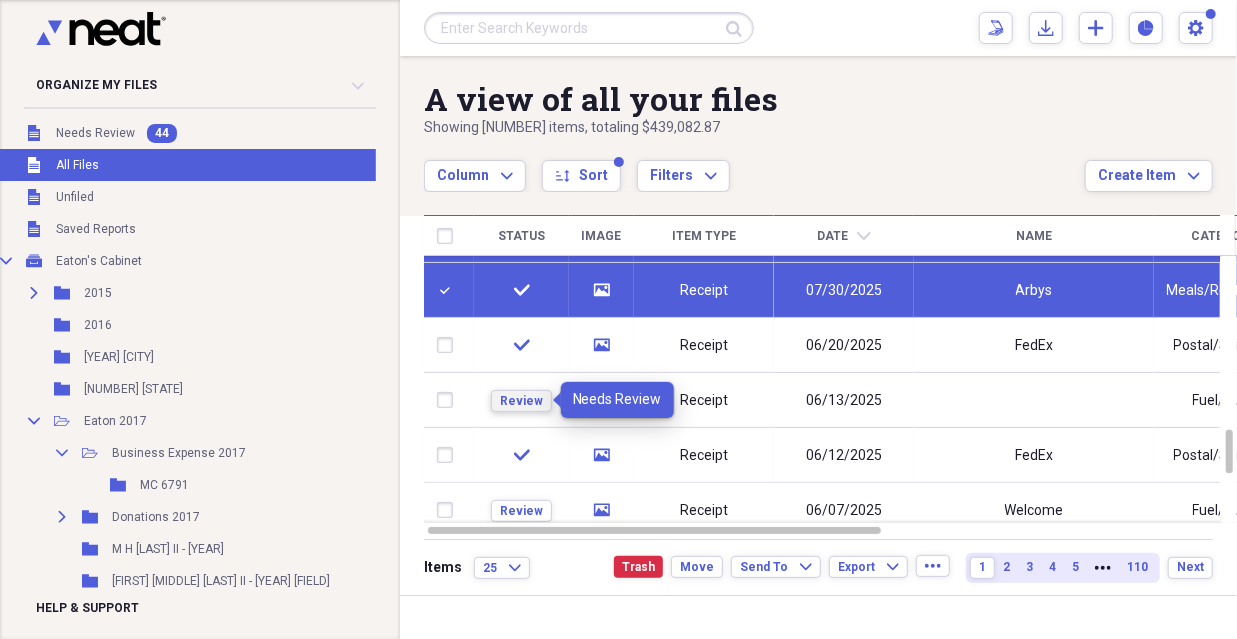 click on "Review" at bounding box center (521, 401) 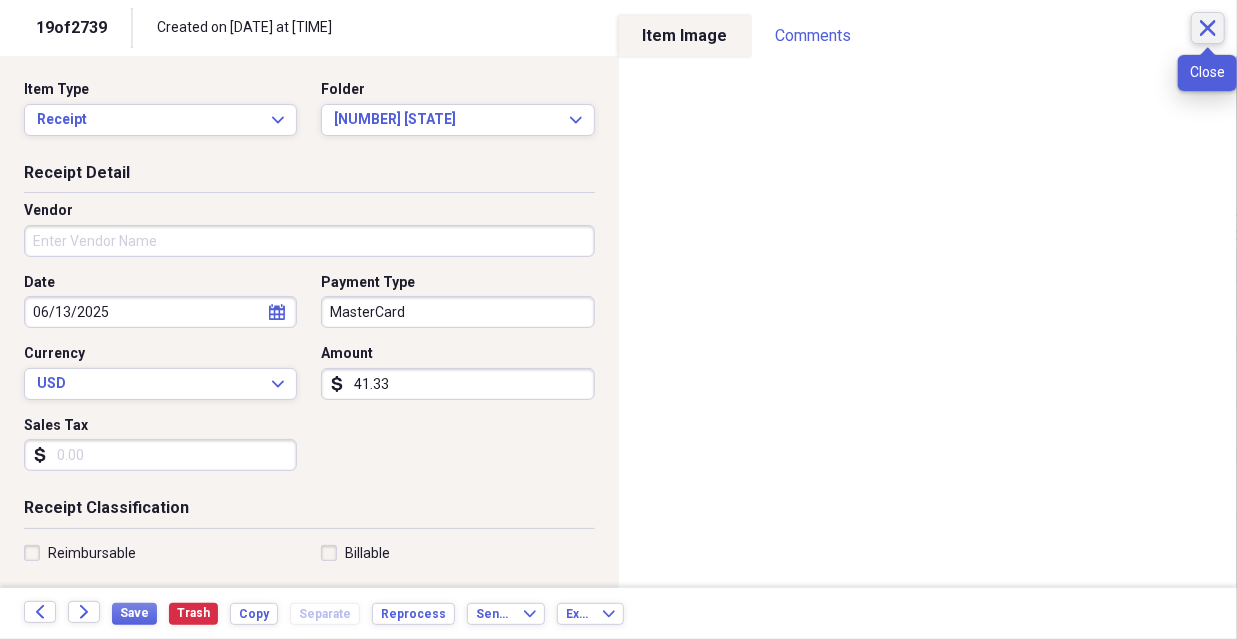click on "Close" 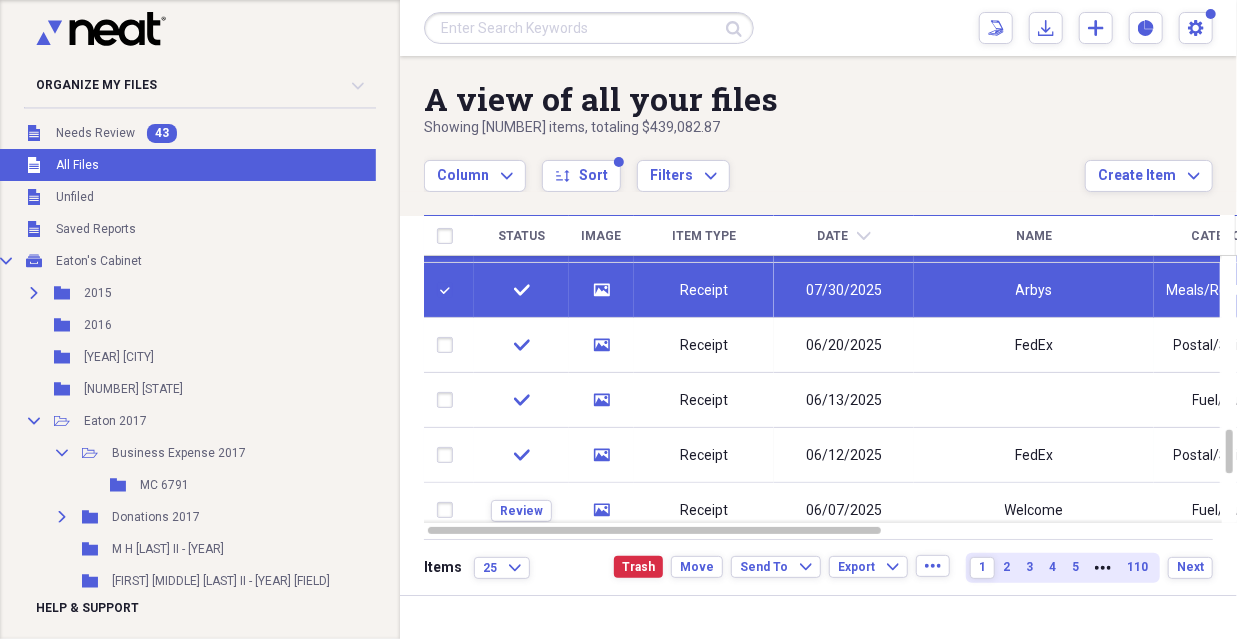 click on "media" 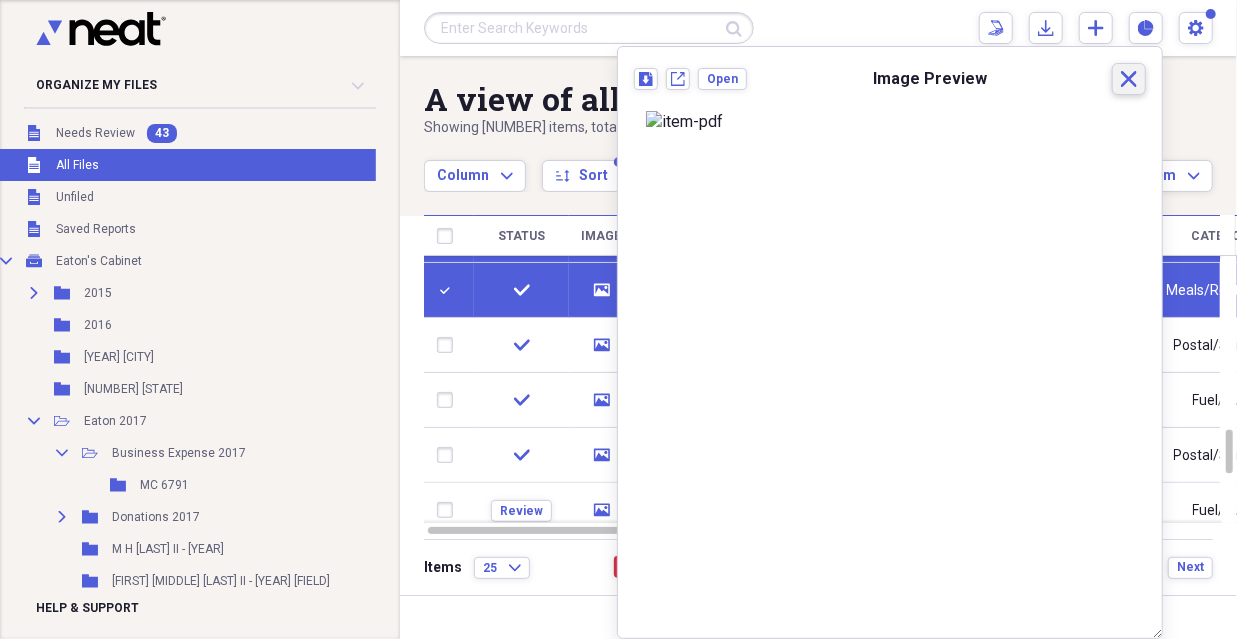 click on "Close" 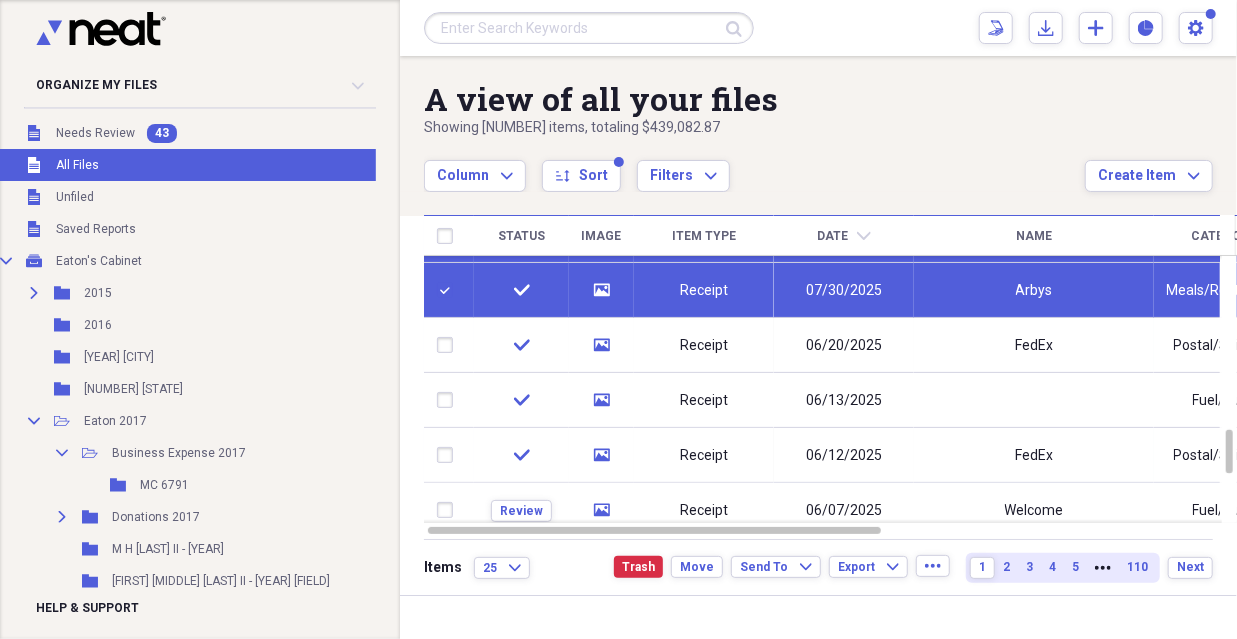 click on "media" 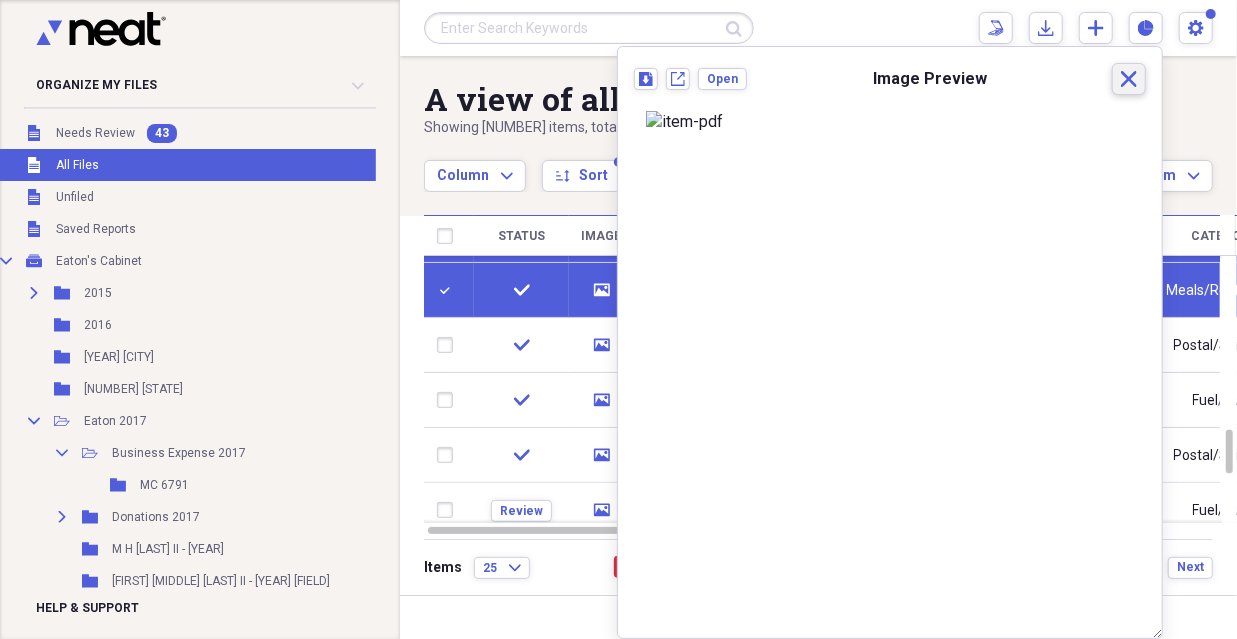 click on "Close" 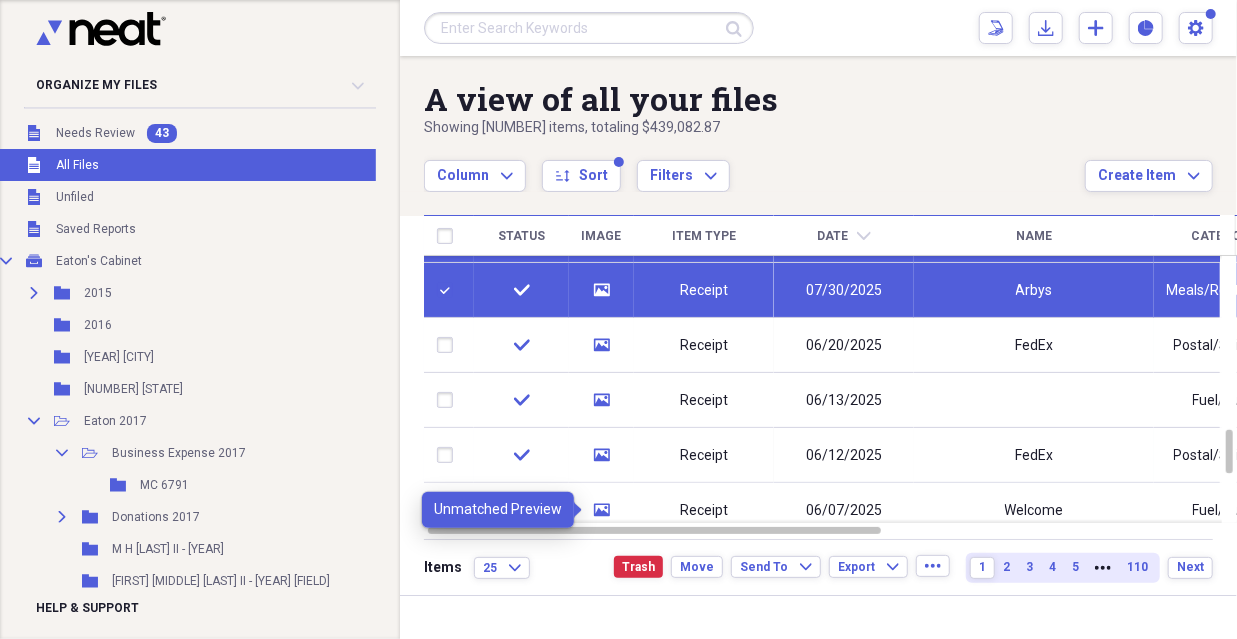 click on "media" 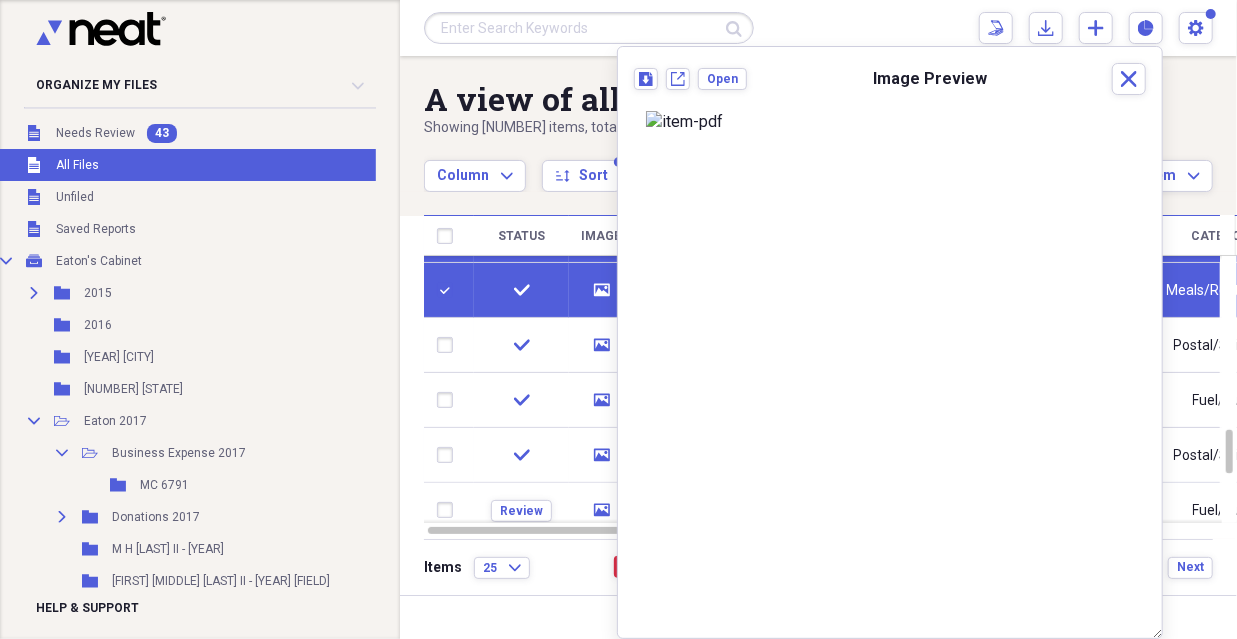 click at bounding box center (449, 510) 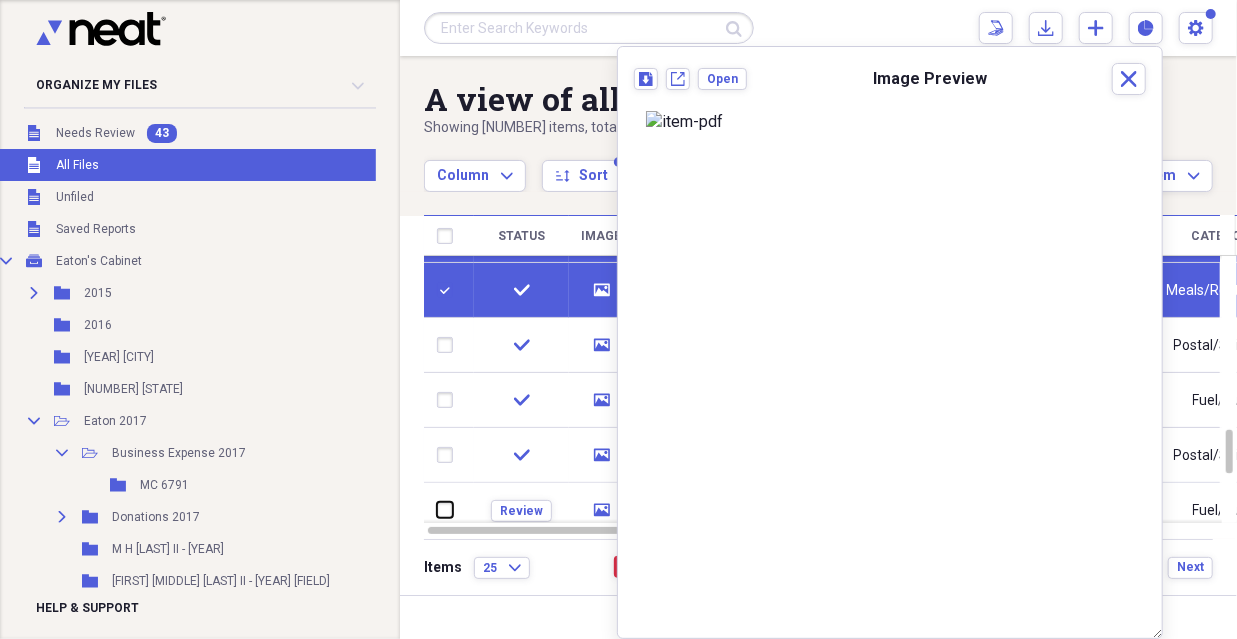 click at bounding box center (437, 510) 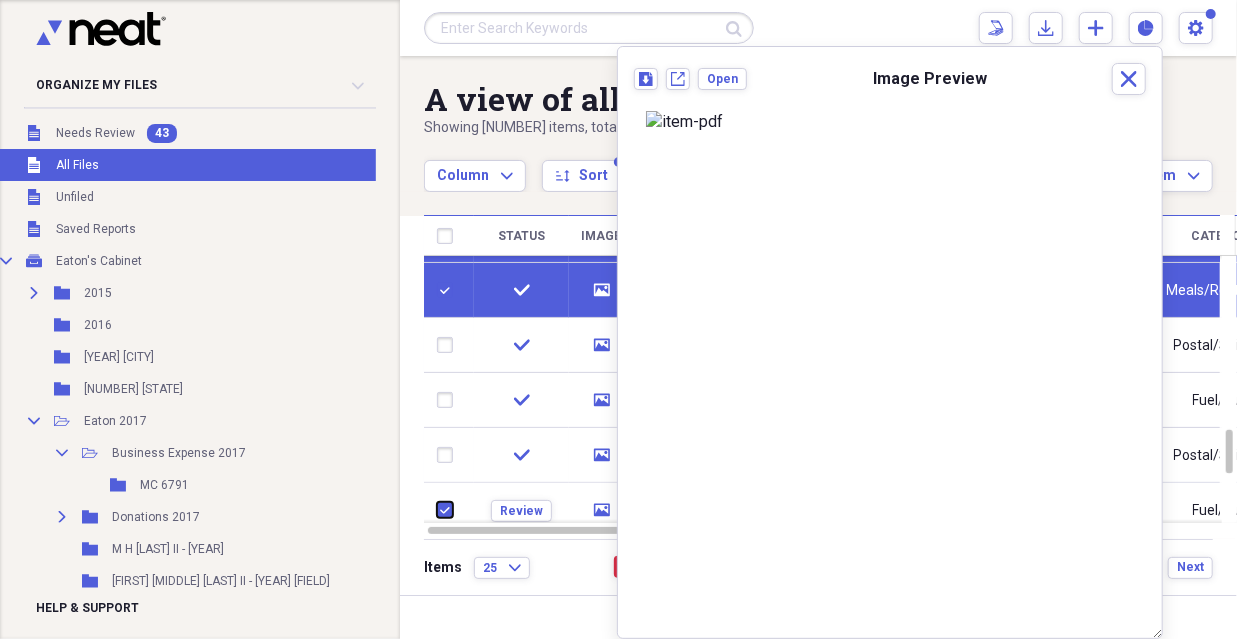 checkbox on "true" 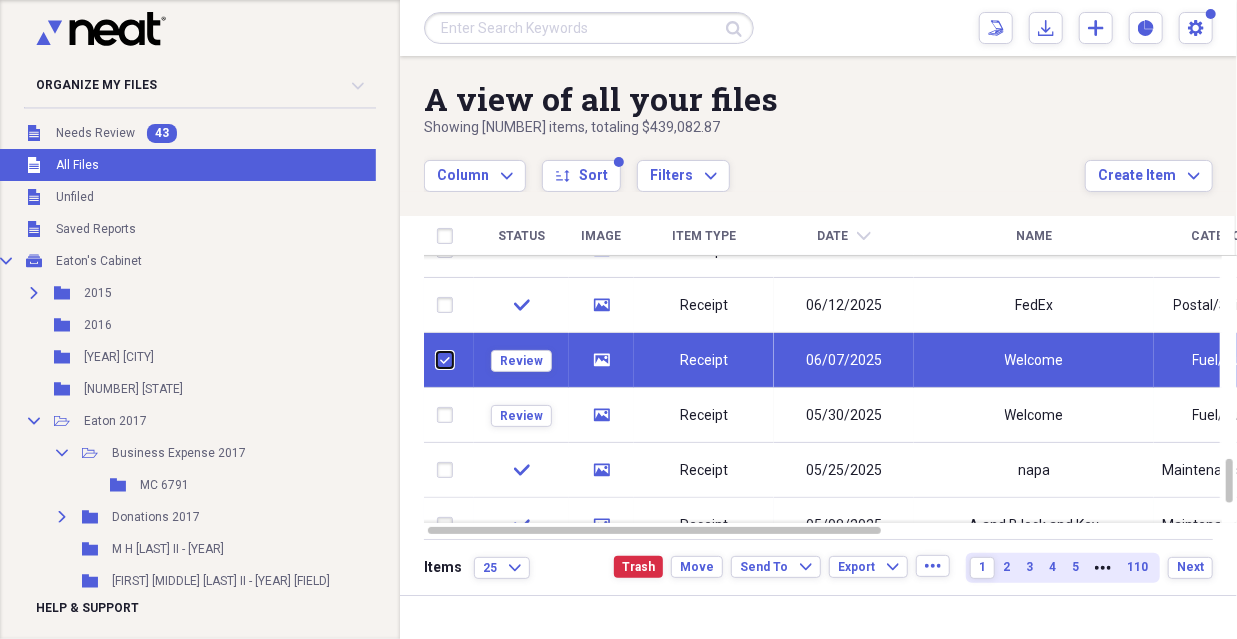 checkbox on "false" 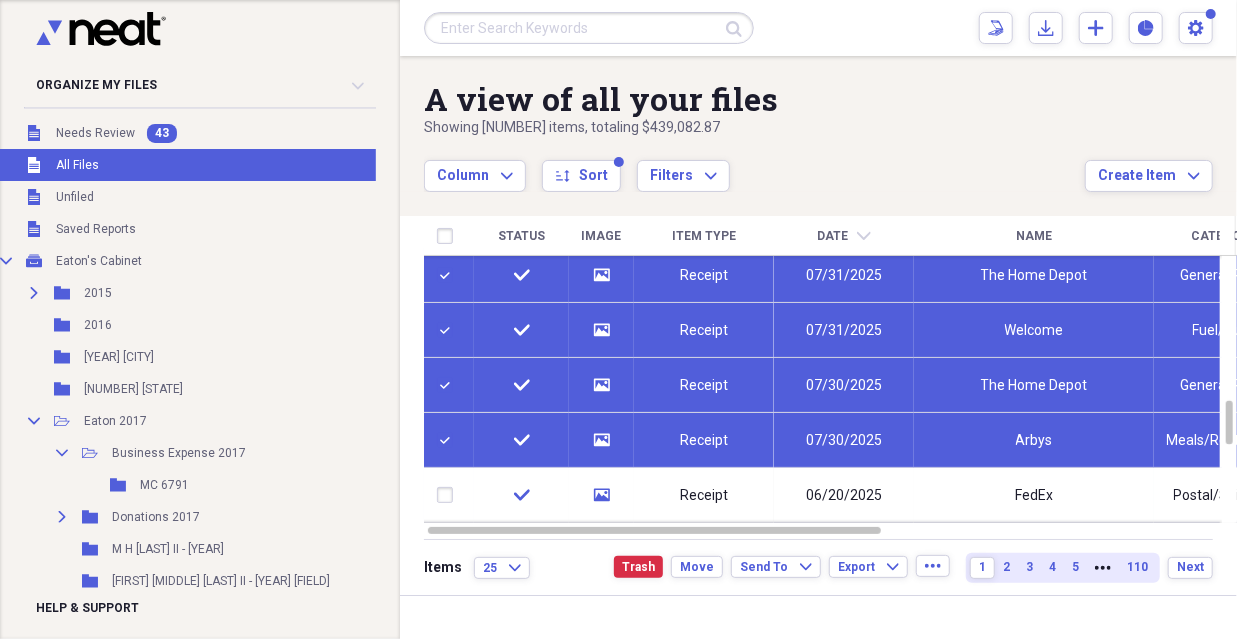 checkbox on "true" 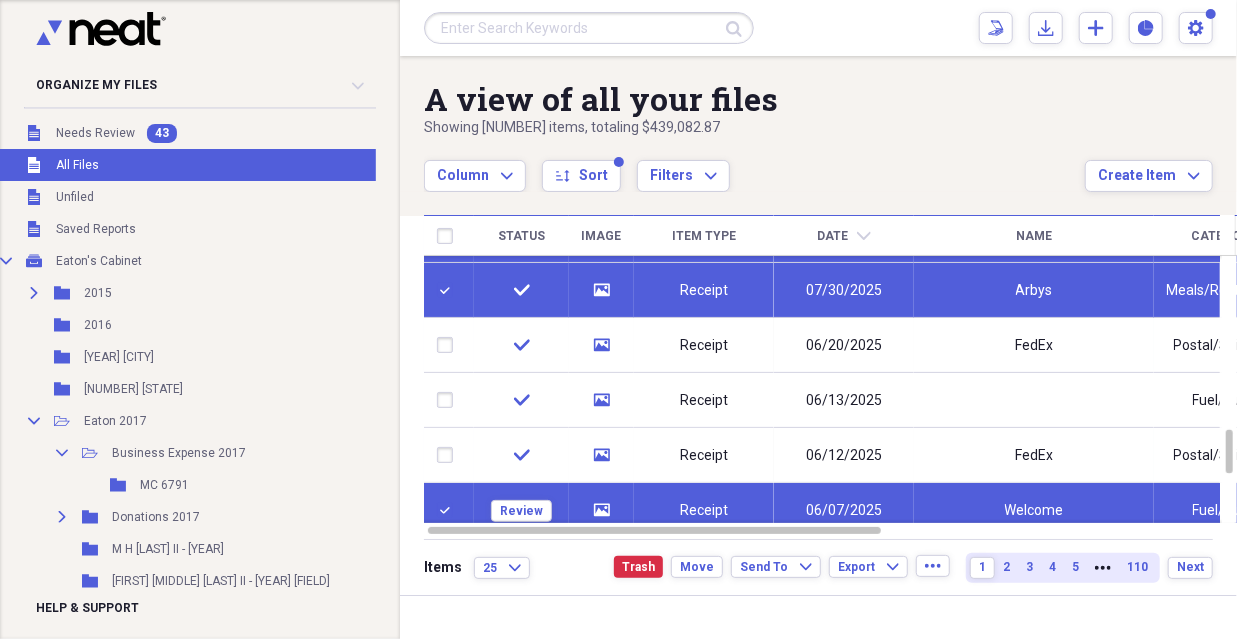 checkbox on "false" 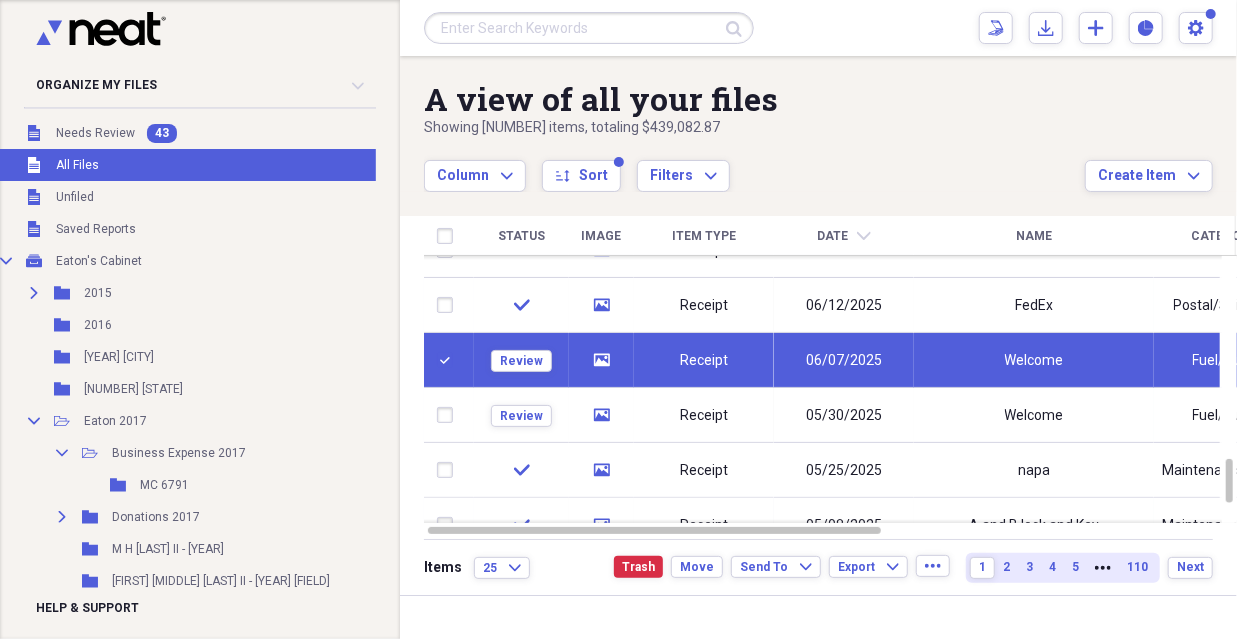 checkbox on "false" 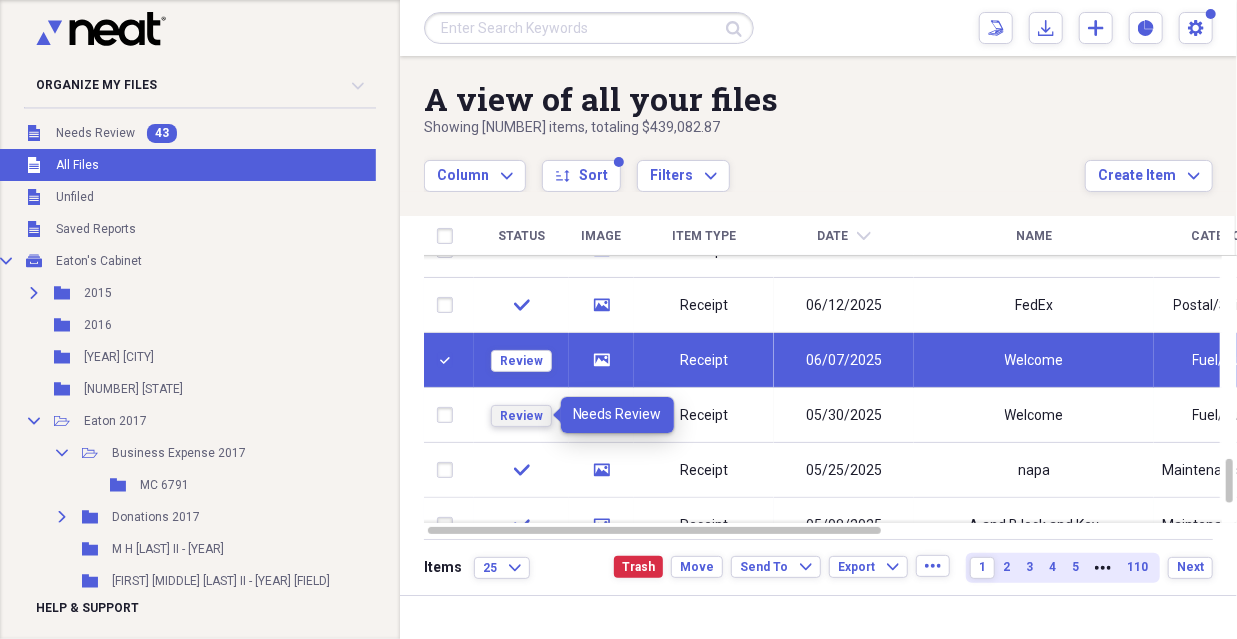 click on "Review" at bounding box center [521, 416] 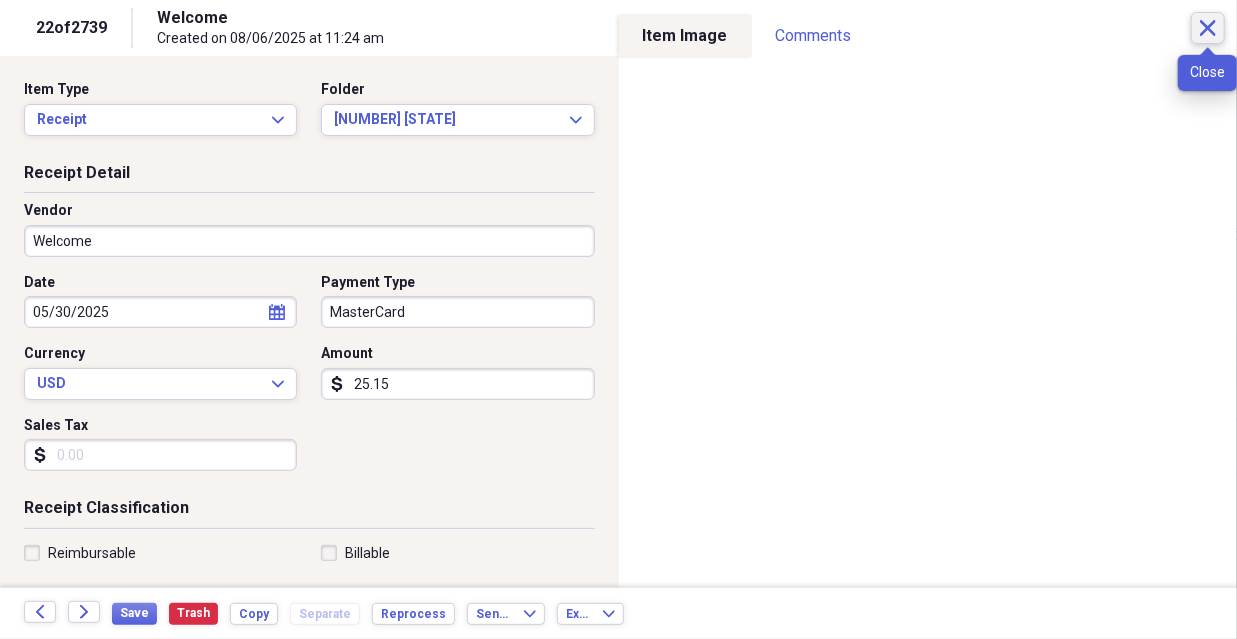 click 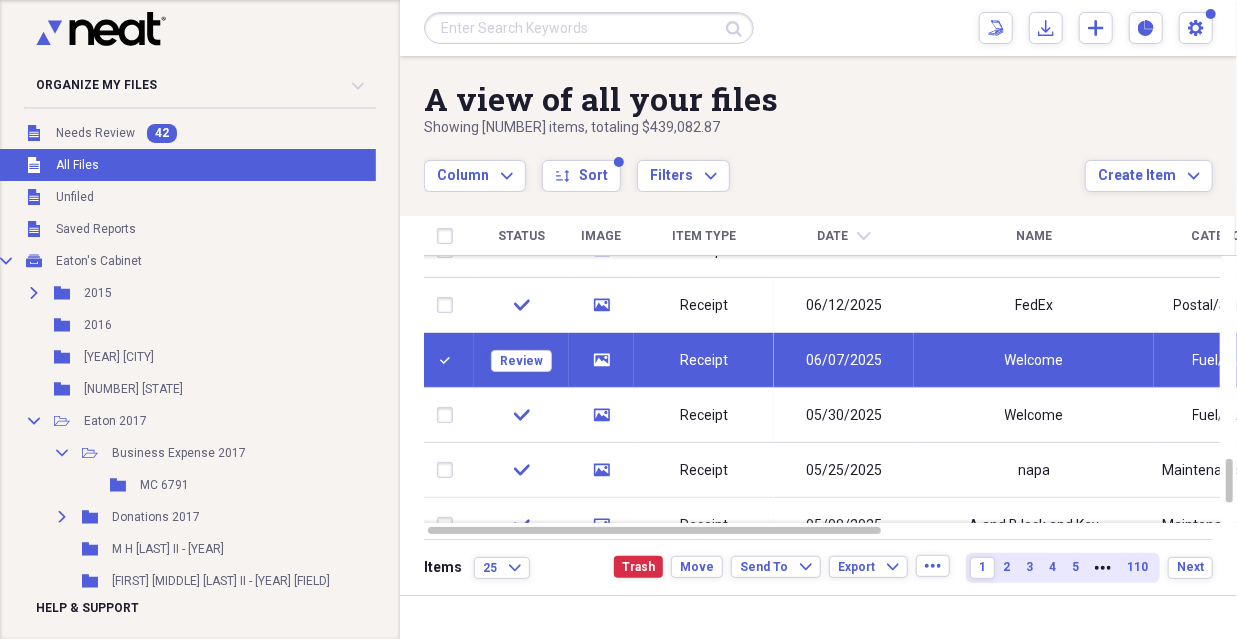 checkbox on "false" 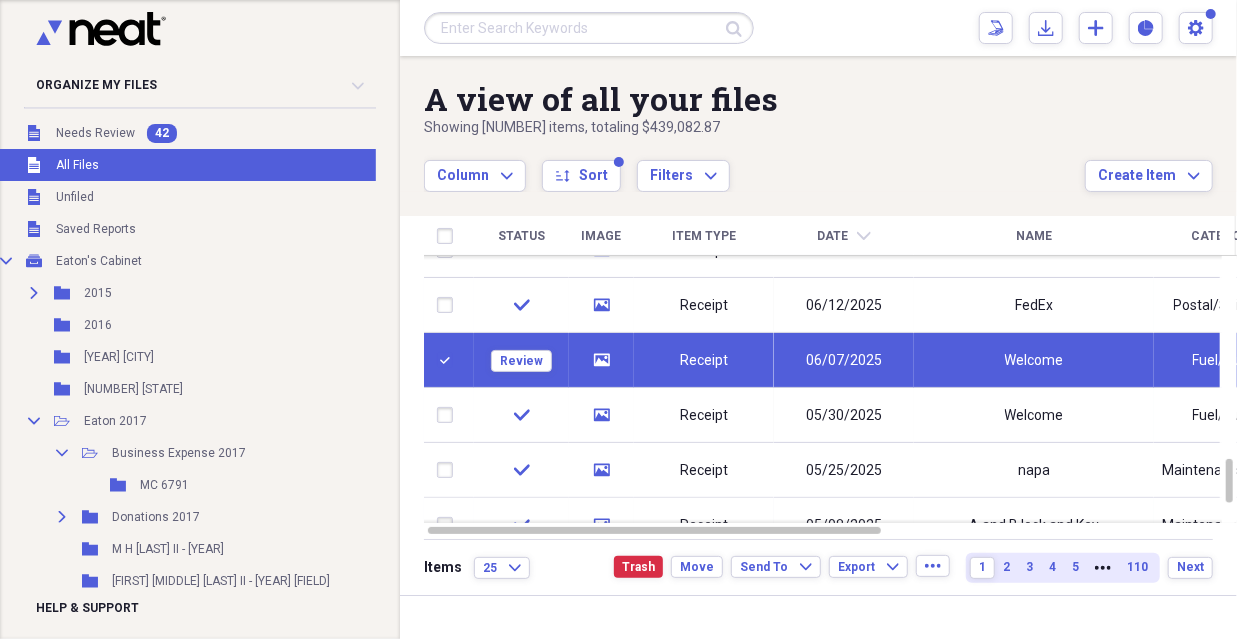 click on "Receipt" at bounding box center [704, 470] 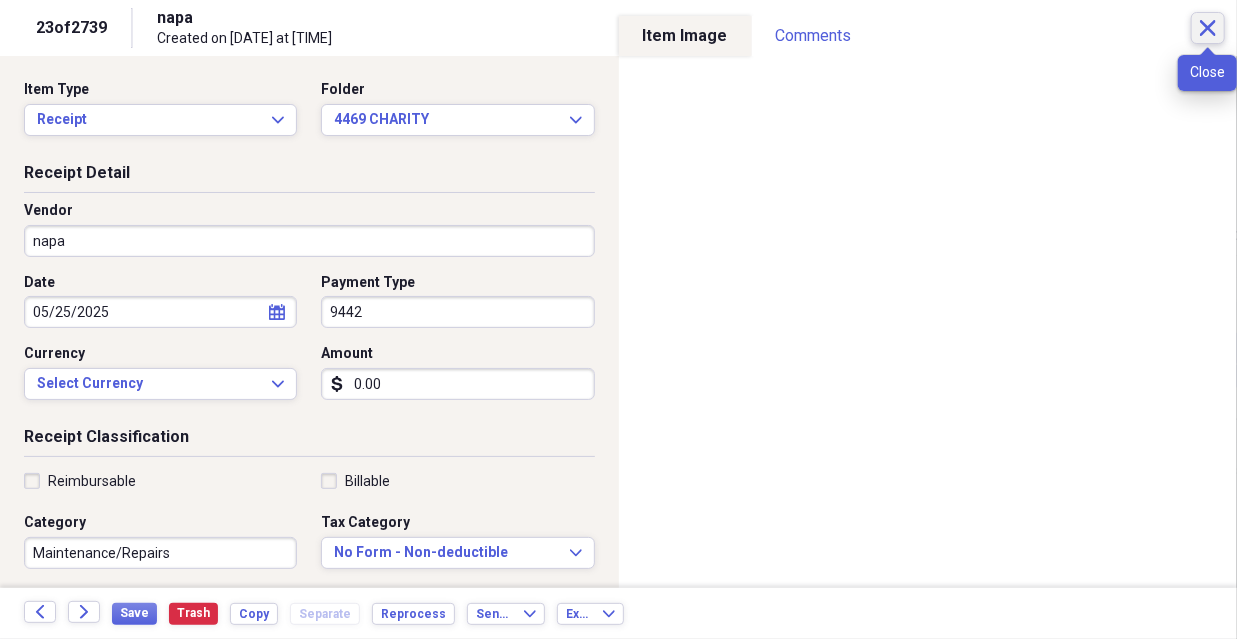 click on "Close" 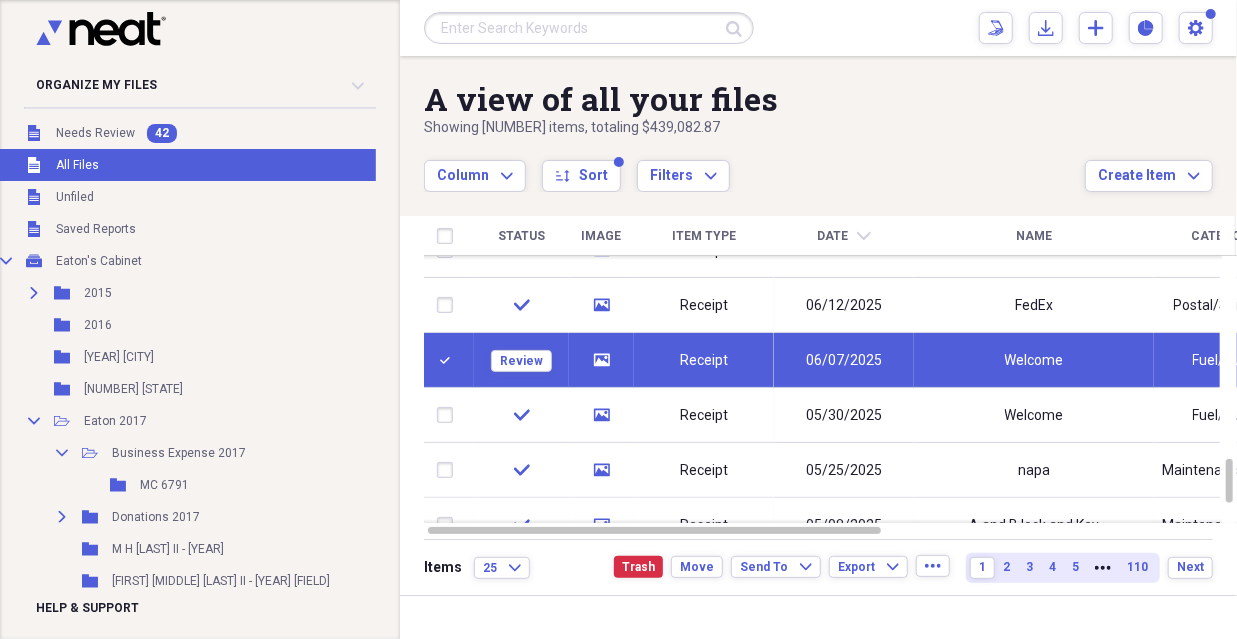 click at bounding box center (449, 470) 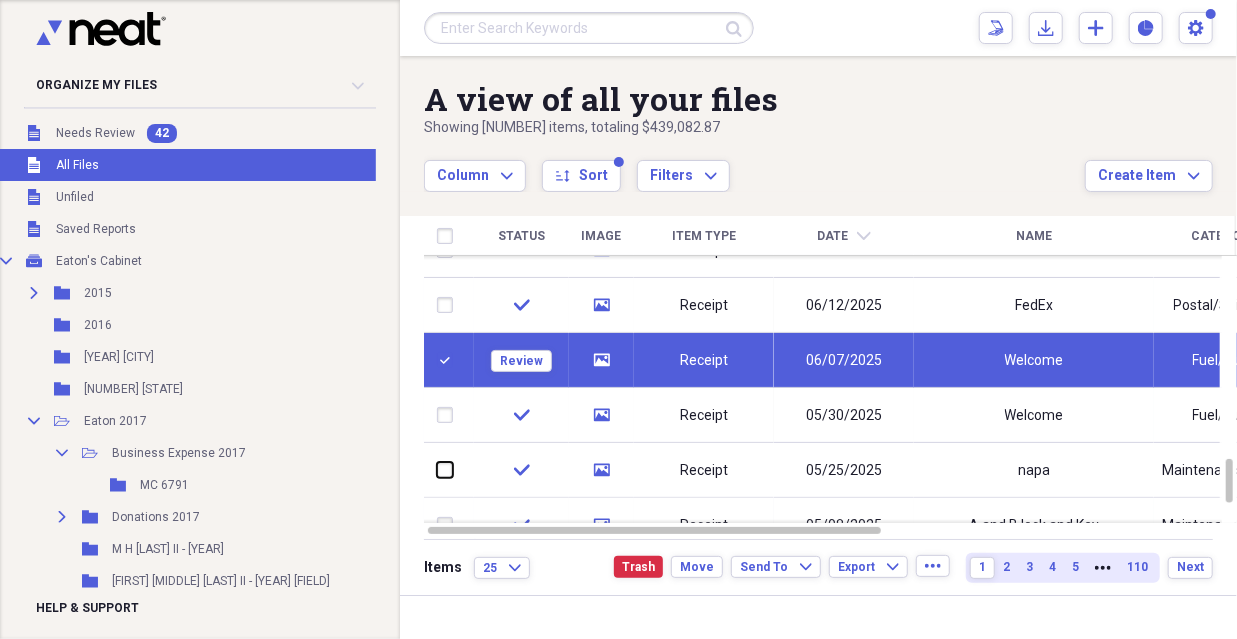 click at bounding box center (437, 470) 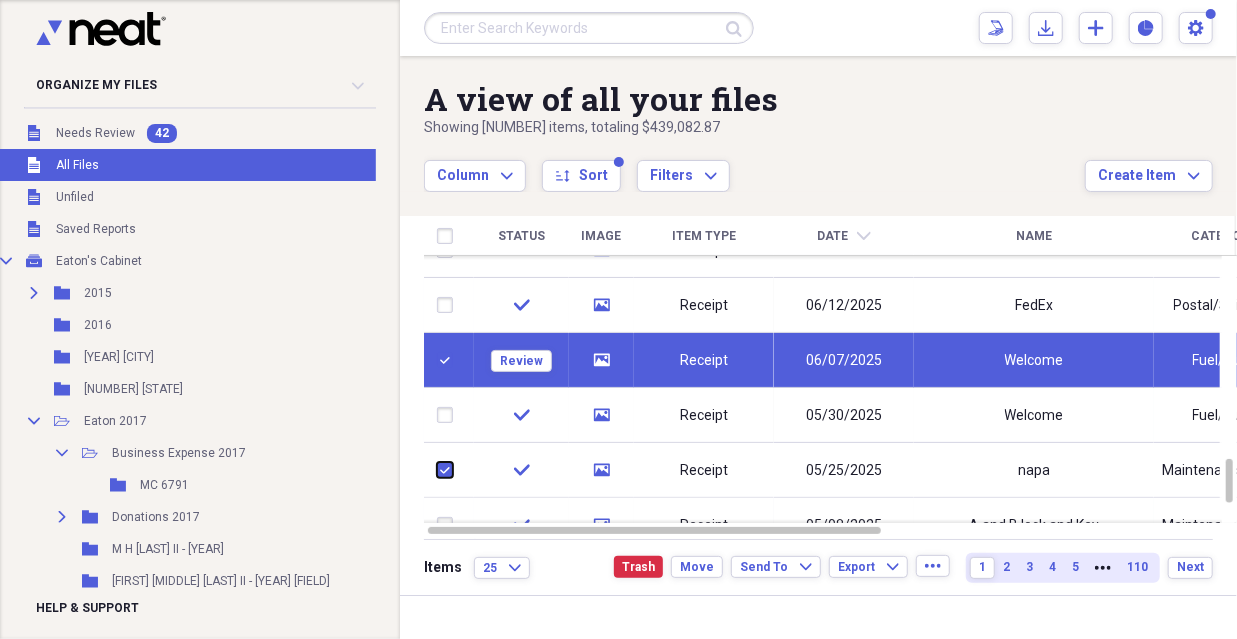 checkbox on "true" 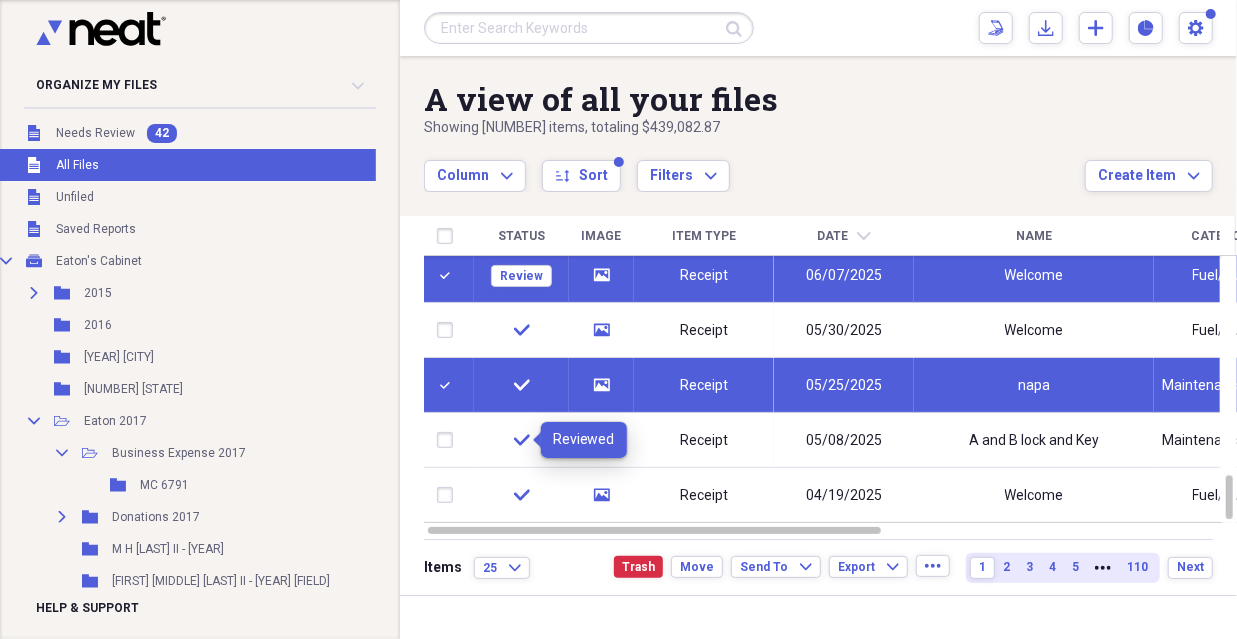 click on "check" 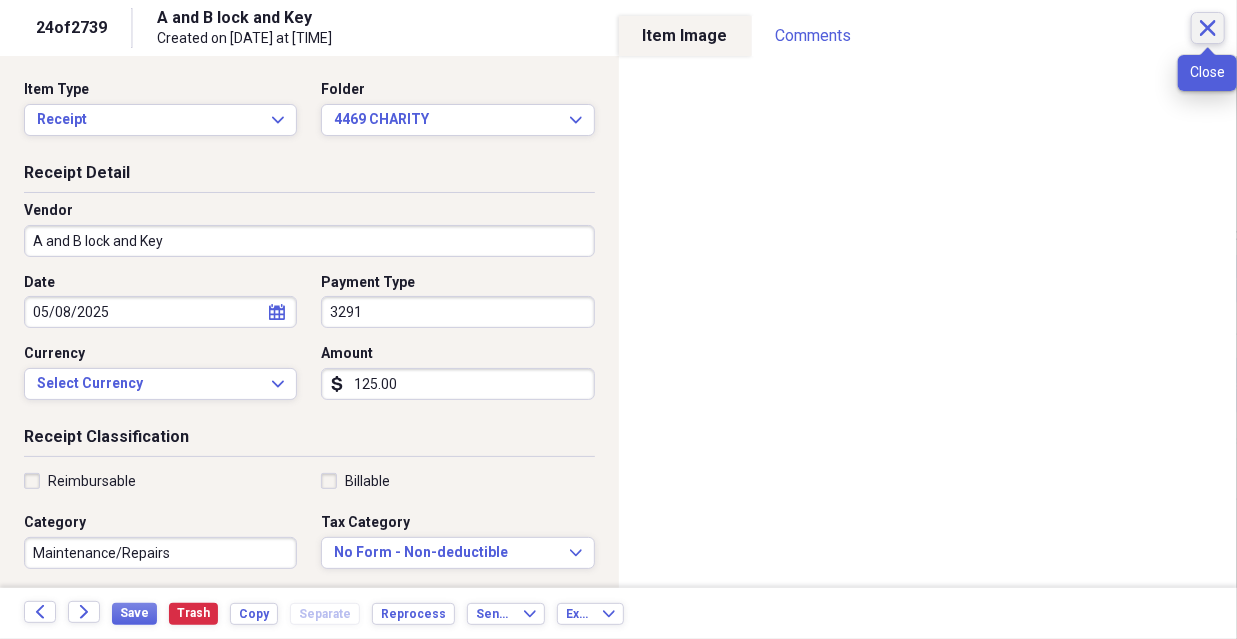 click on "Close" 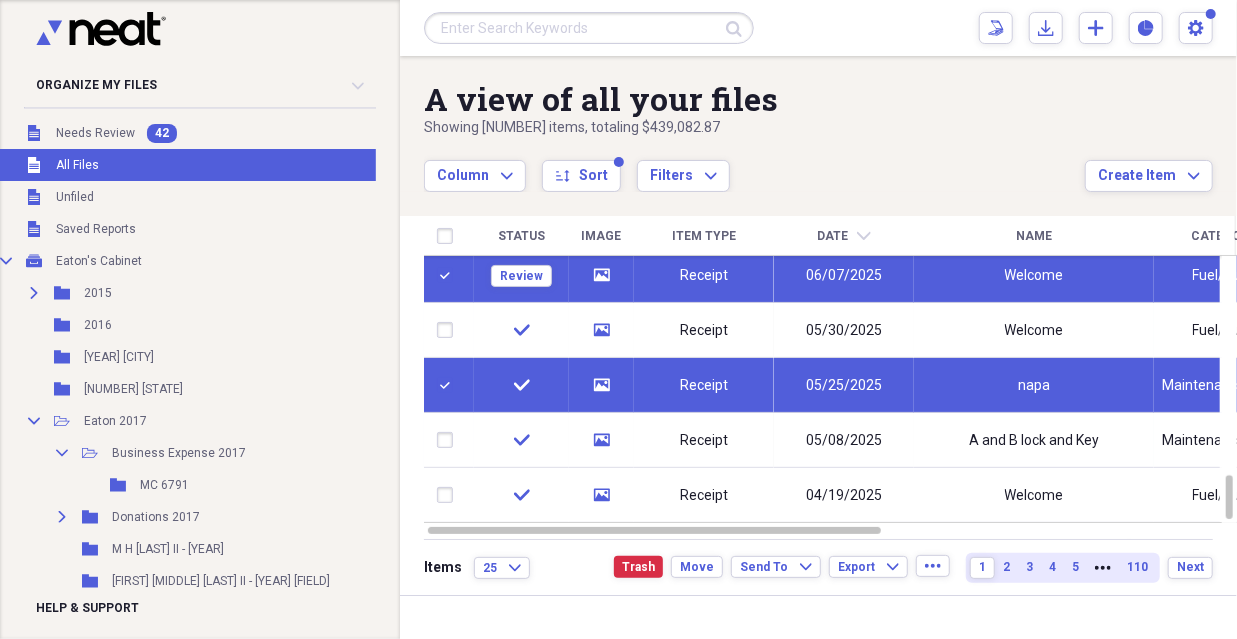 click on "Receipt" at bounding box center [704, 496] 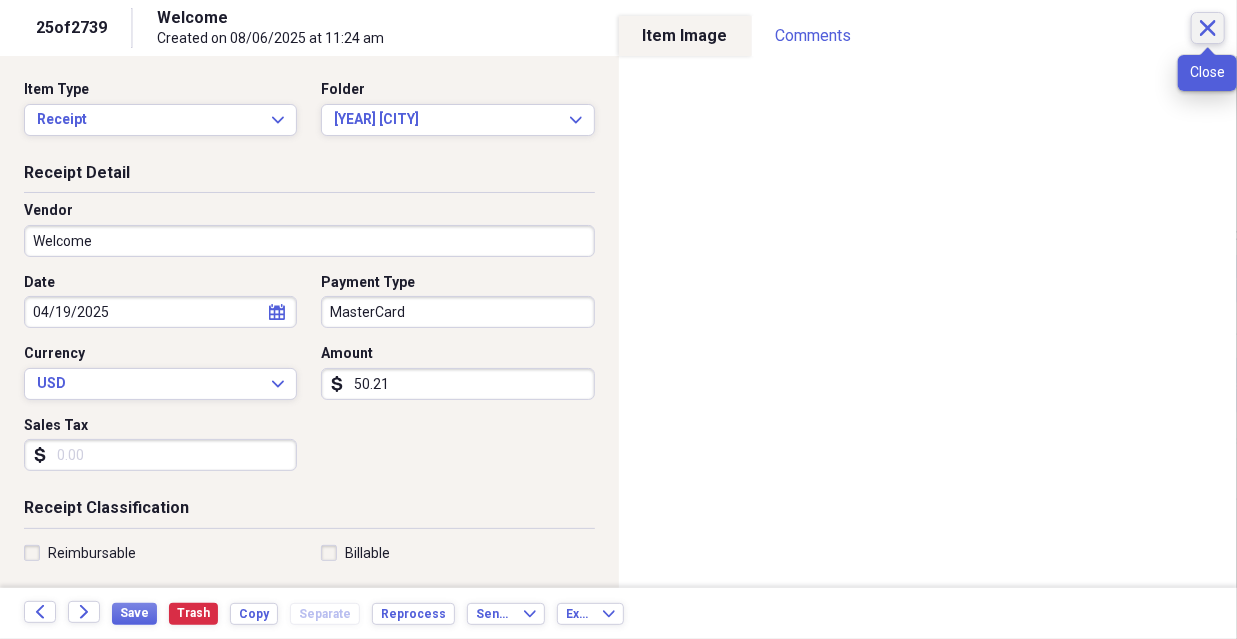 click 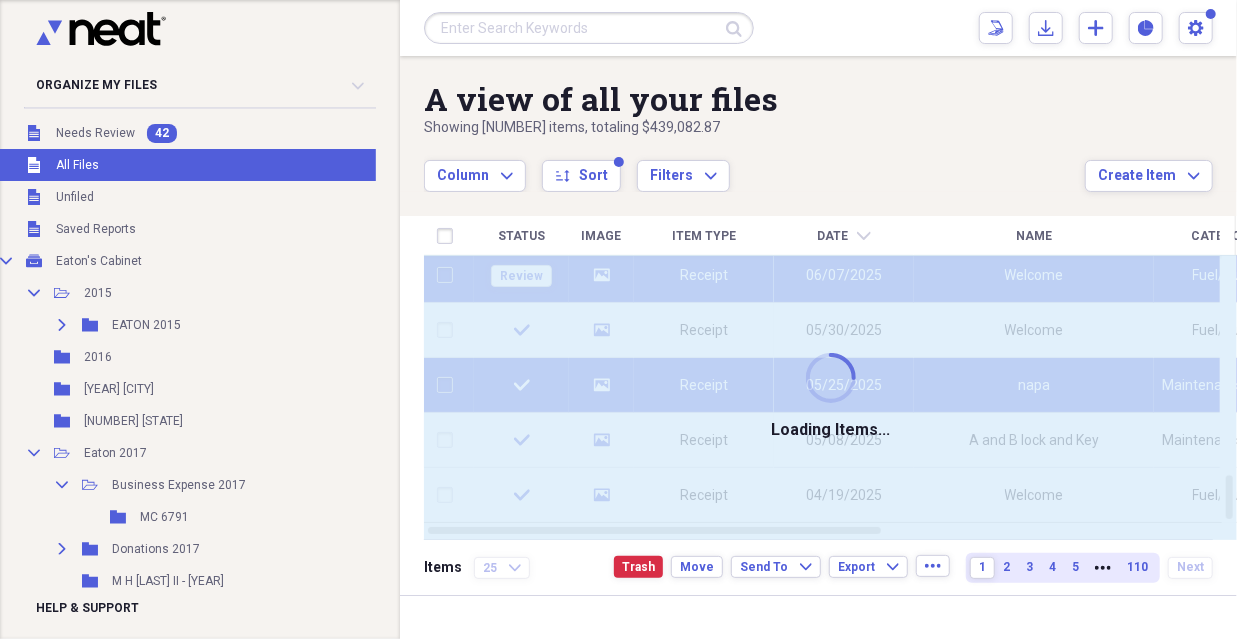 checkbox on "false" 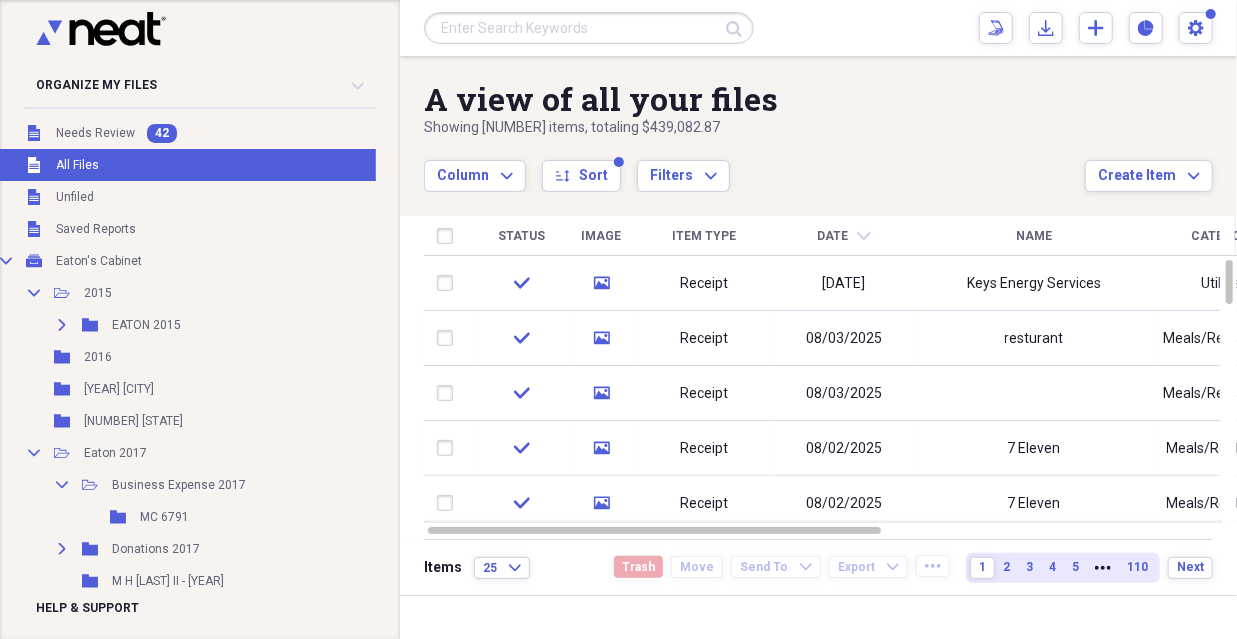 click on "Receipt" at bounding box center [704, 339] 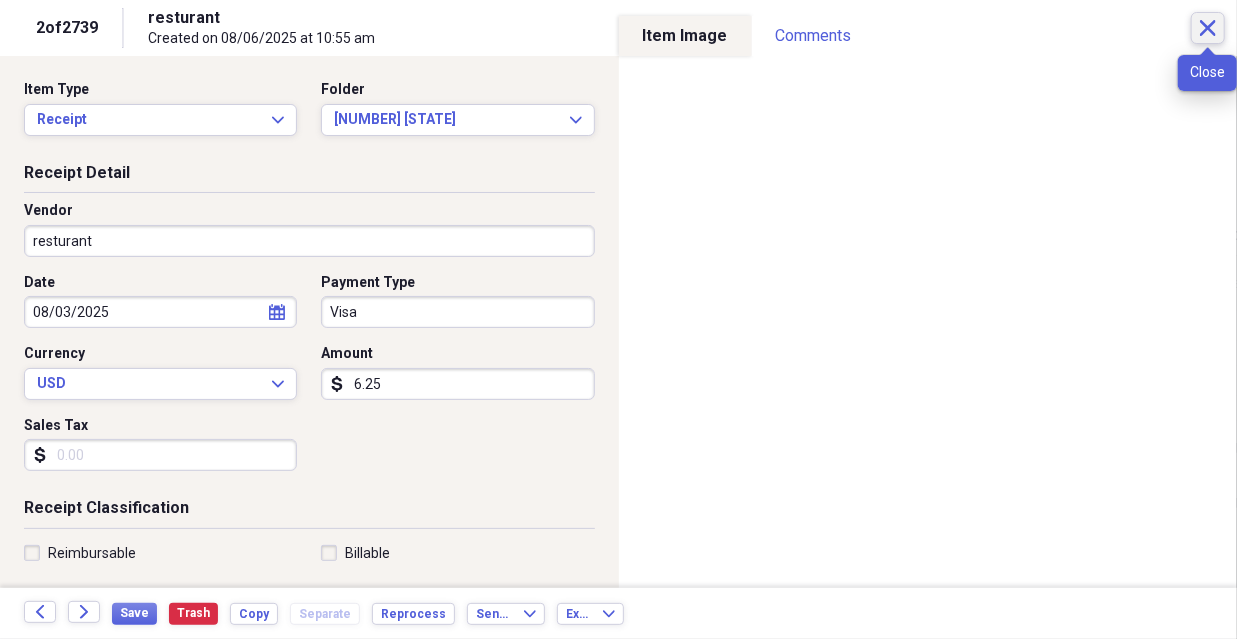 click on "Close" 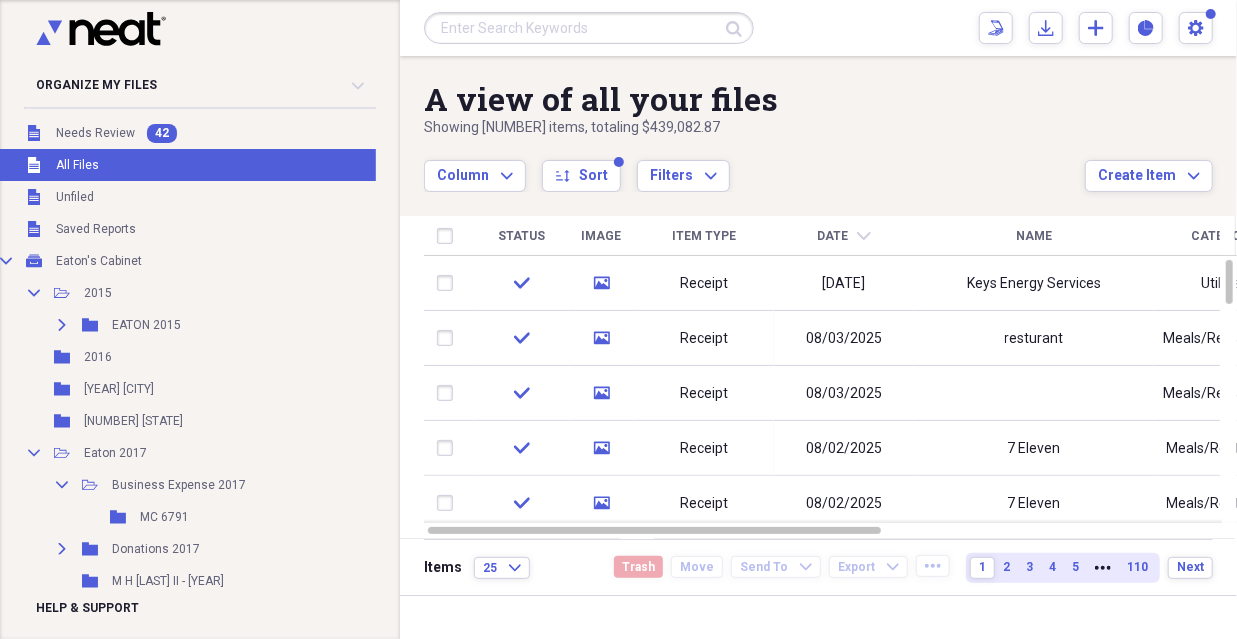 click at bounding box center [449, 338] 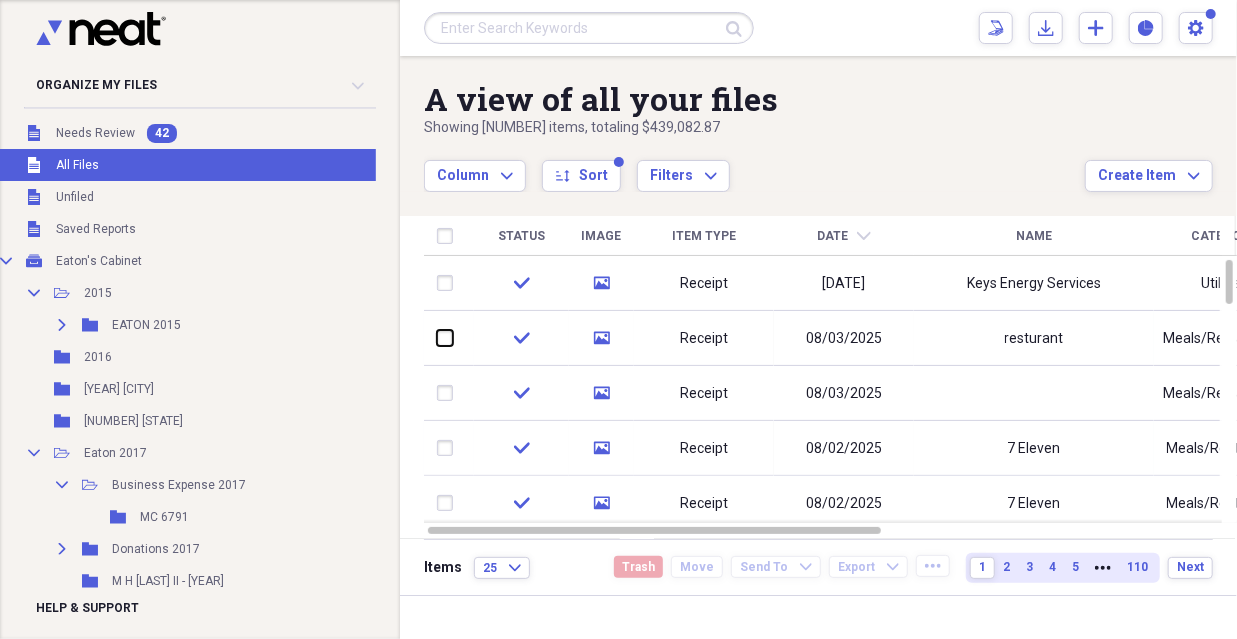 click at bounding box center (437, 338) 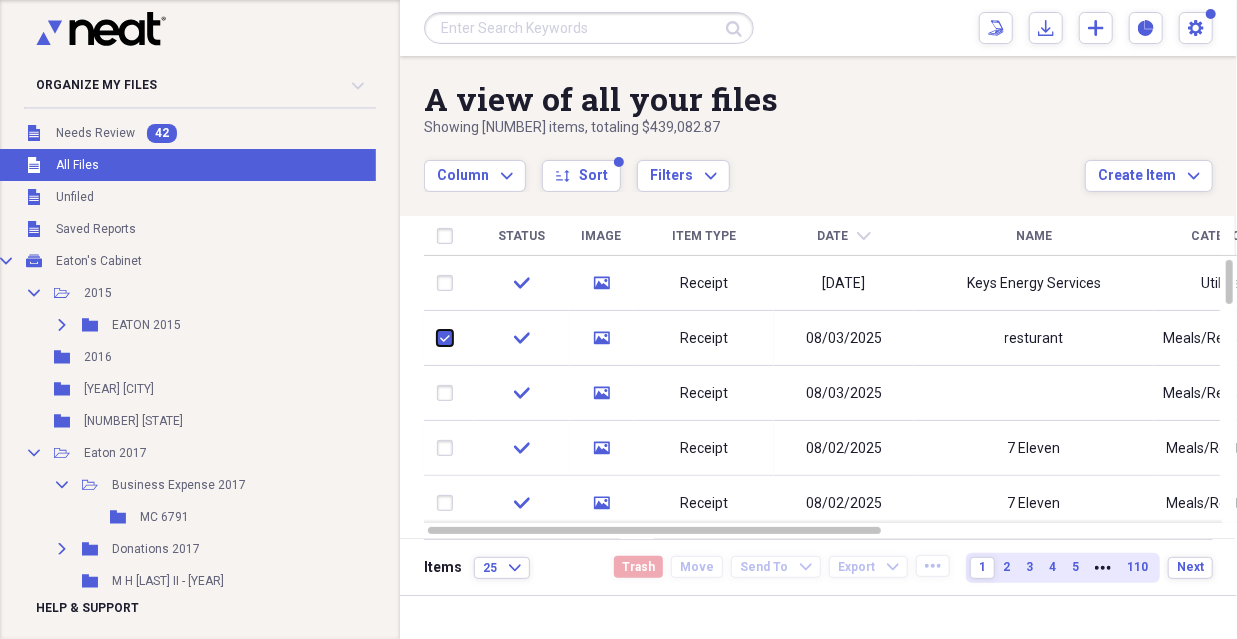 checkbox on "true" 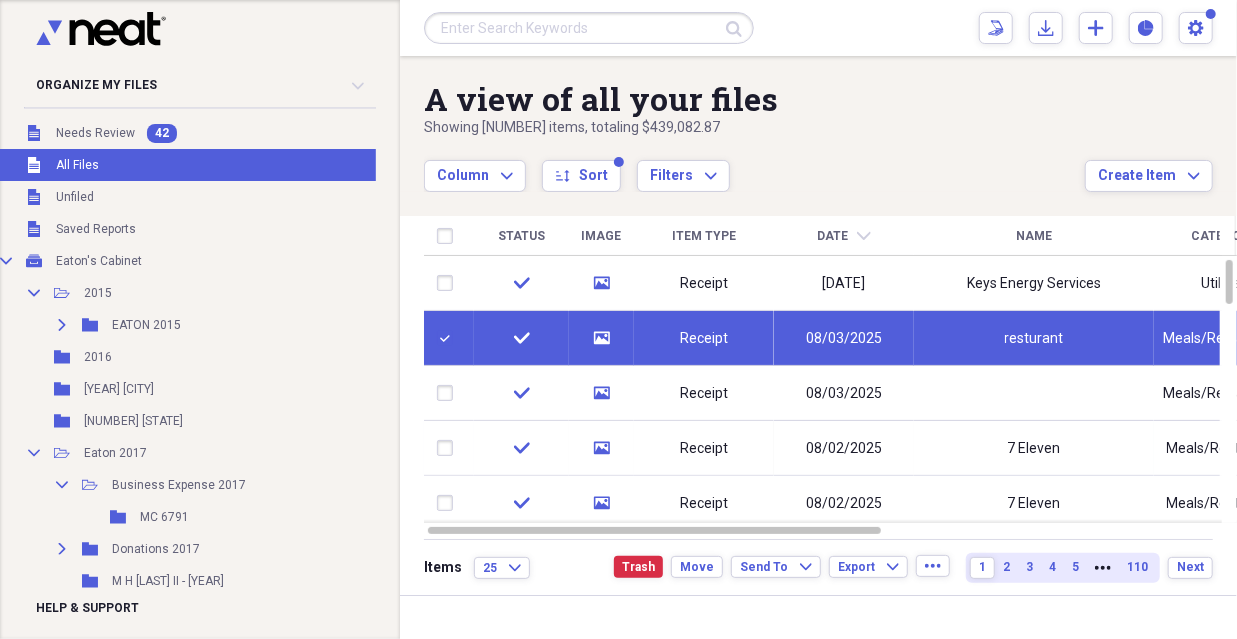 click on "check" at bounding box center (521, 393) 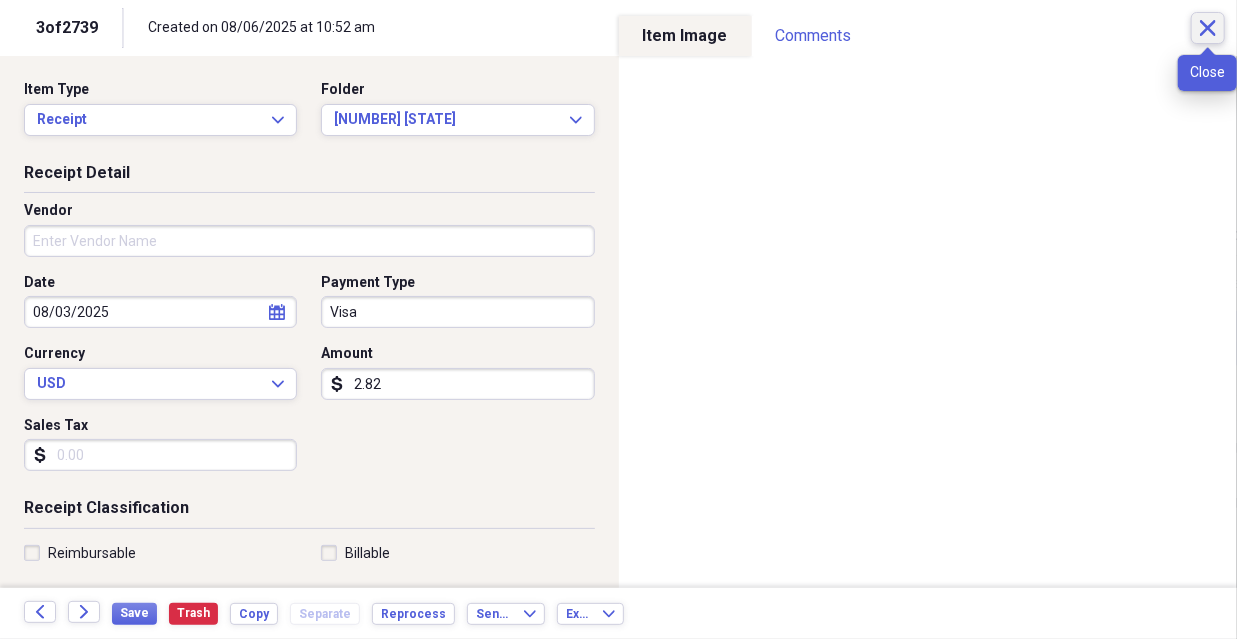 click on "Close" 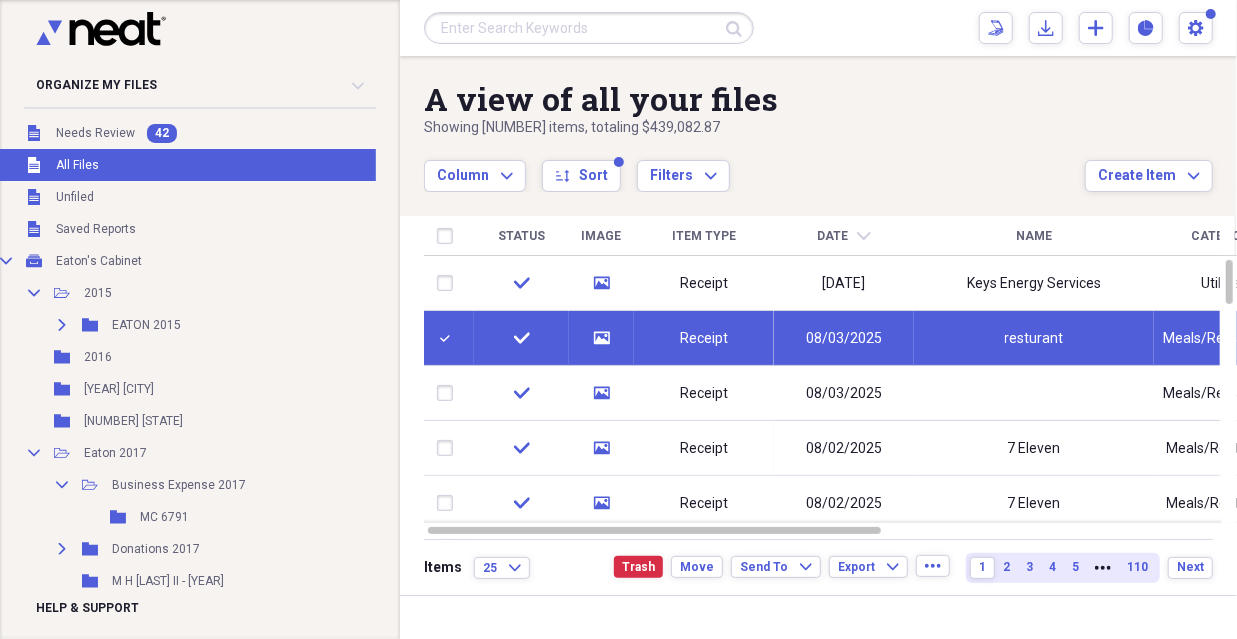 click at bounding box center (449, 393) 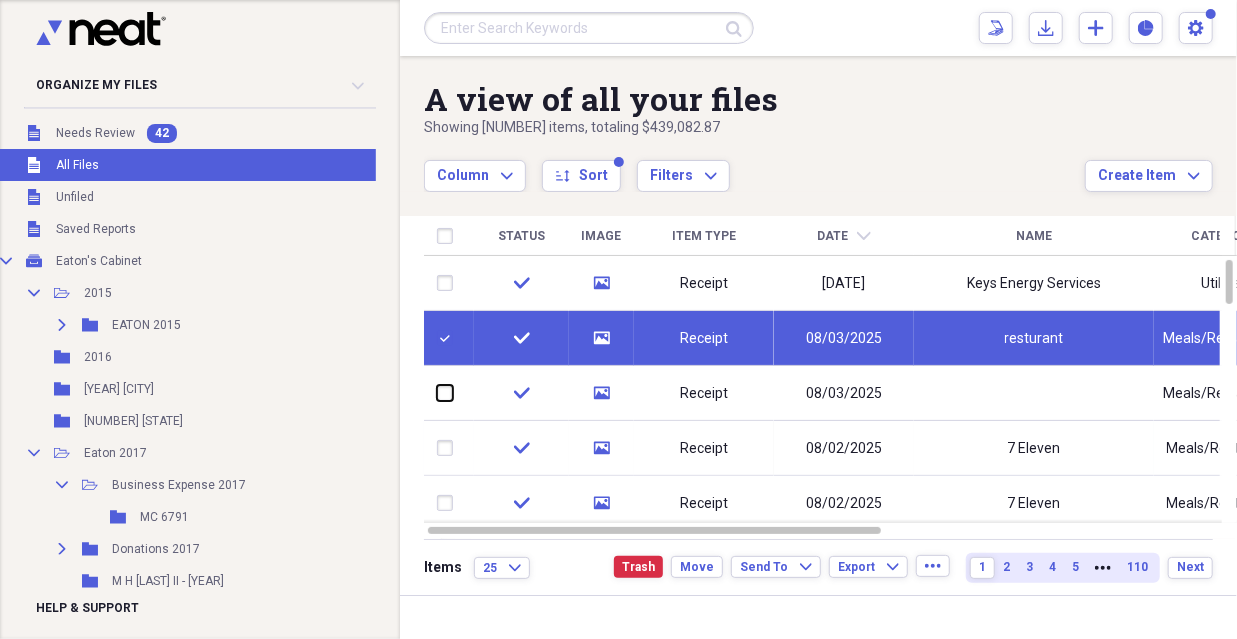click at bounding box center (437, 393) 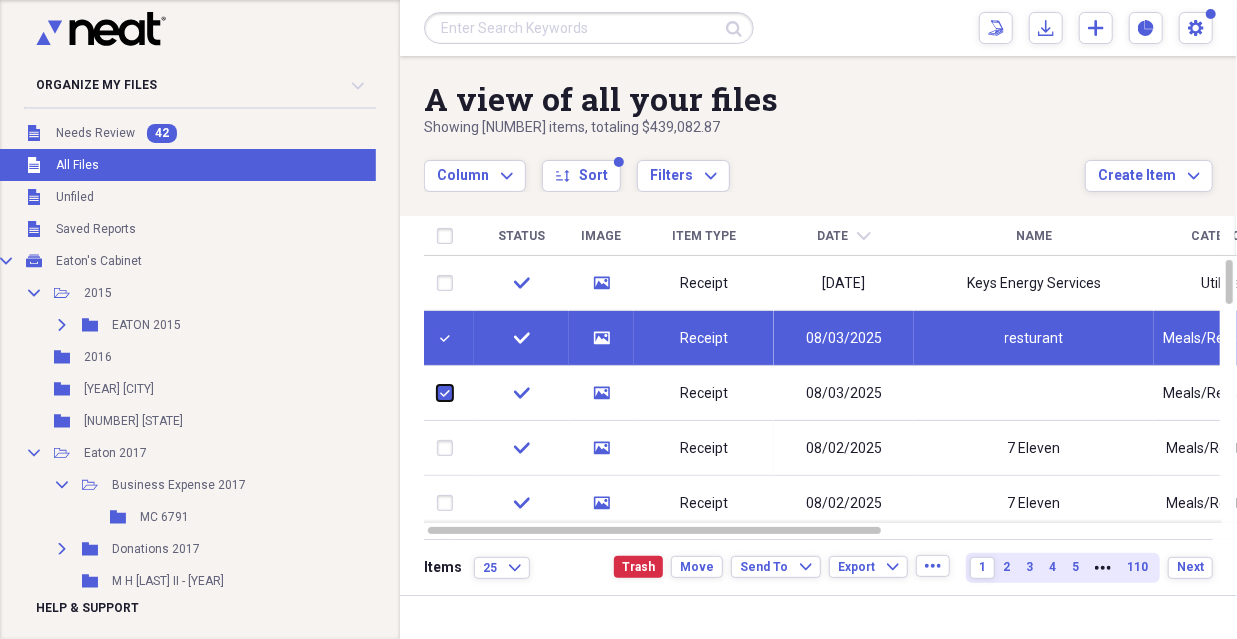 checkbox on "true" 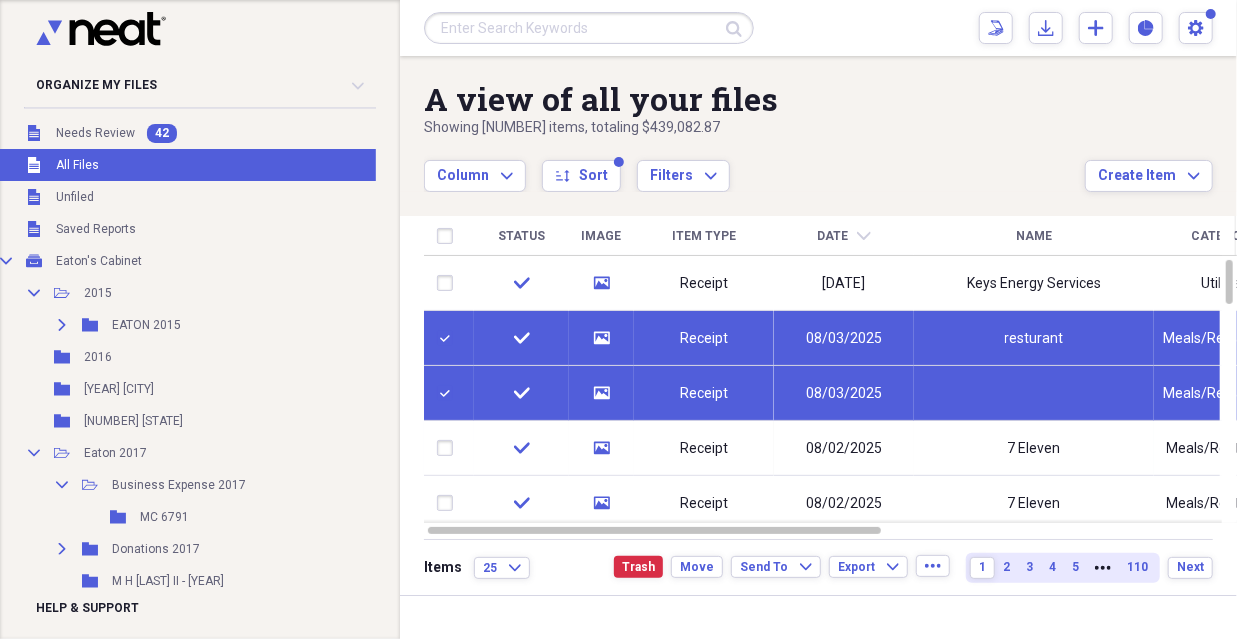 click on "Receipt" at bounding box center [704, 393] 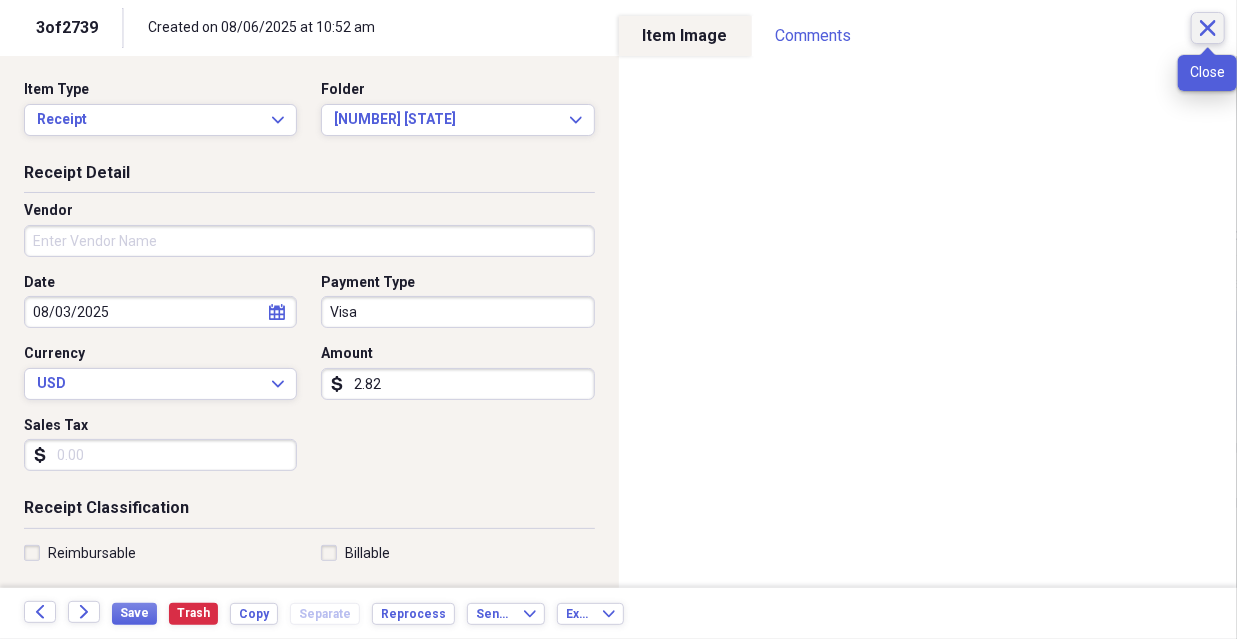 click on "Close" at bounding box center (1208, 28) 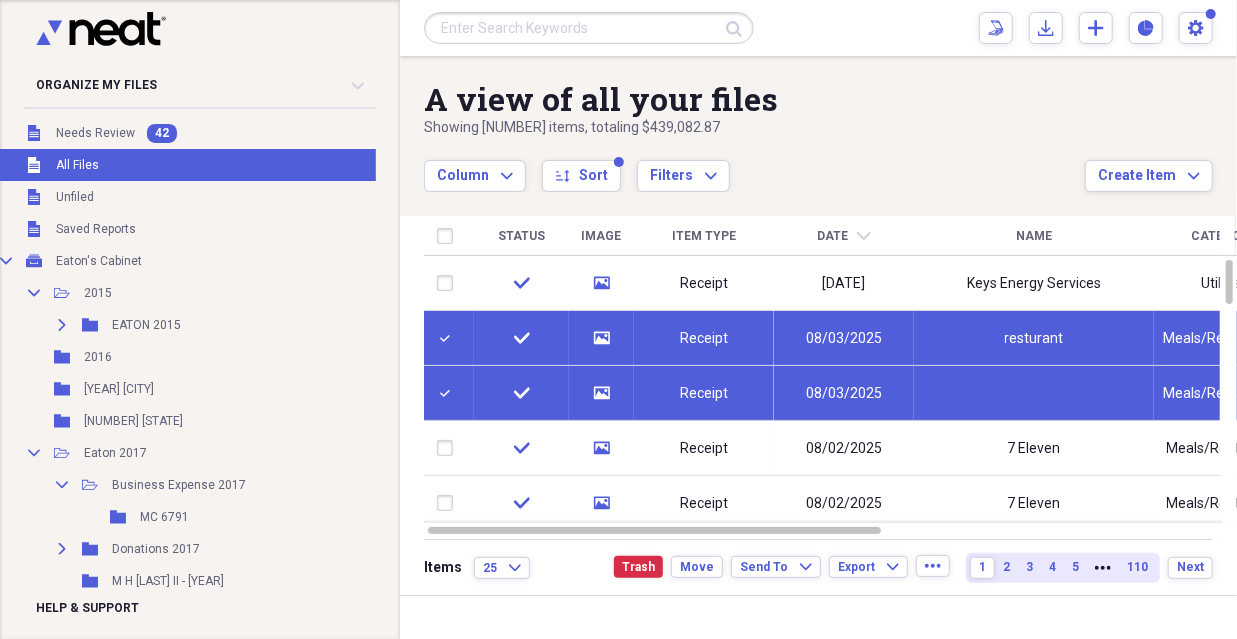 click at bounding box center [449, 338] 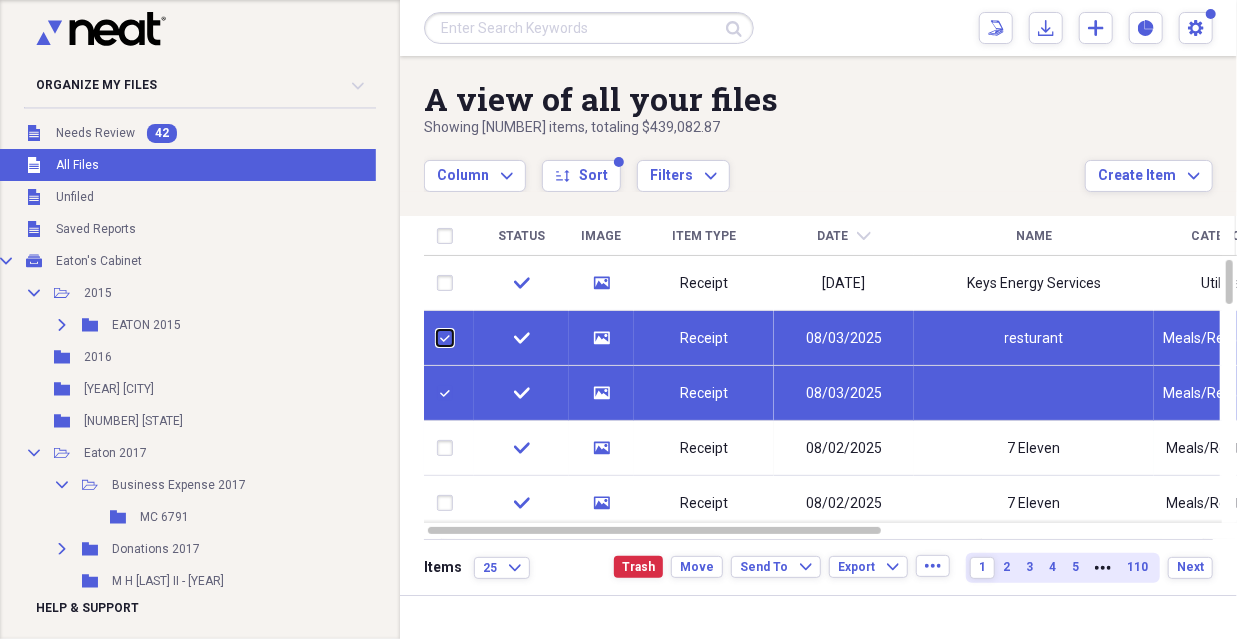 click at bounding box center [437, 338] 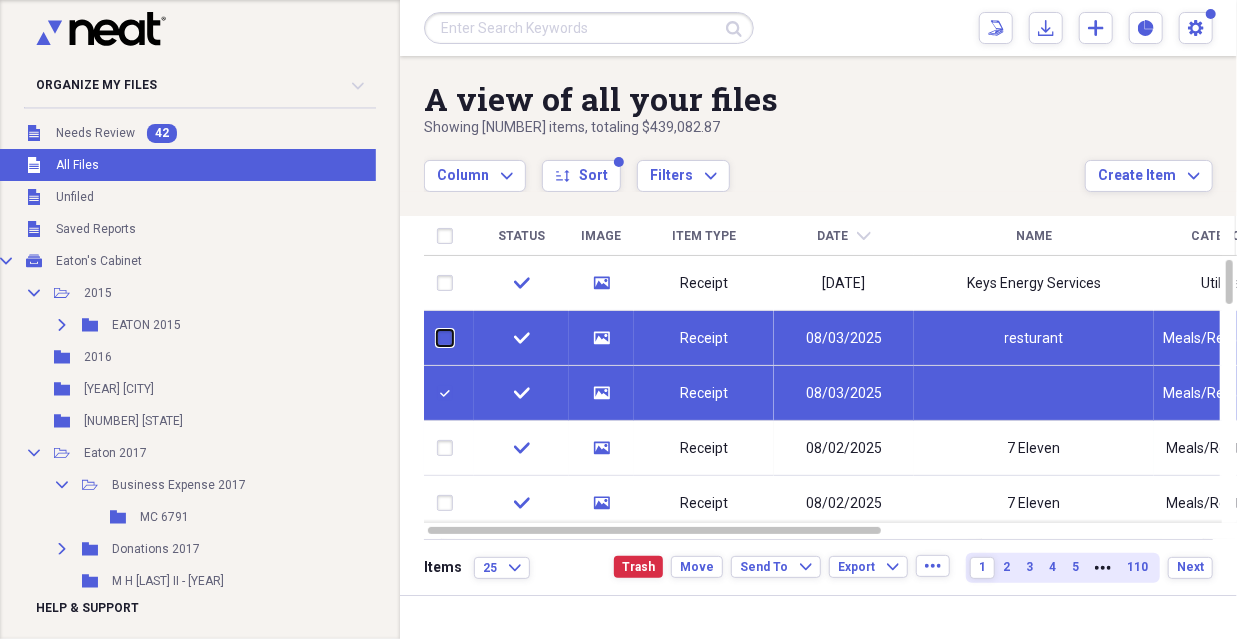 checkbox on "false" 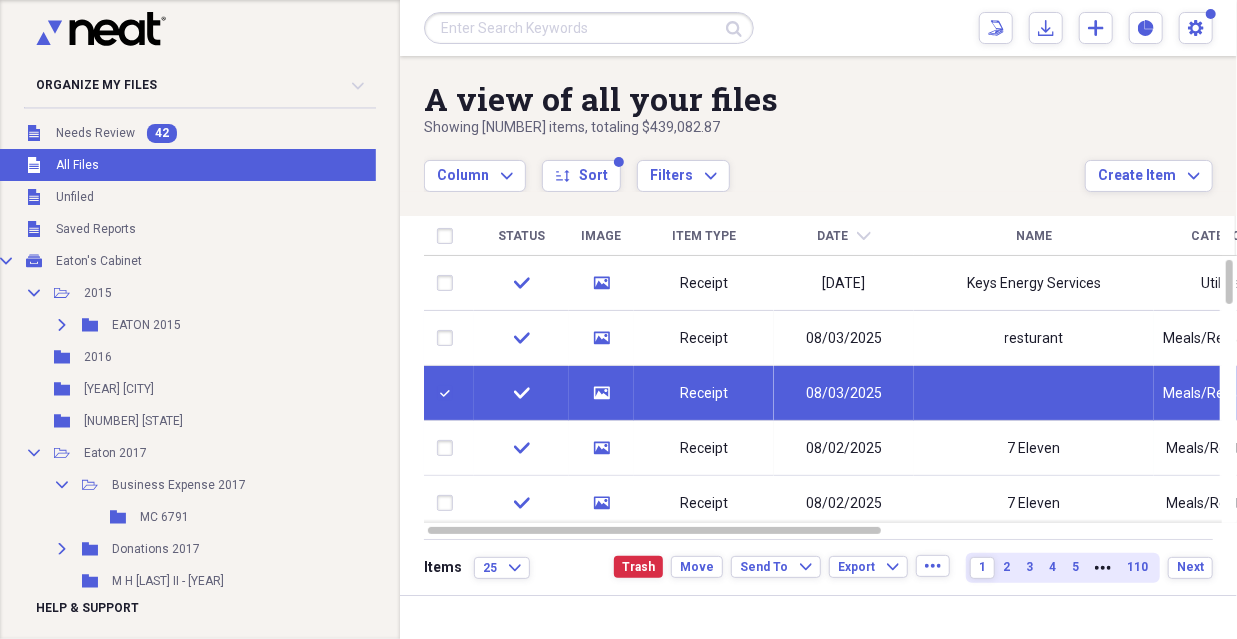click at bounding box center [449, 393] 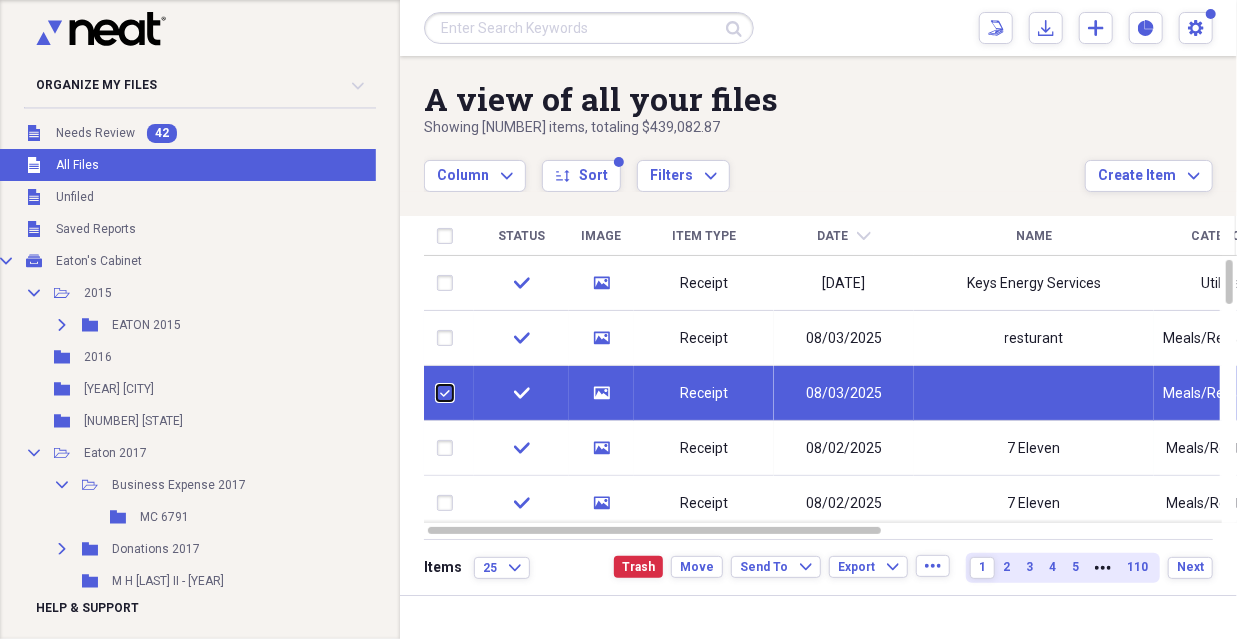 click at bounding box center [437, 393] 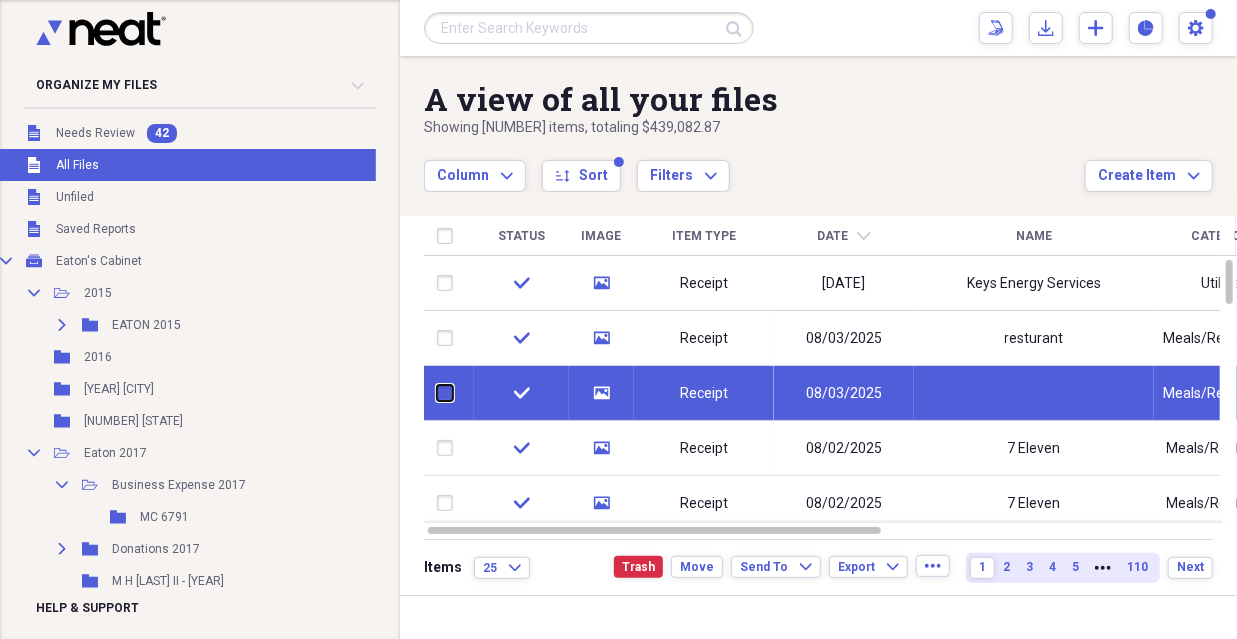 checkbox on "false" 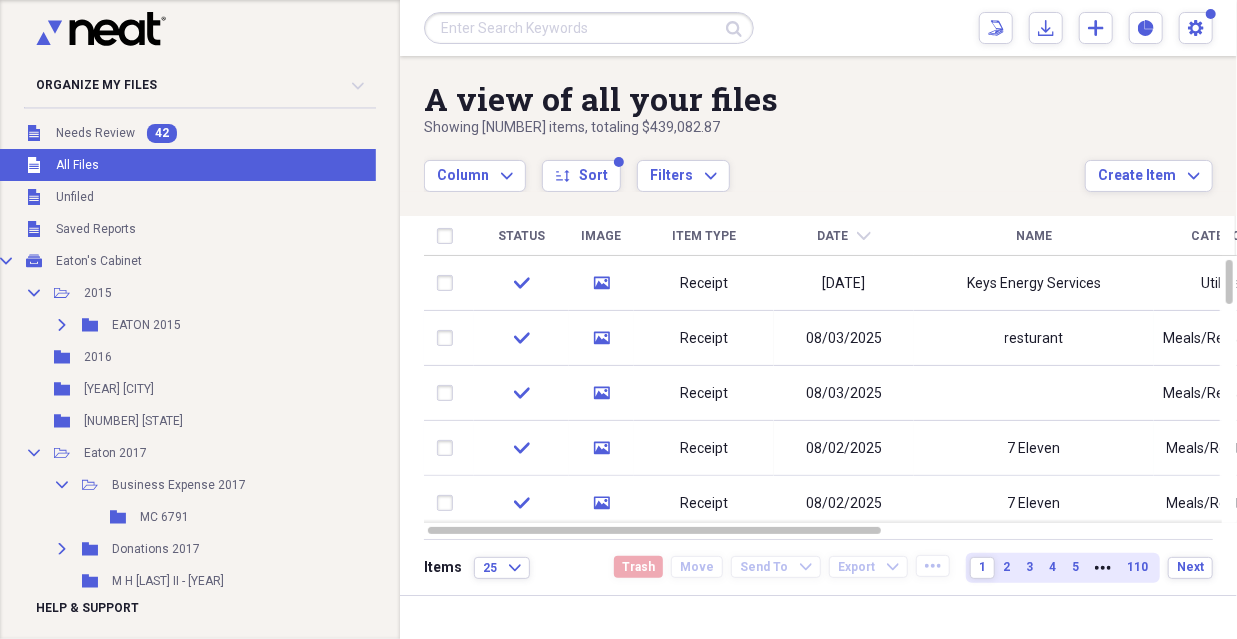 click at bounding box center (449, 283) 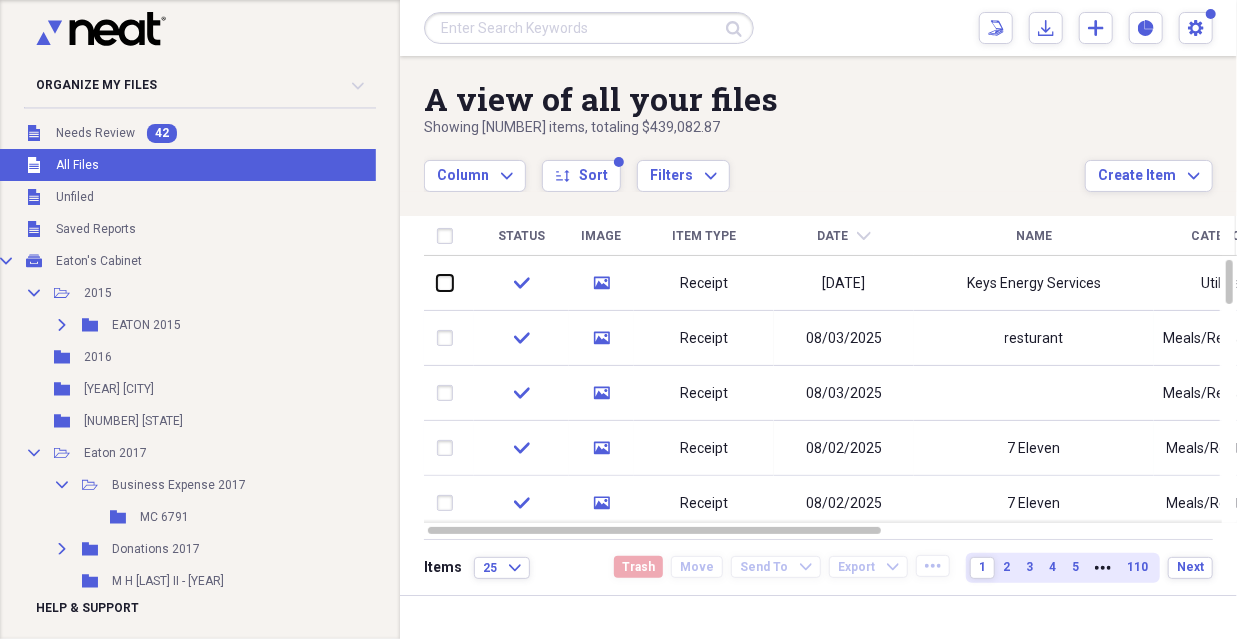 click at bounding box center (437, 283) 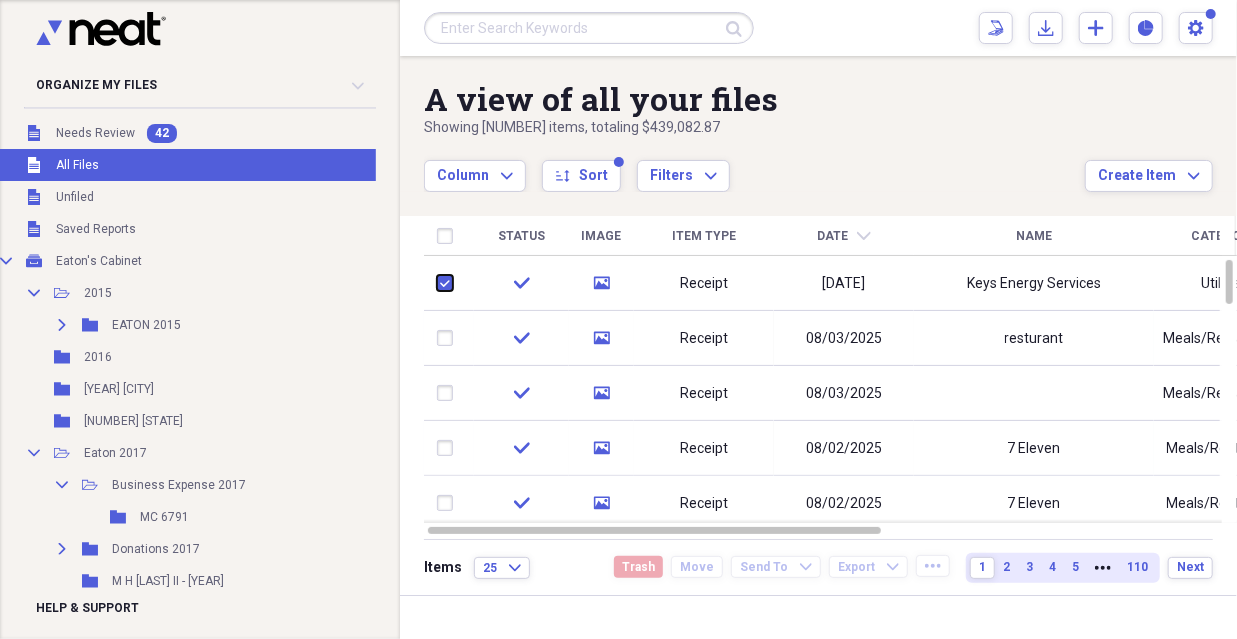 checkbox on "true" 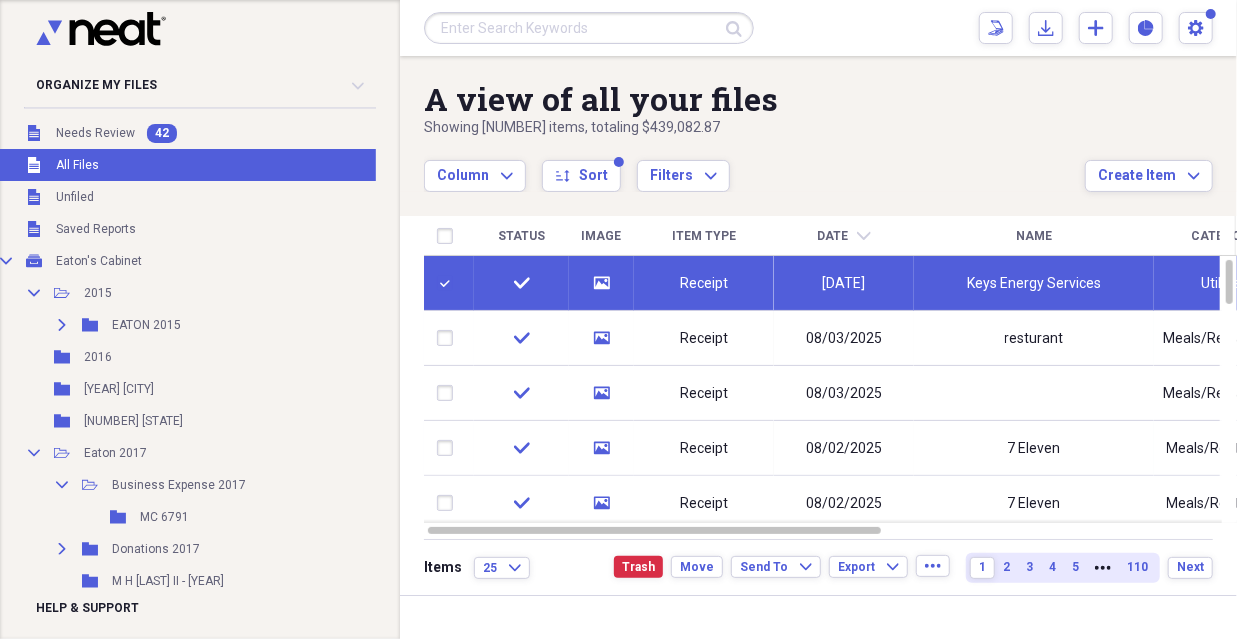 click on "media" at bounding box center (601, 448) 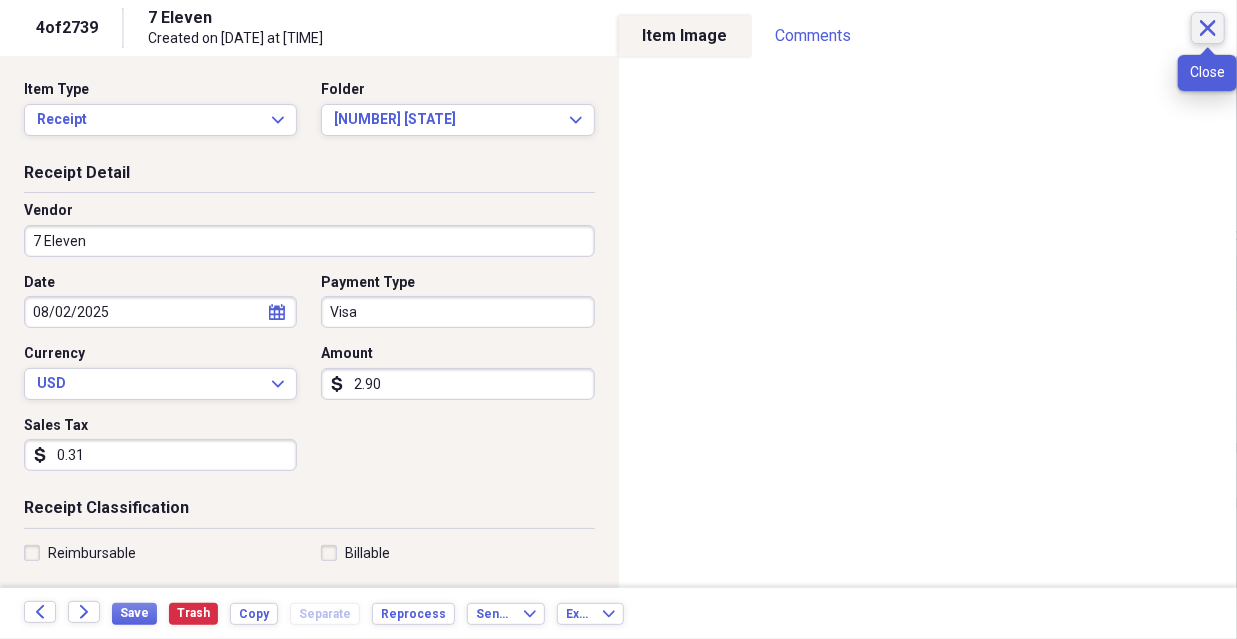 click on "Close" at bounding box center (1208, 28) 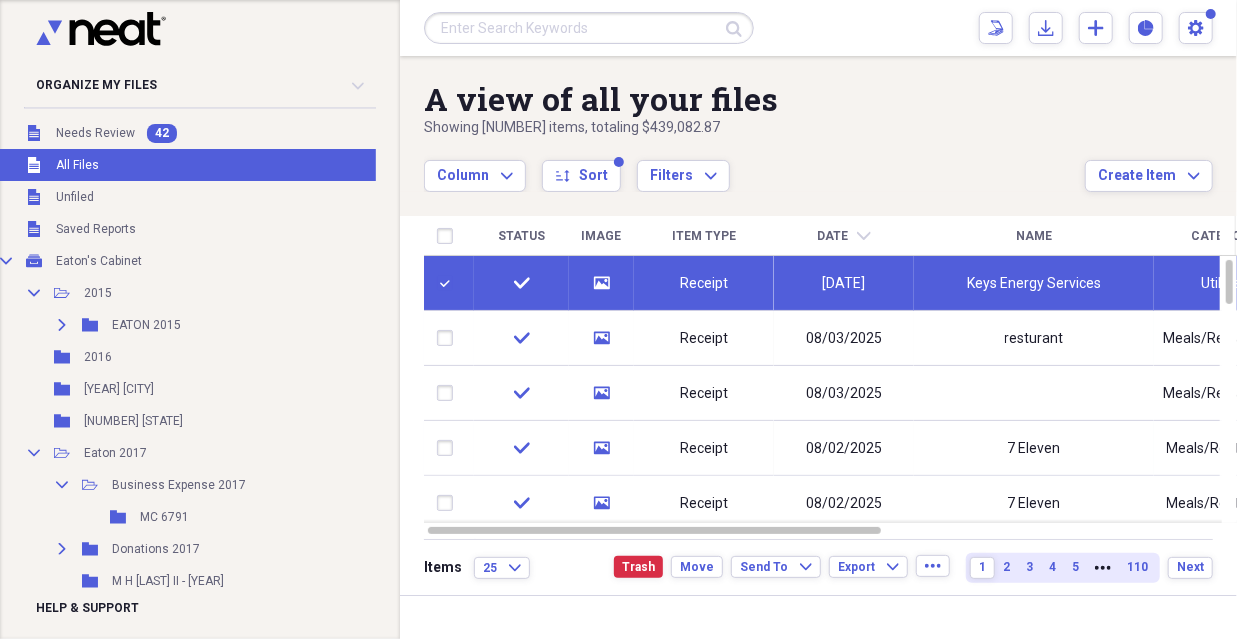click on "media" 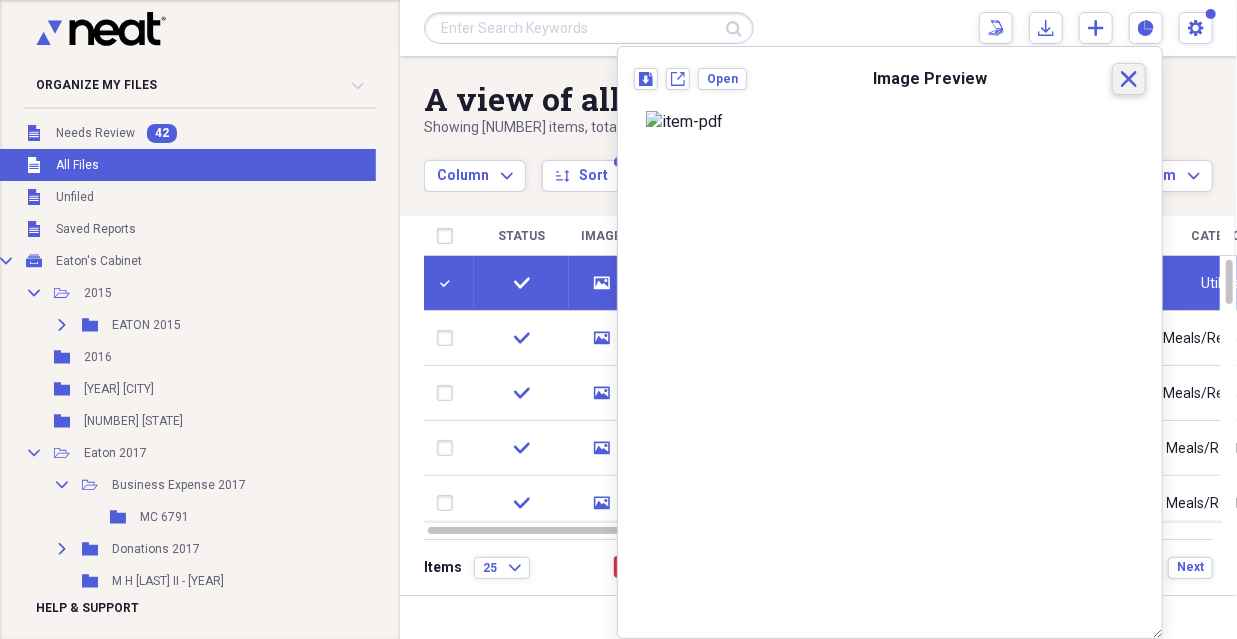 click on "Close" at bounding box center [1129, 79] 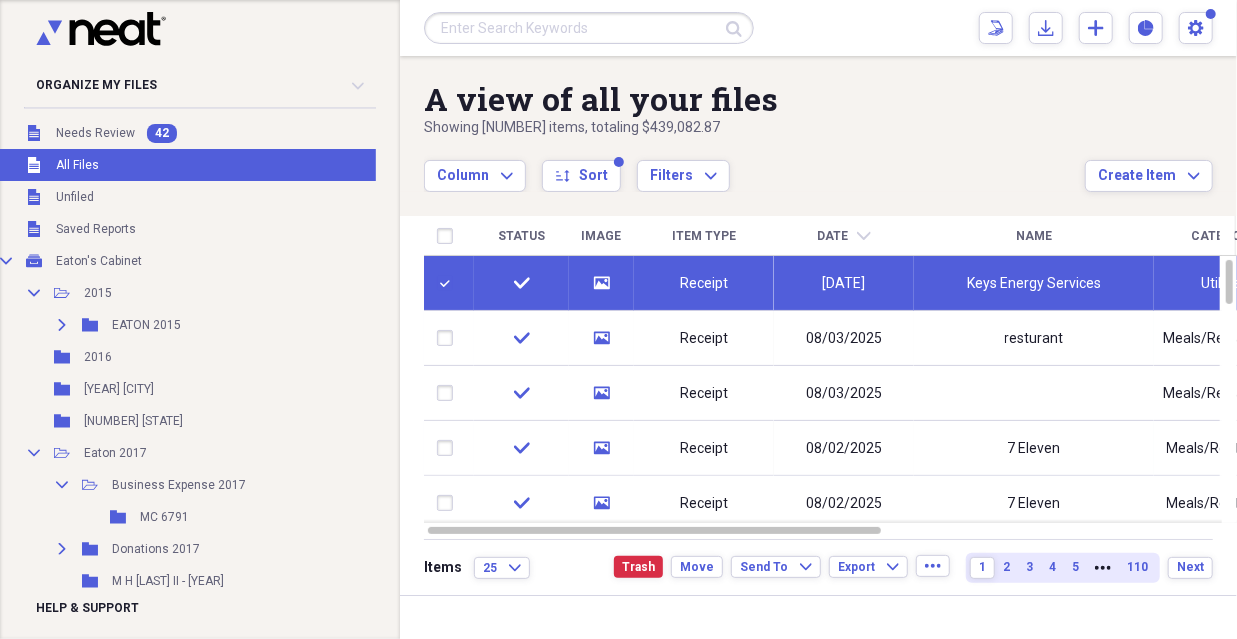 click at bounding box center (449, 448) 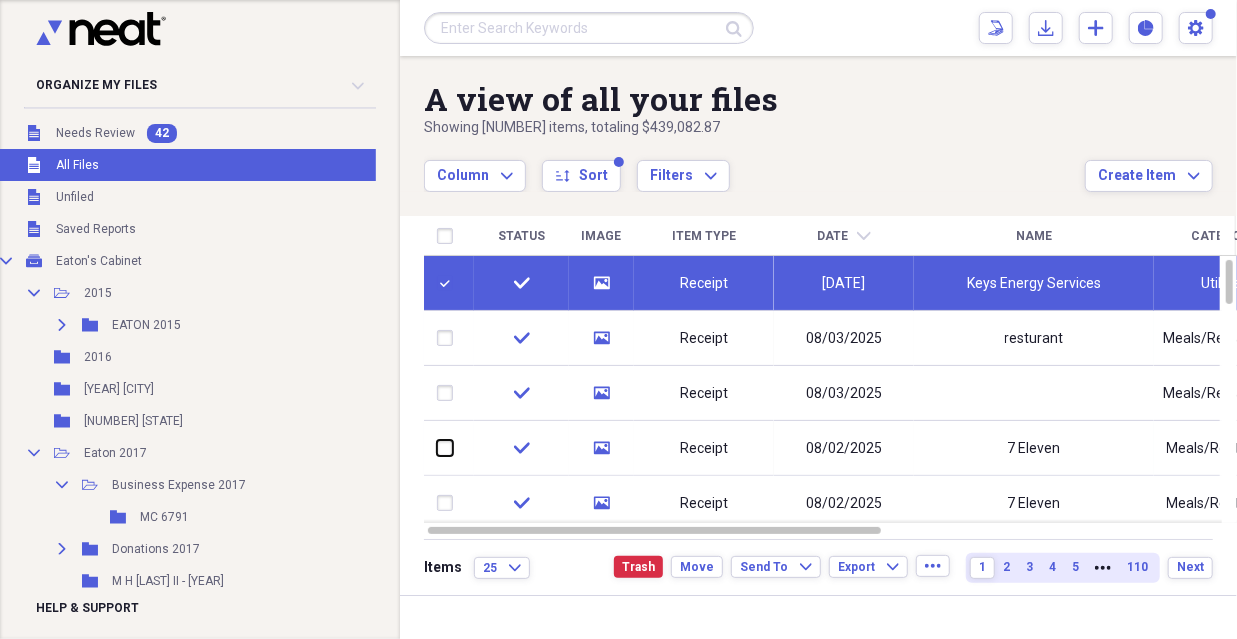 click at bounding box center [437, 448] 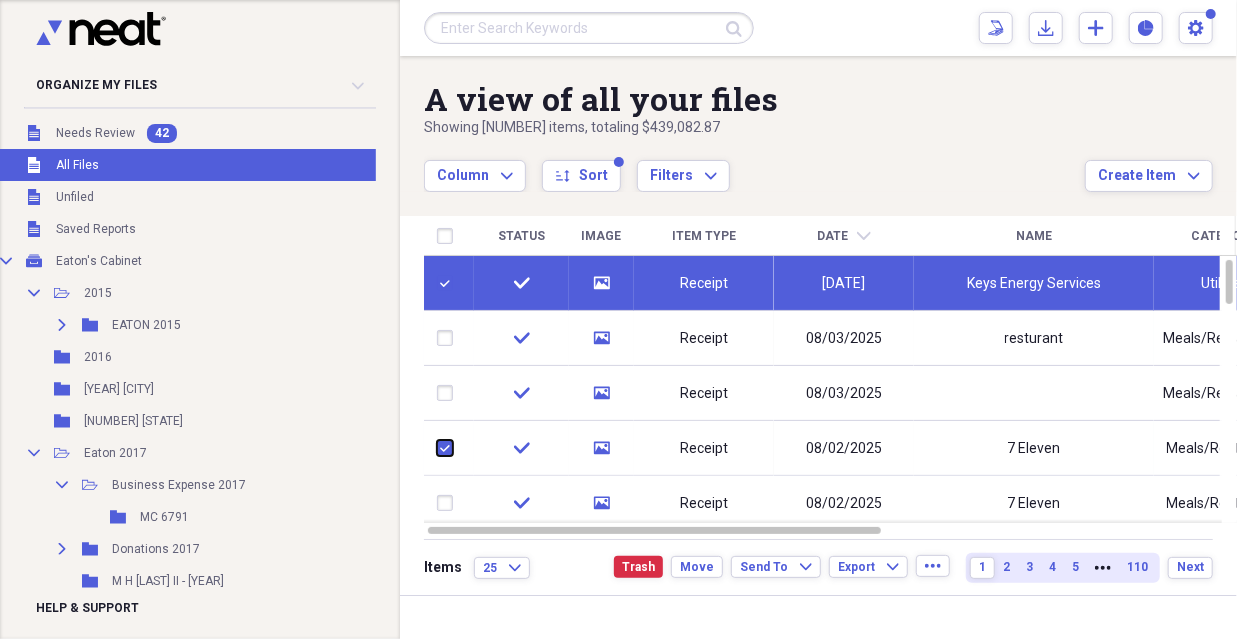 checkbox on "true" 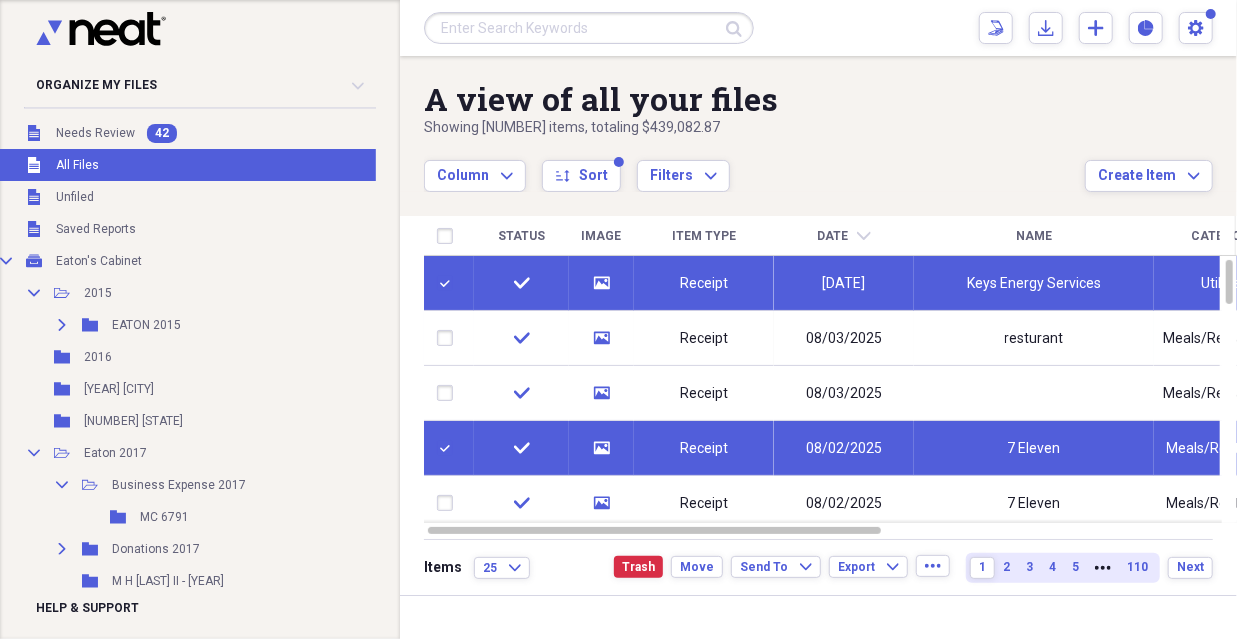 click at bounding box center (449, 503) 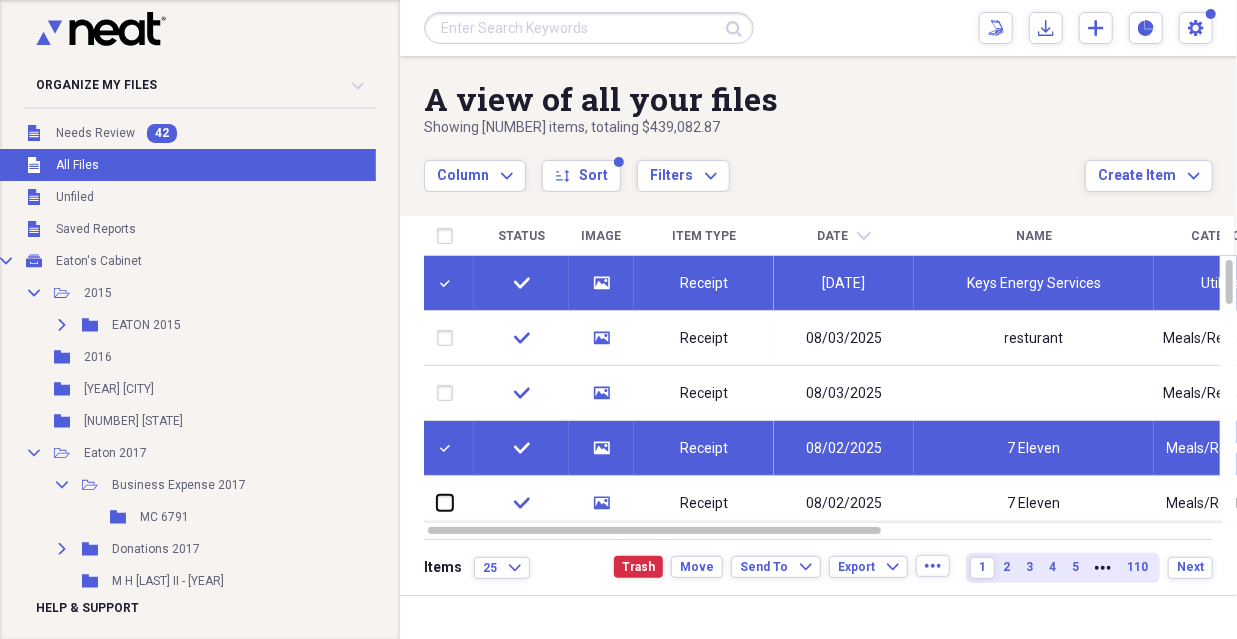 click at bounding box center (437, 503) 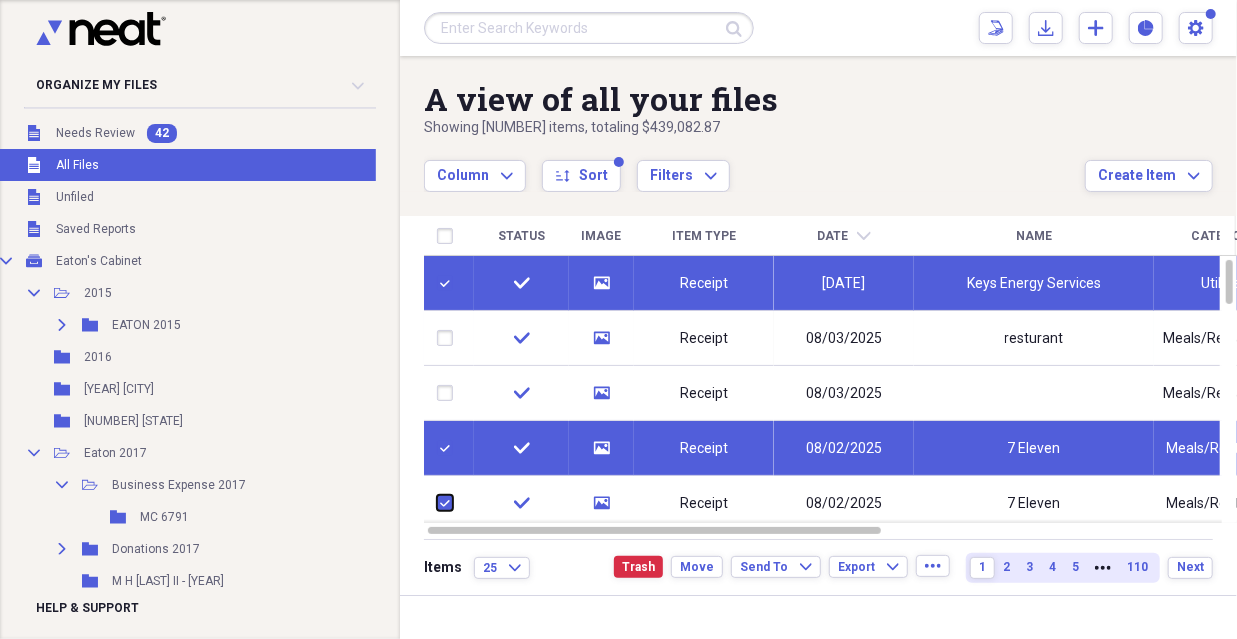 checkbox on "true" 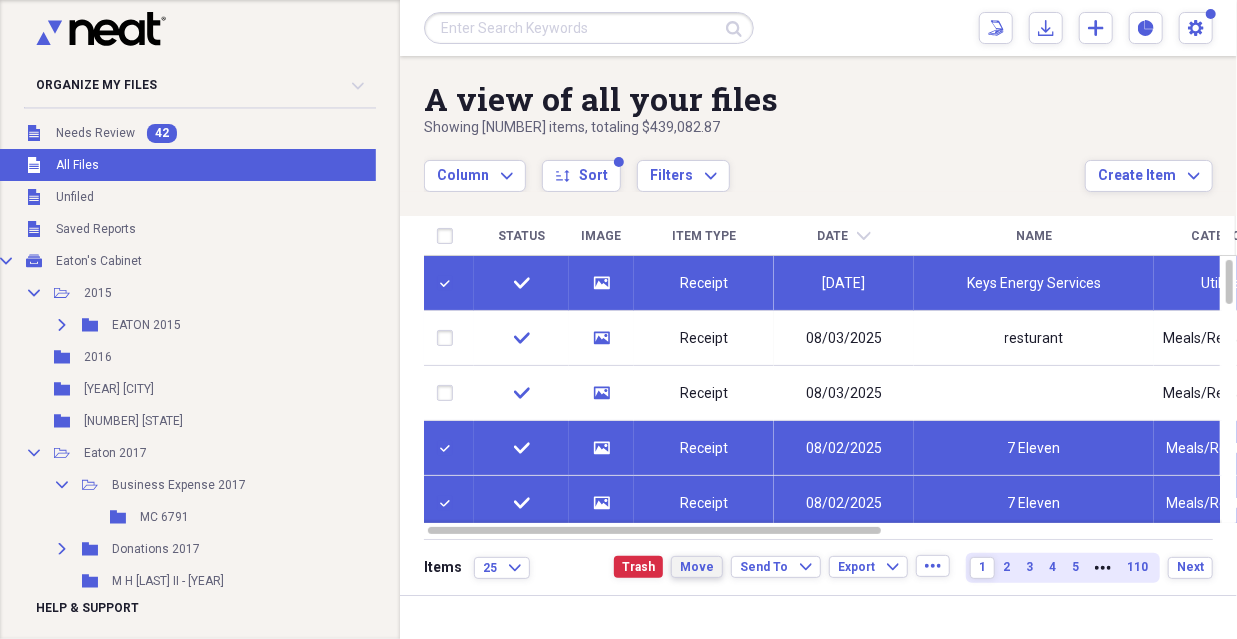 click on "Move" at bounding box center (697, 567) 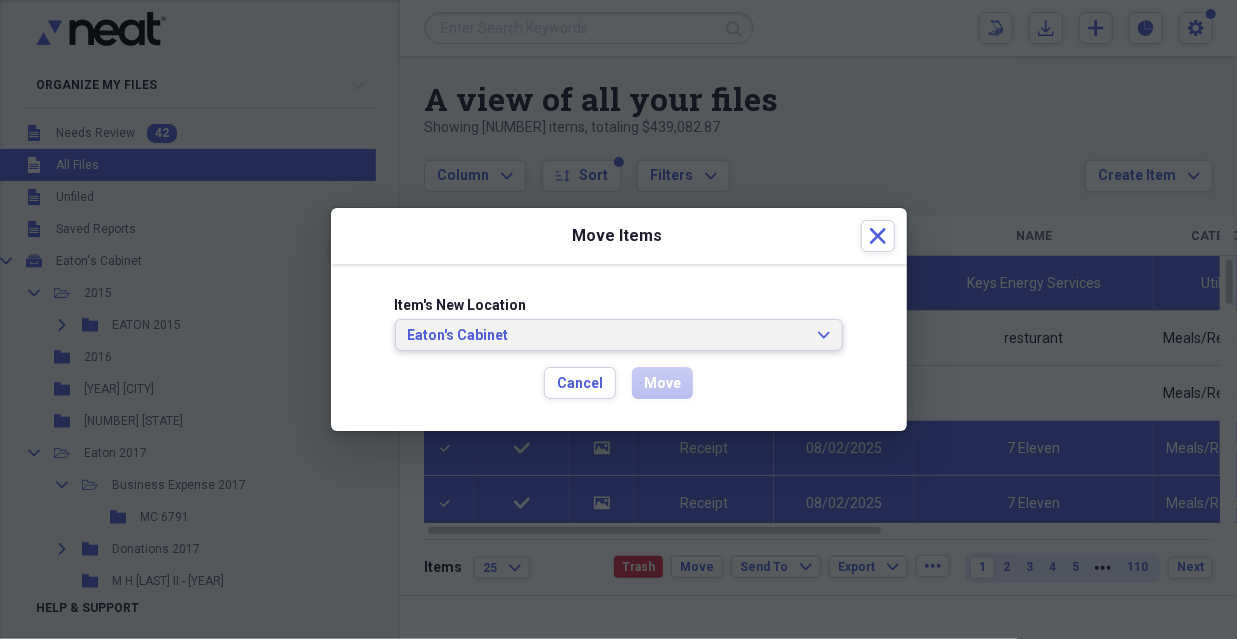 click on "Expand" 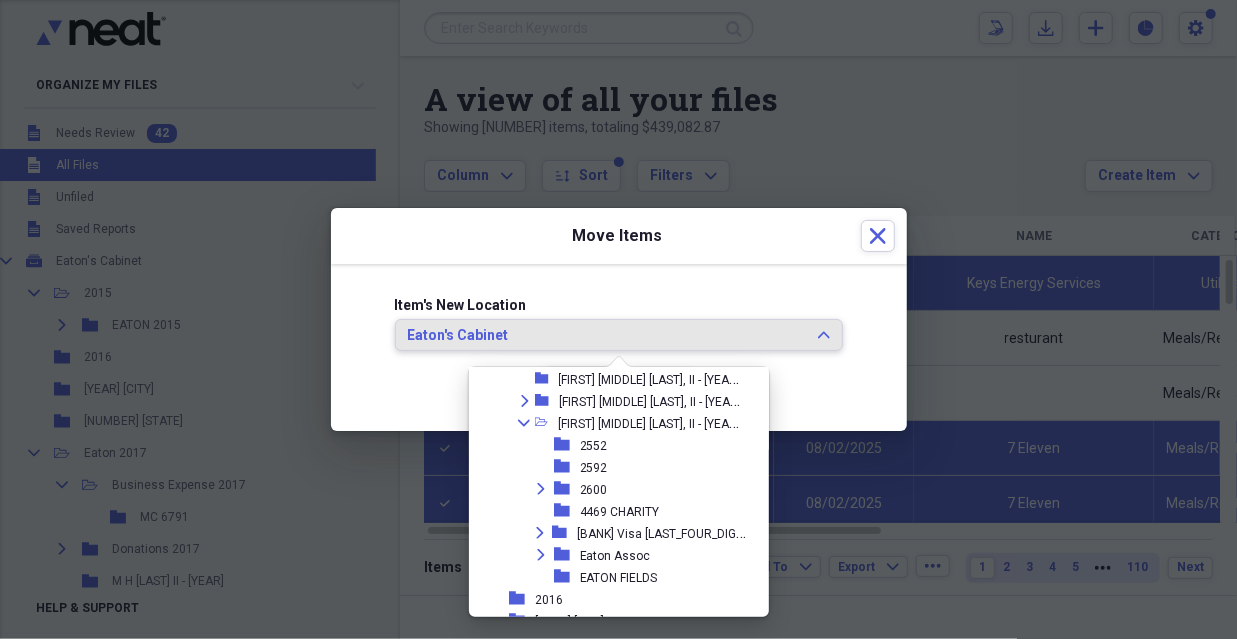 scroll, scrollTop: 200, scrollLeft: 0, axis: vertical 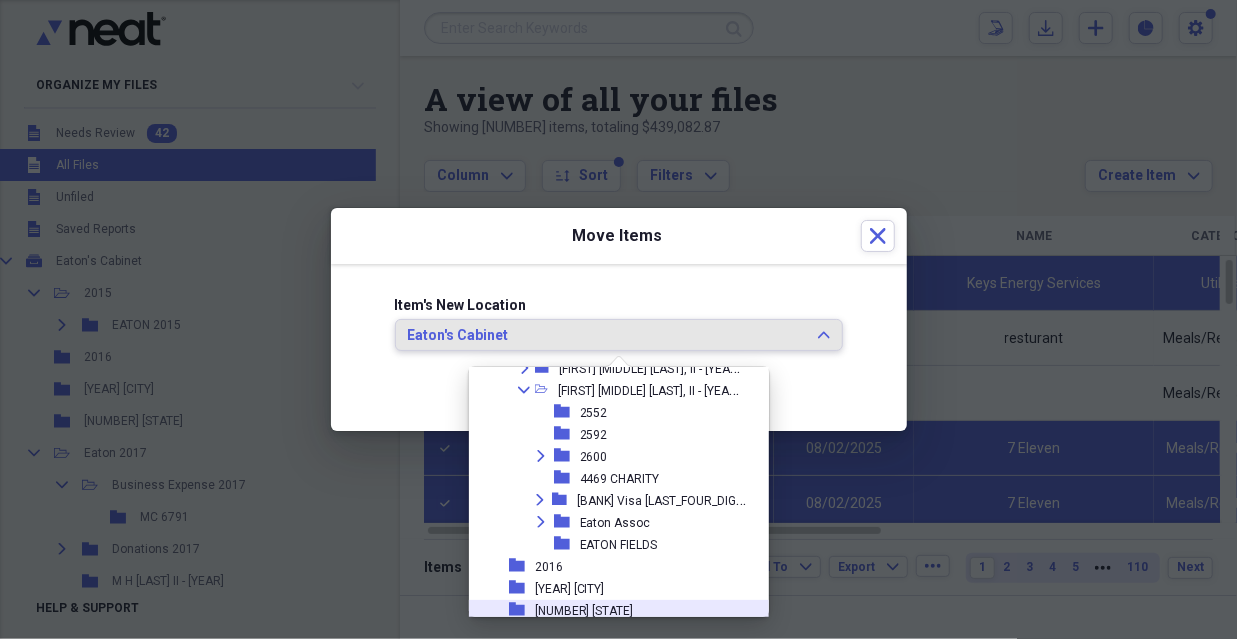 click on "[NUMBER] [STATE]" at bounding box center [584, 611] 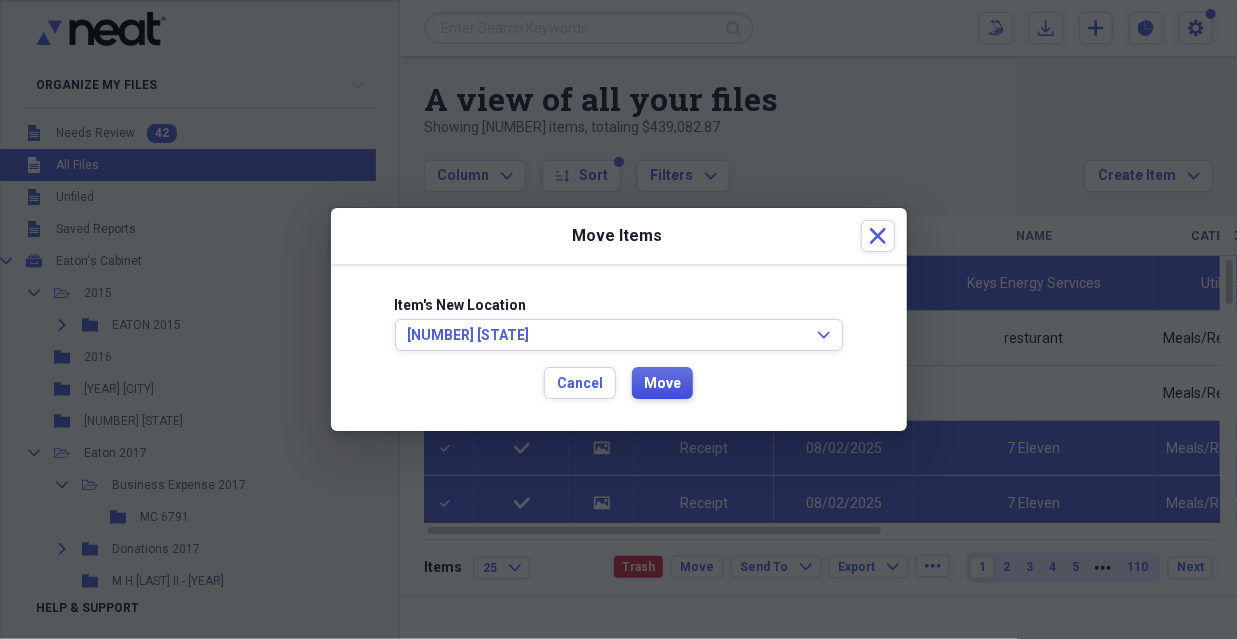 click on "Move" at bounding box center (662, 384) 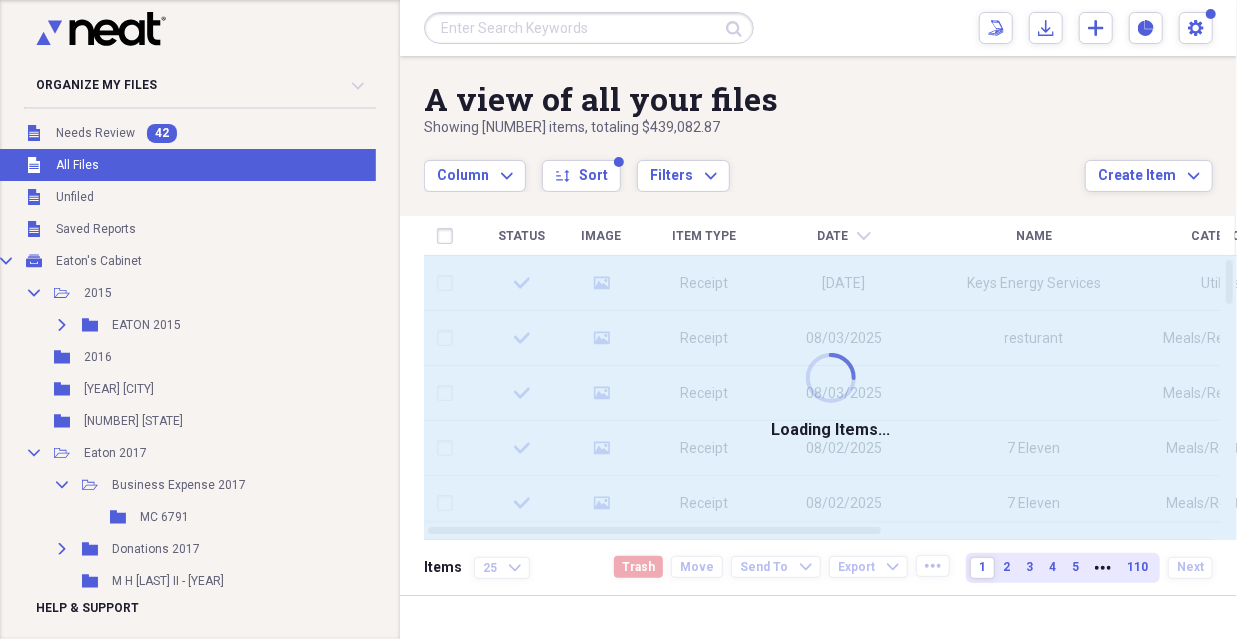 checkbox on "false" 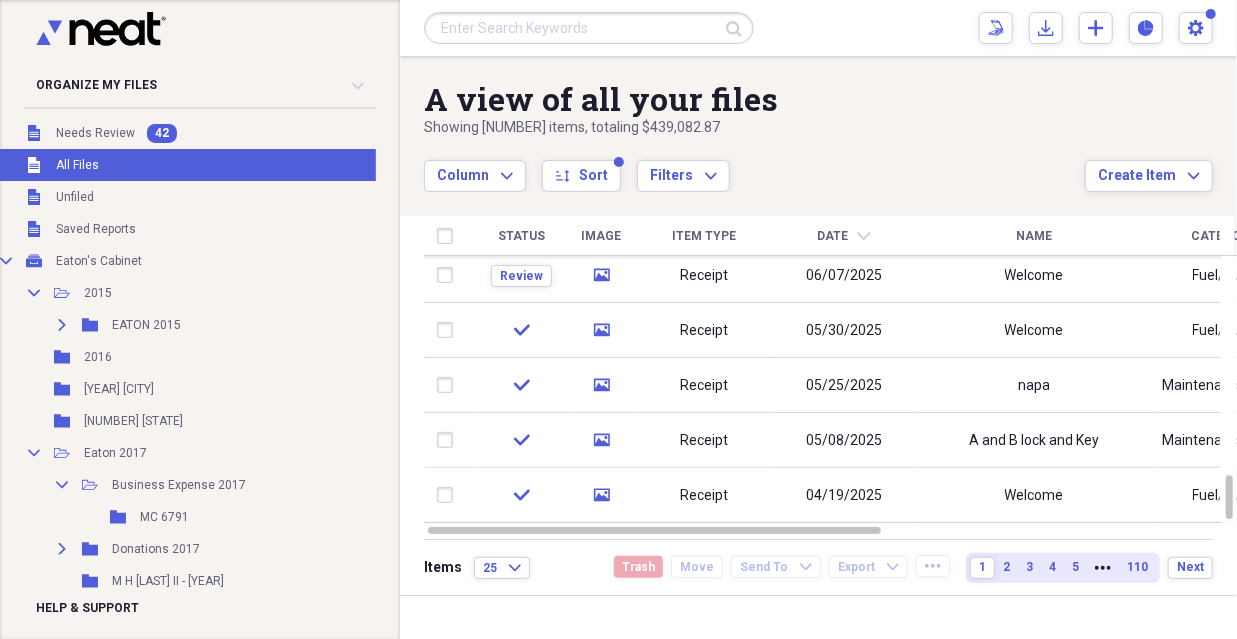 click on "Receipt" at bounding box center [704, 495] 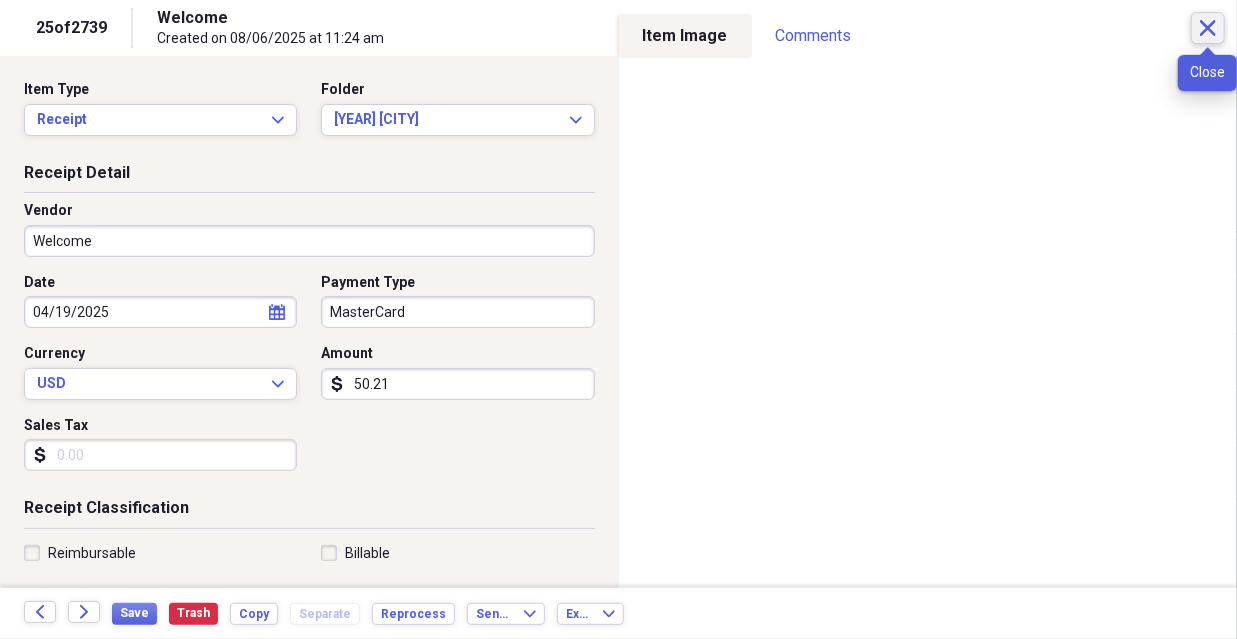 click on "Close" at bounding box center [1208, 28] 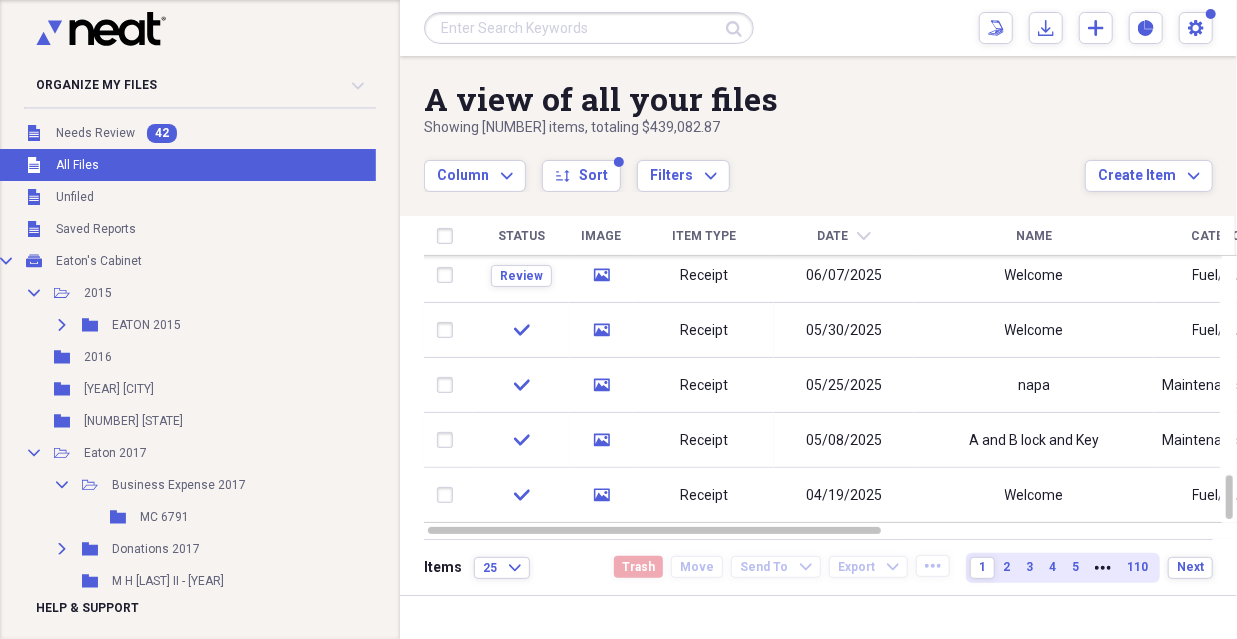 click at bounding box center [449, 495] 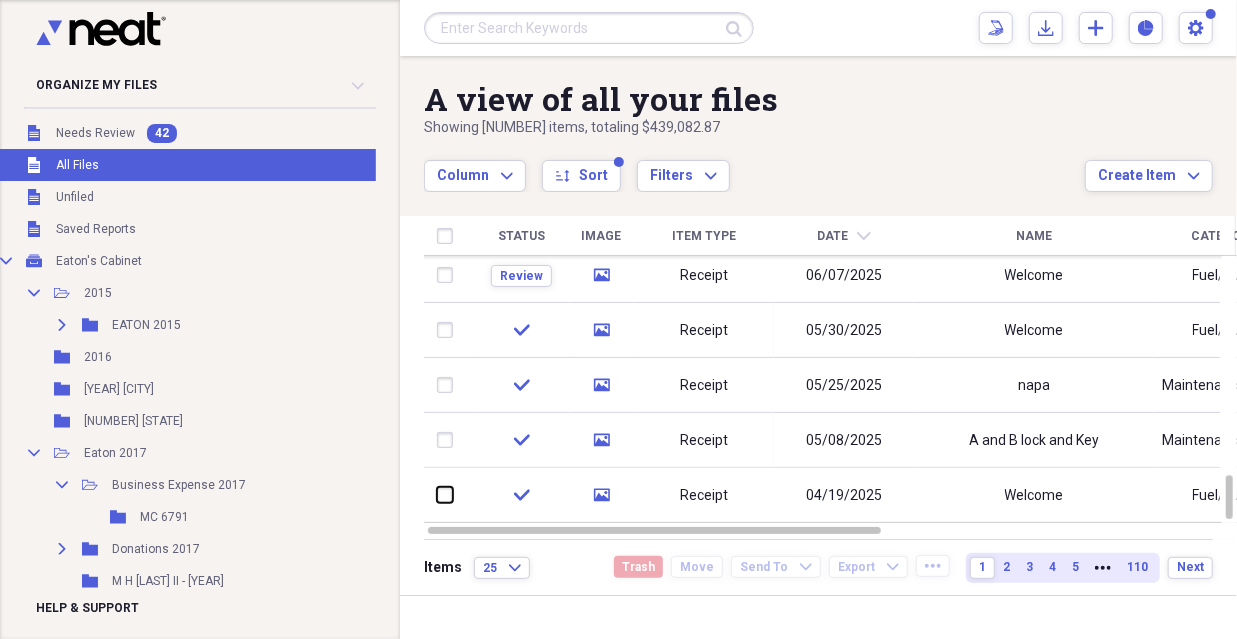 click at bounding box center (437, 495) 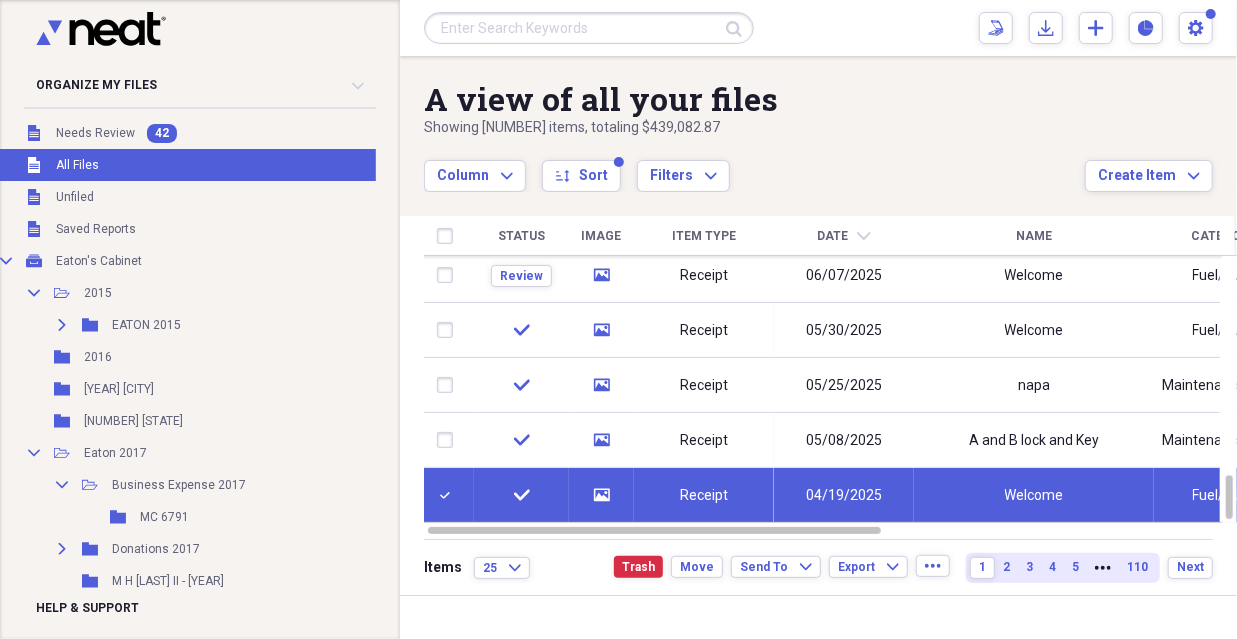 click on "check" at bounding box center (521, 440) 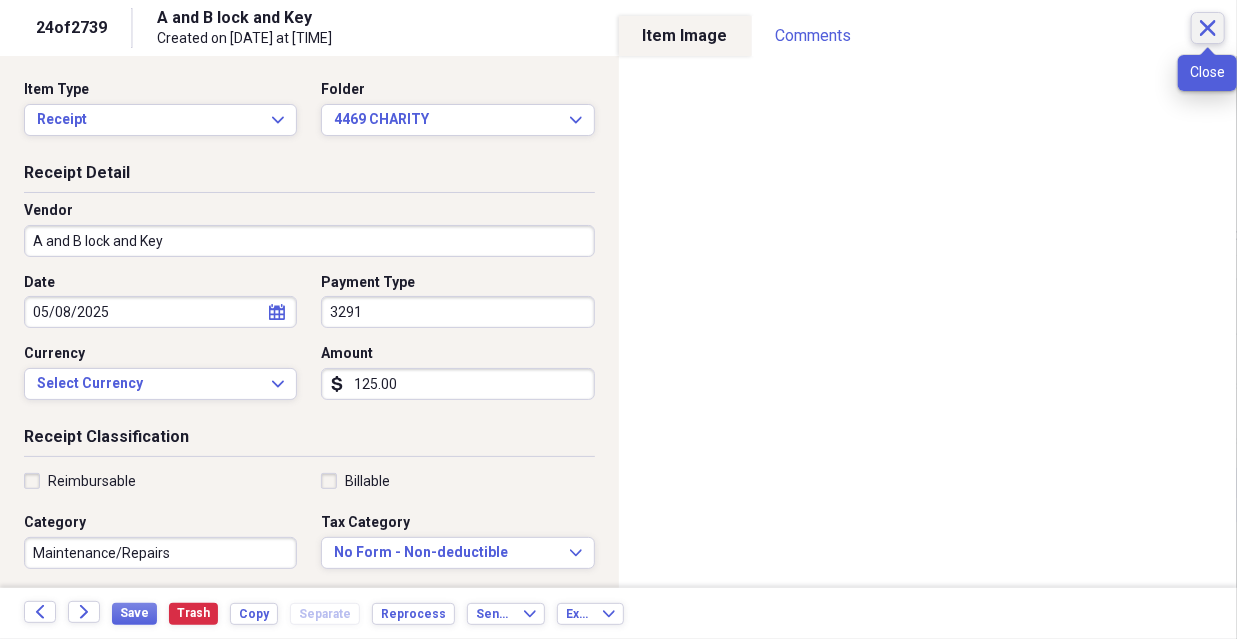 click 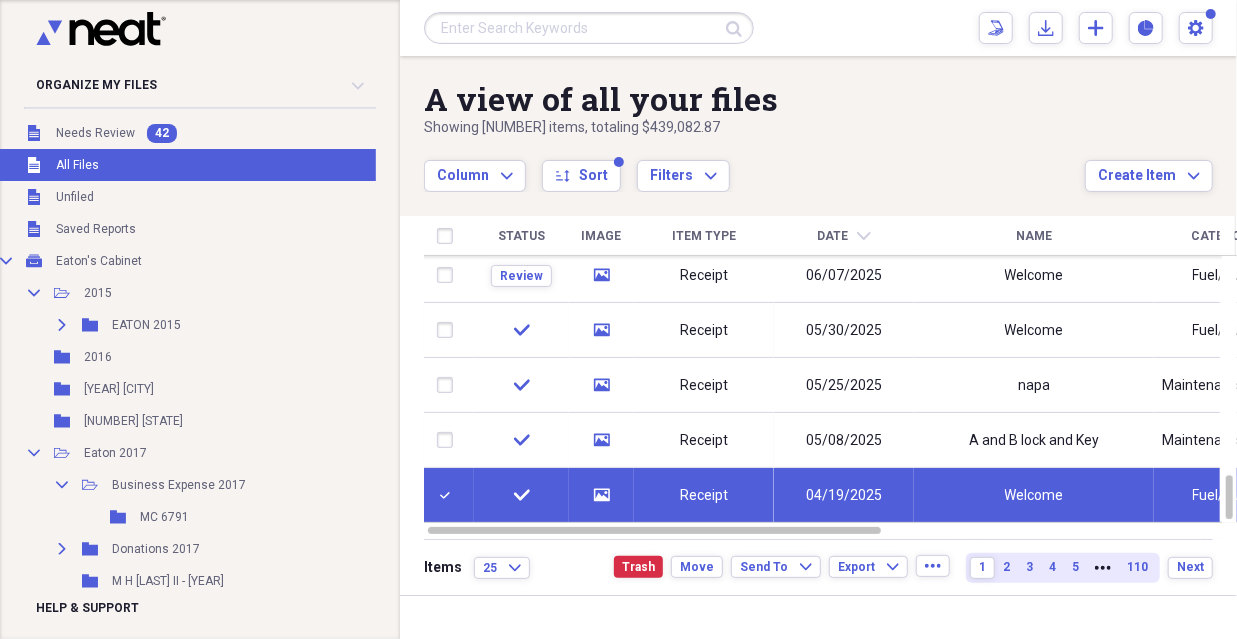 click on "Receipt" at bounding box center (704, 330) 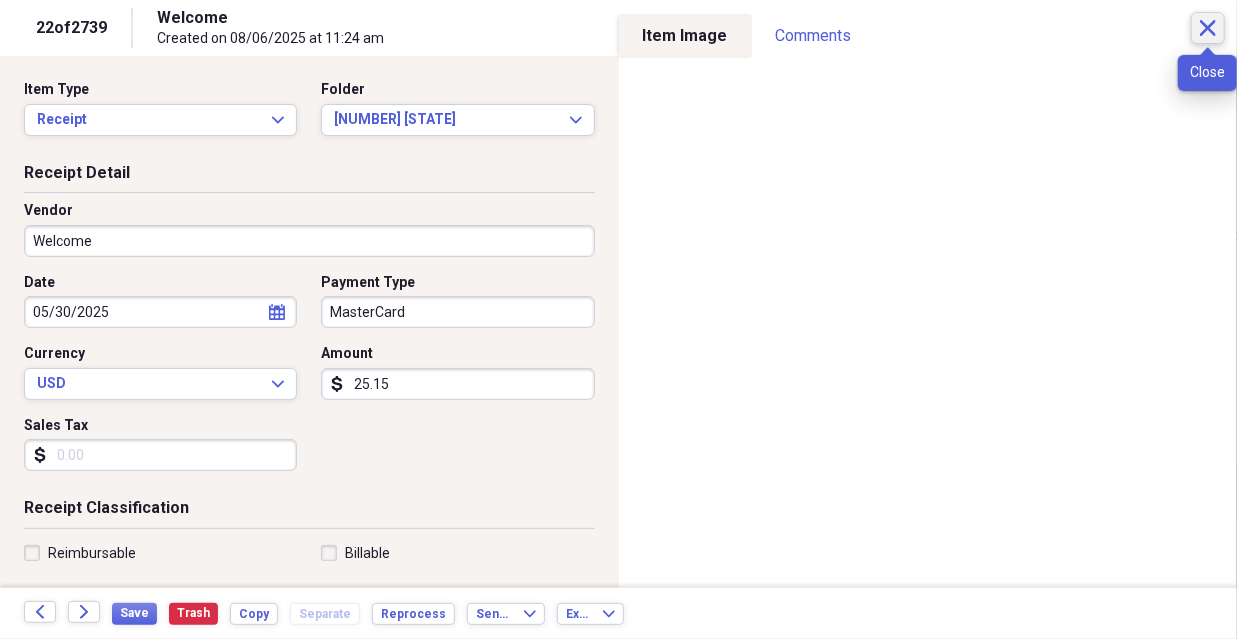 click 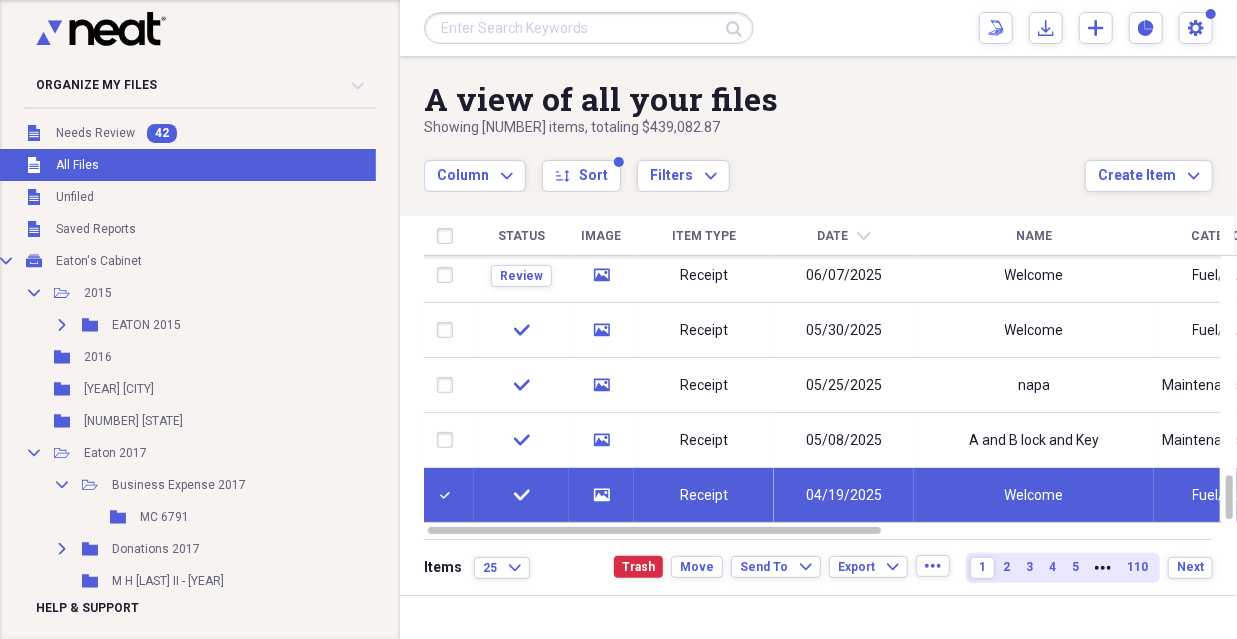 click on "04/19/2025" at bounding box center (844, 496) 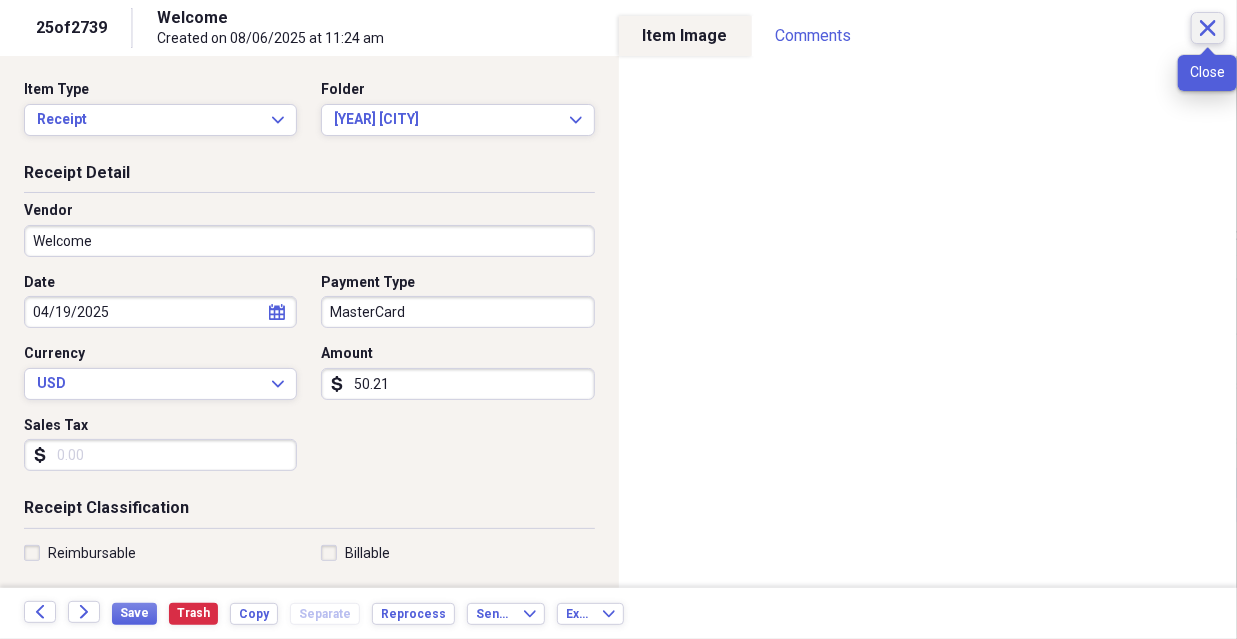click 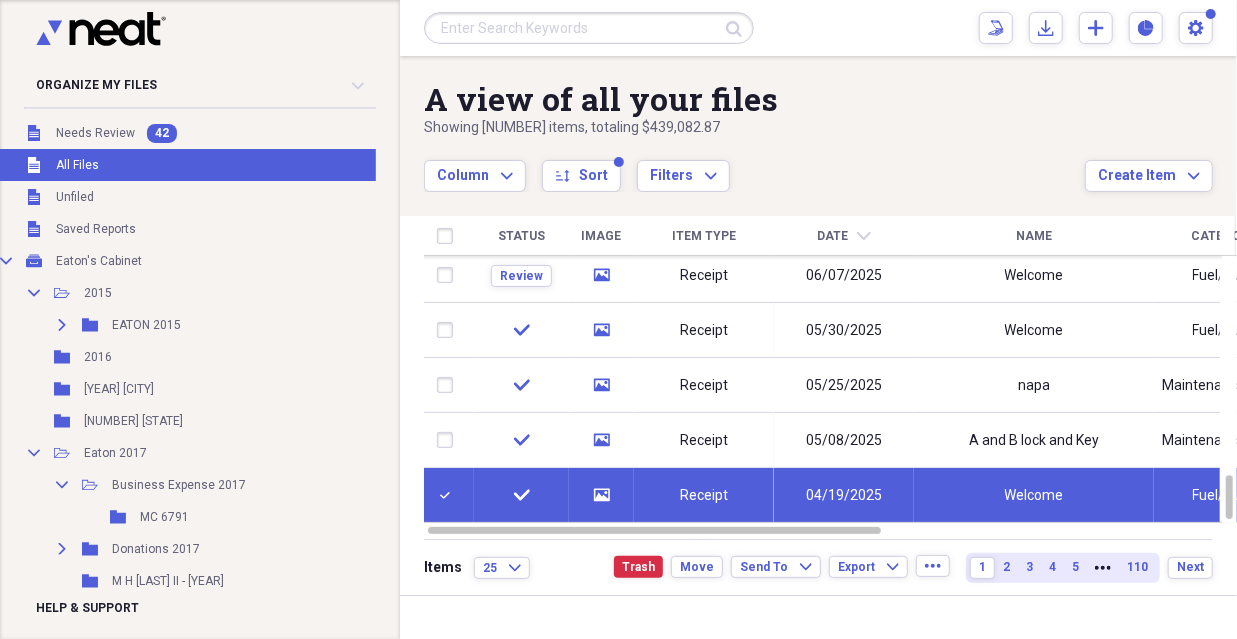 click on "Receipt" at bounding box center (704, 330) 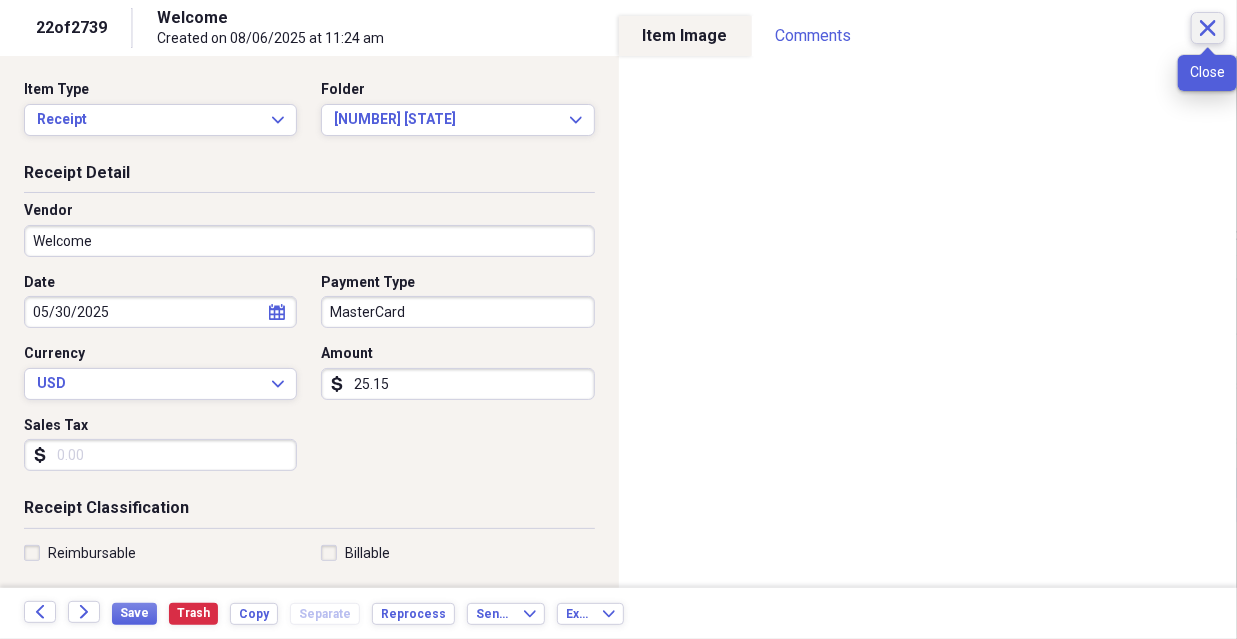 click on "Close" at bounding box center (1208, 28) 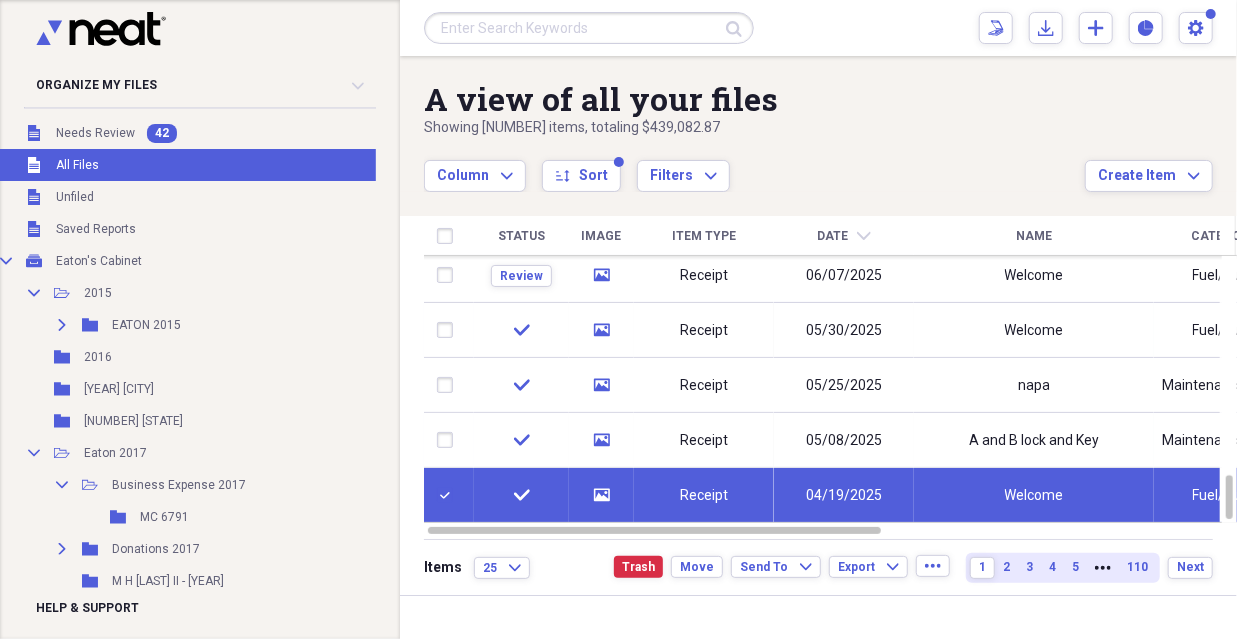 click on "Review" at bounding box center [521, 275] 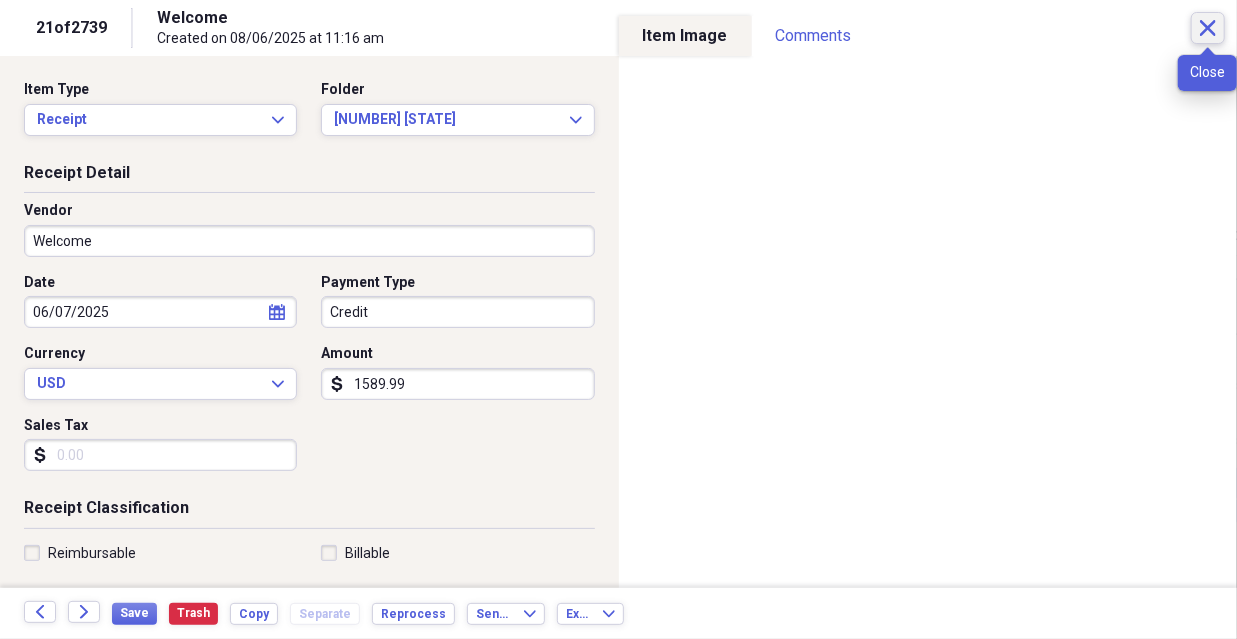 click on "Close" 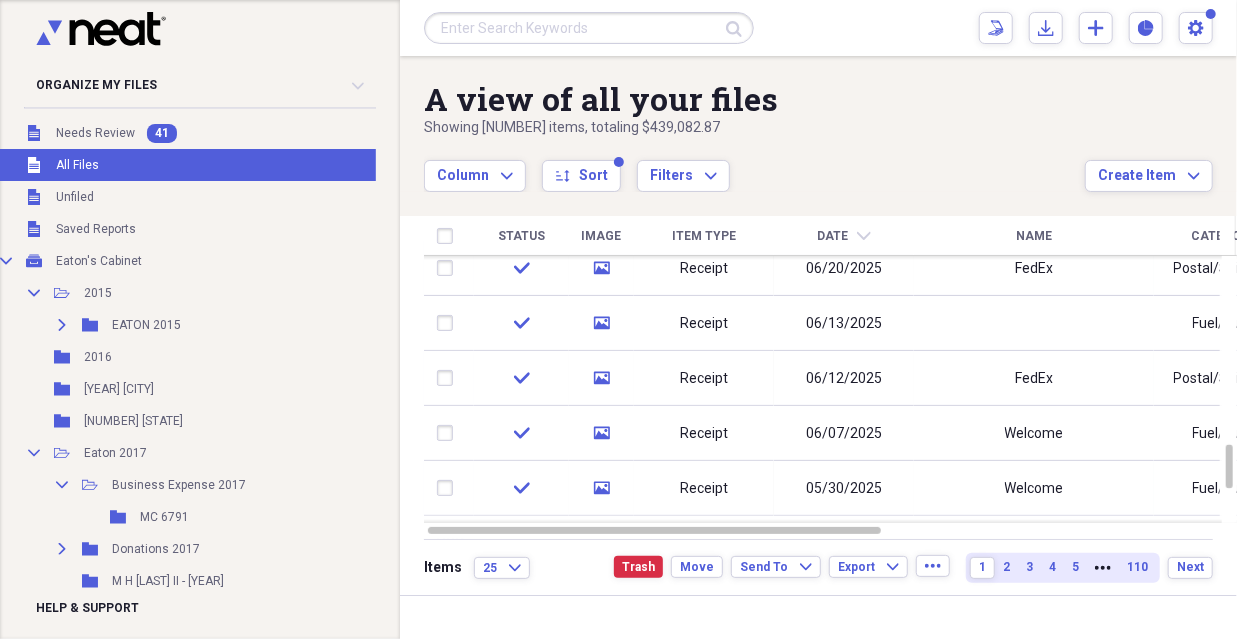 click on "06/07/2025" at bounding box center [844, 433] 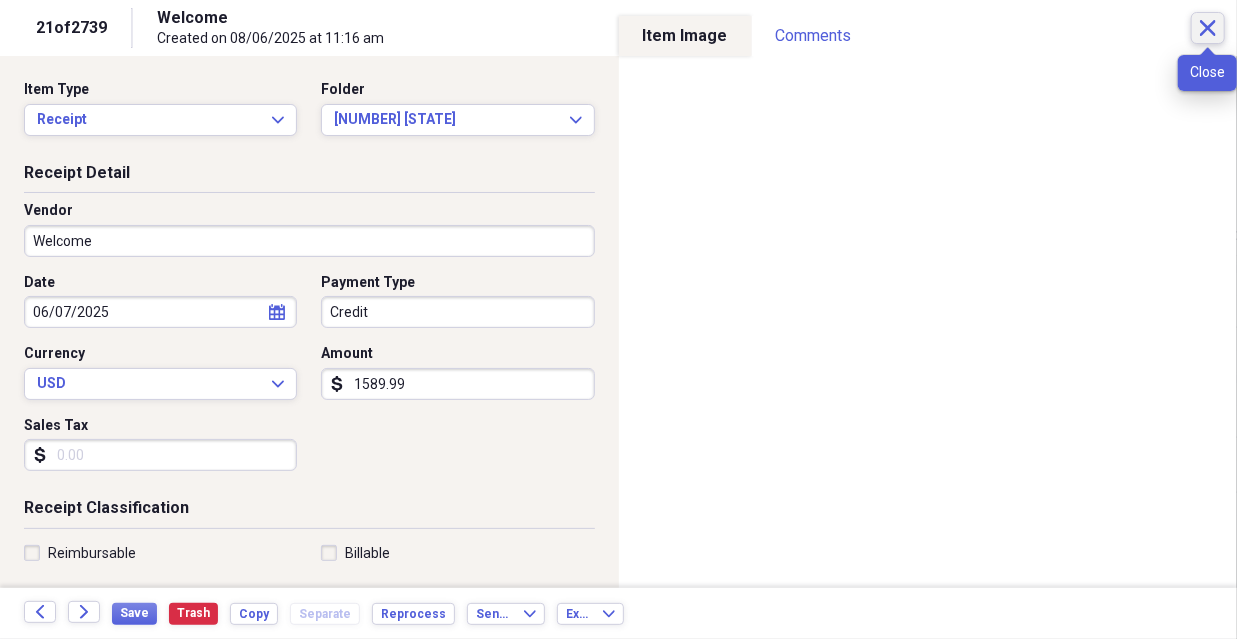 click on "Close" 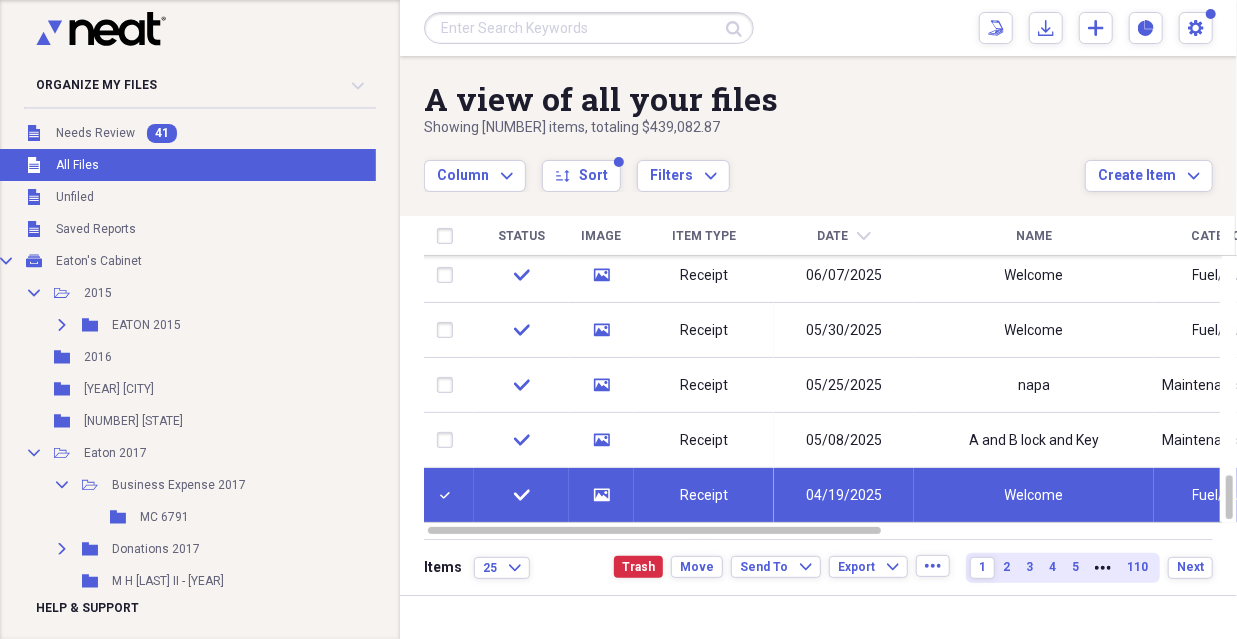 click on "04/19/2025" at bounding box center (844, 495) 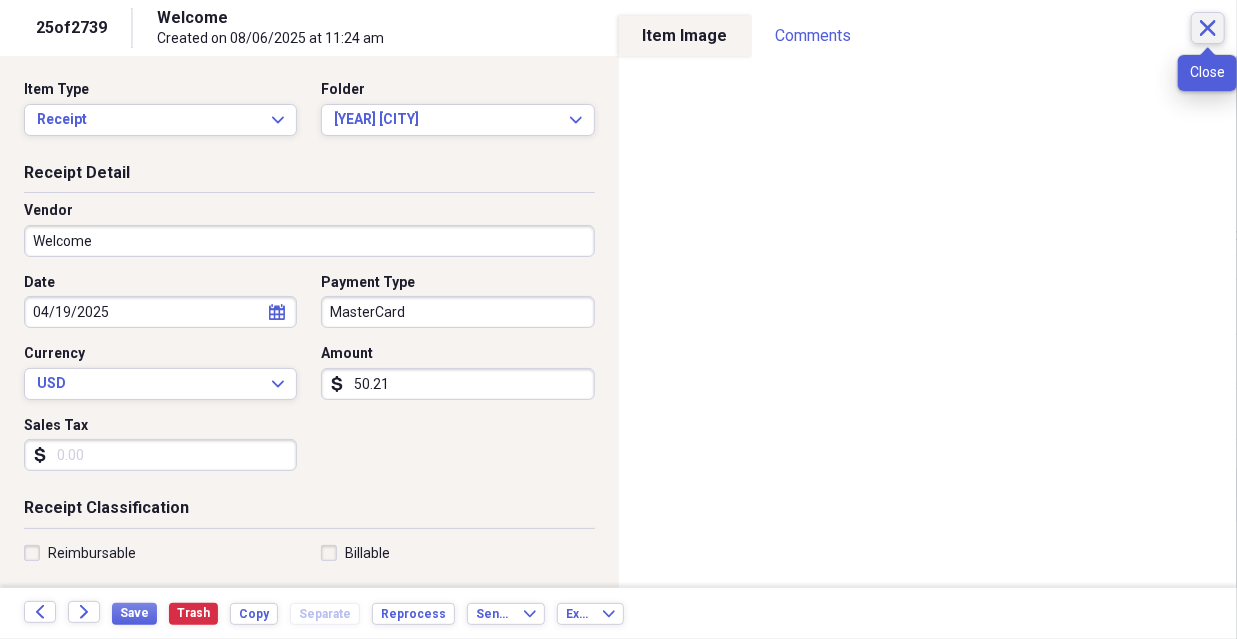 click on "Close" 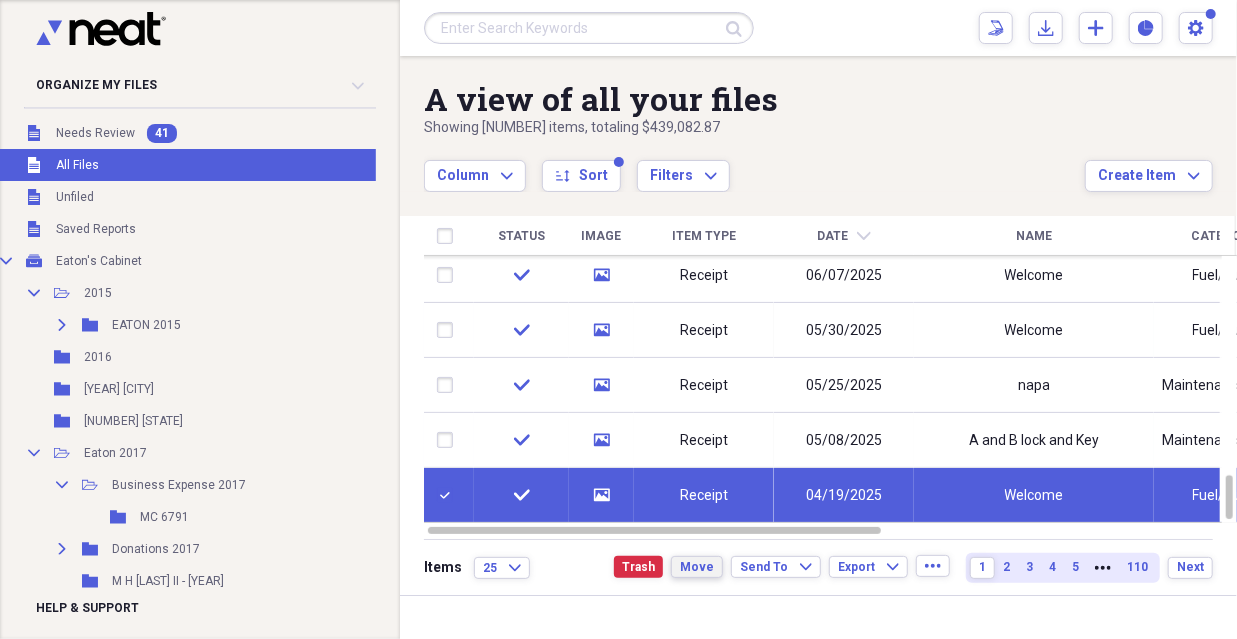 click on "Move" at bounding box center [697, 567] 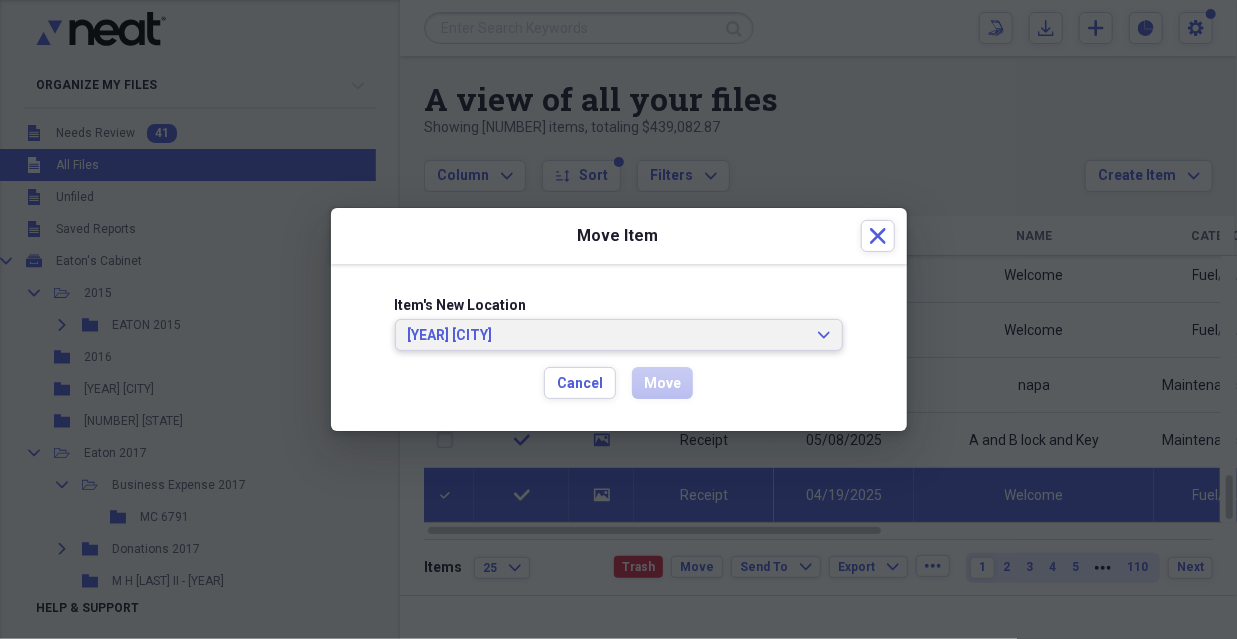 click on "[YEAR] [CITY] Expand" at bounding box center (619, 335) 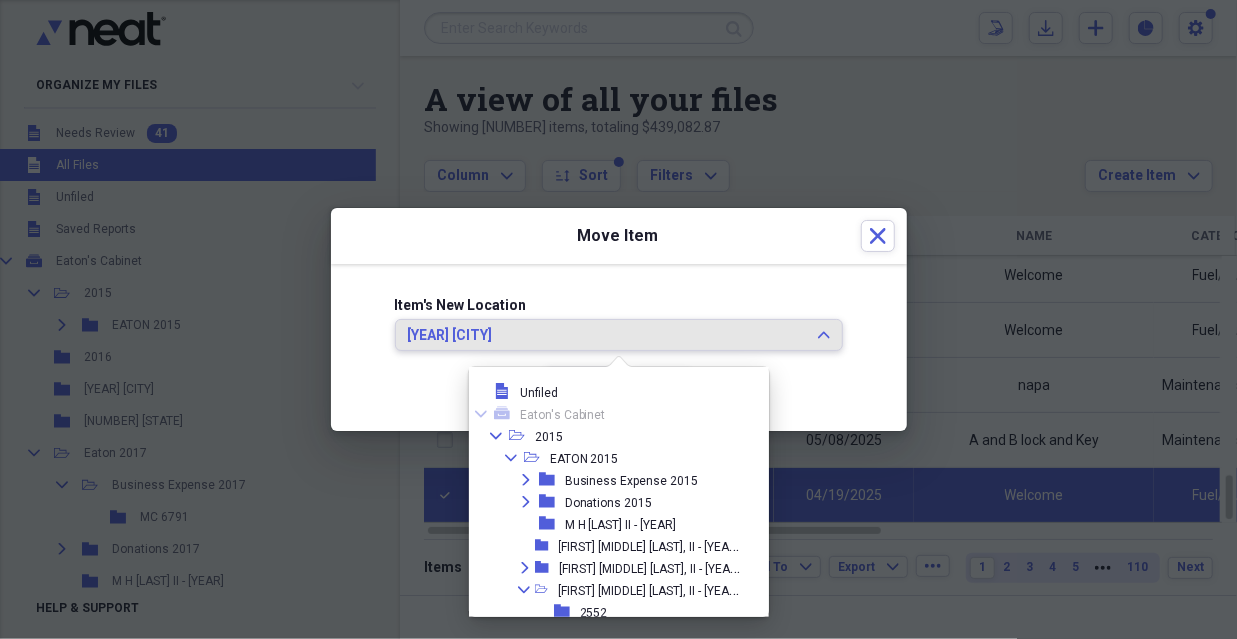 scroll, scrollTop: 297, scrollLeft: 0, axis: vertical 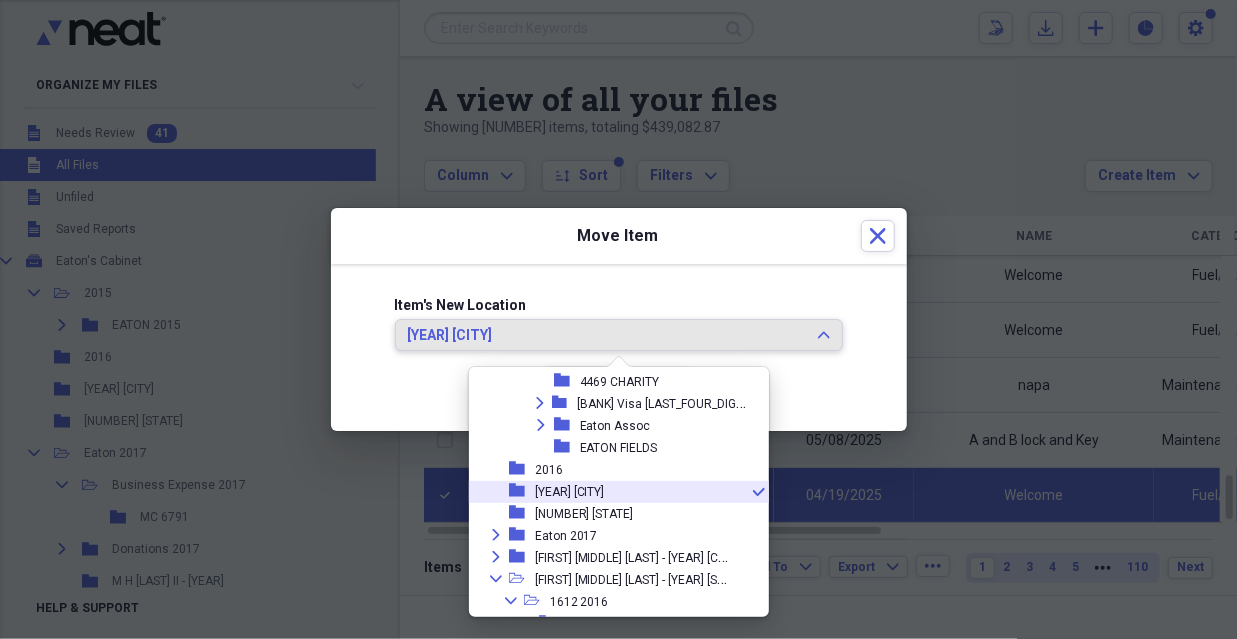 click on "[YEAR] [CITY]" at bounding box center (570, 492) 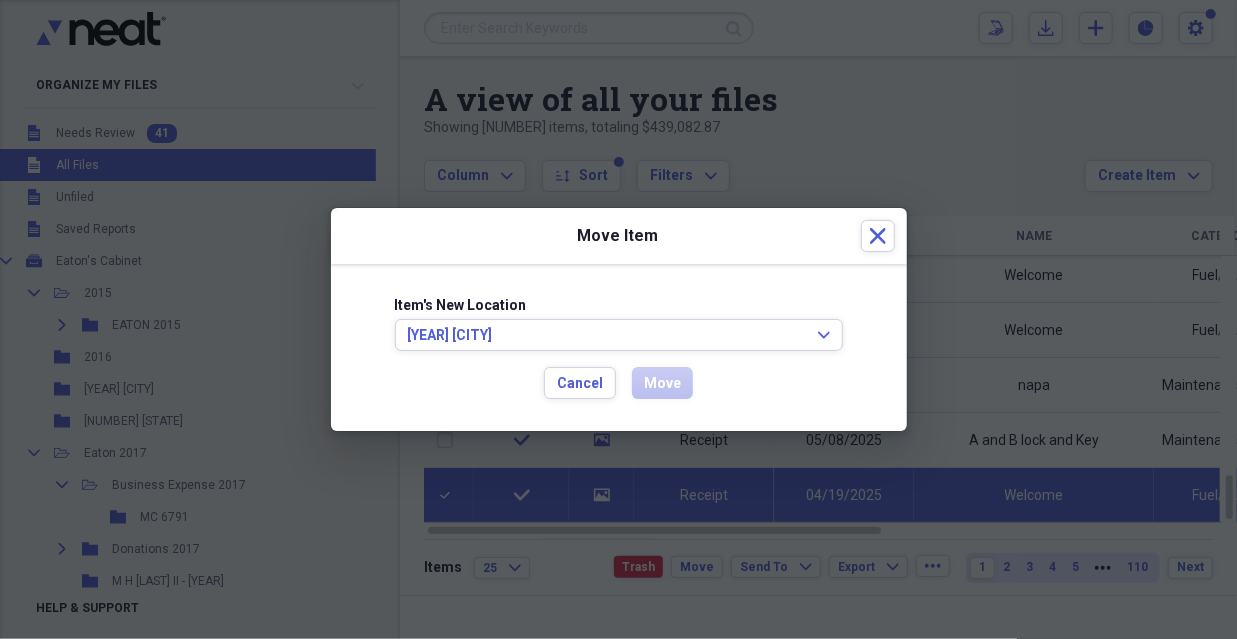 click on "Move" at bounding box center [662, 384] 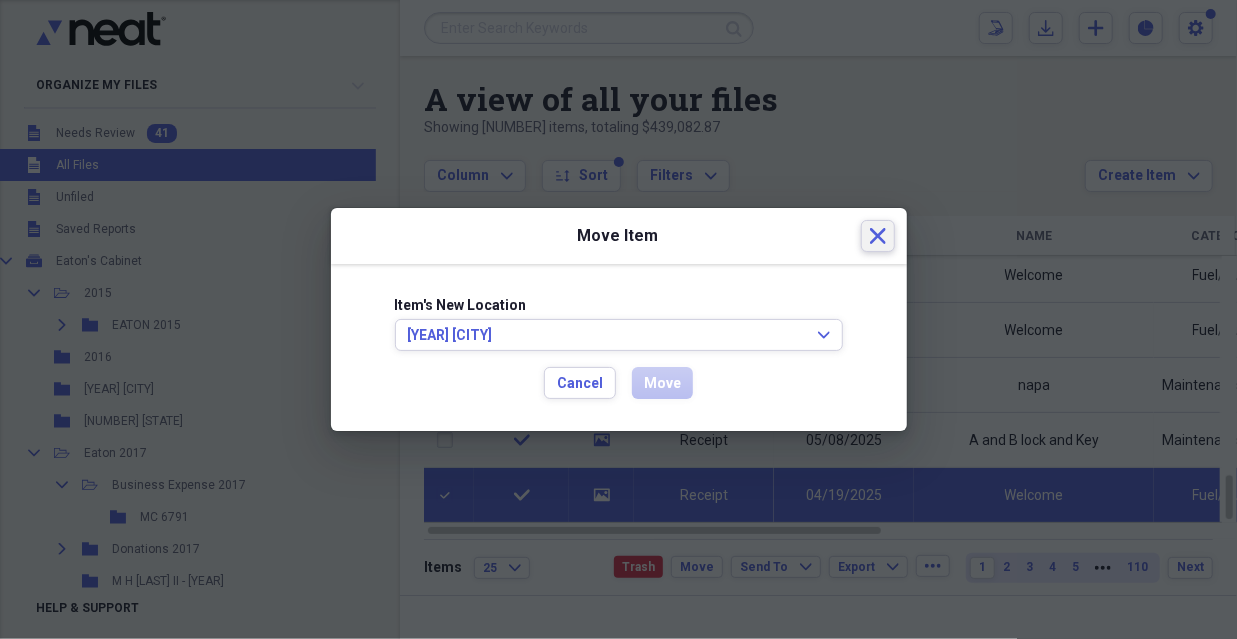 click on "Close" 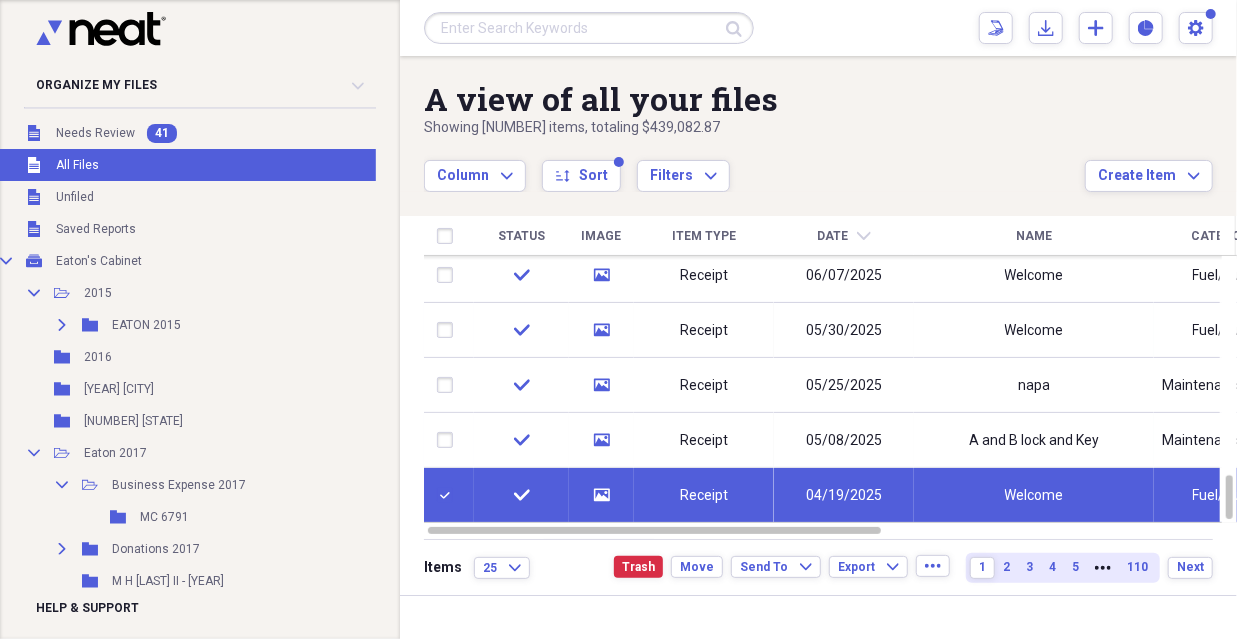 click on "Receipt" at bounding box center (704, 275) 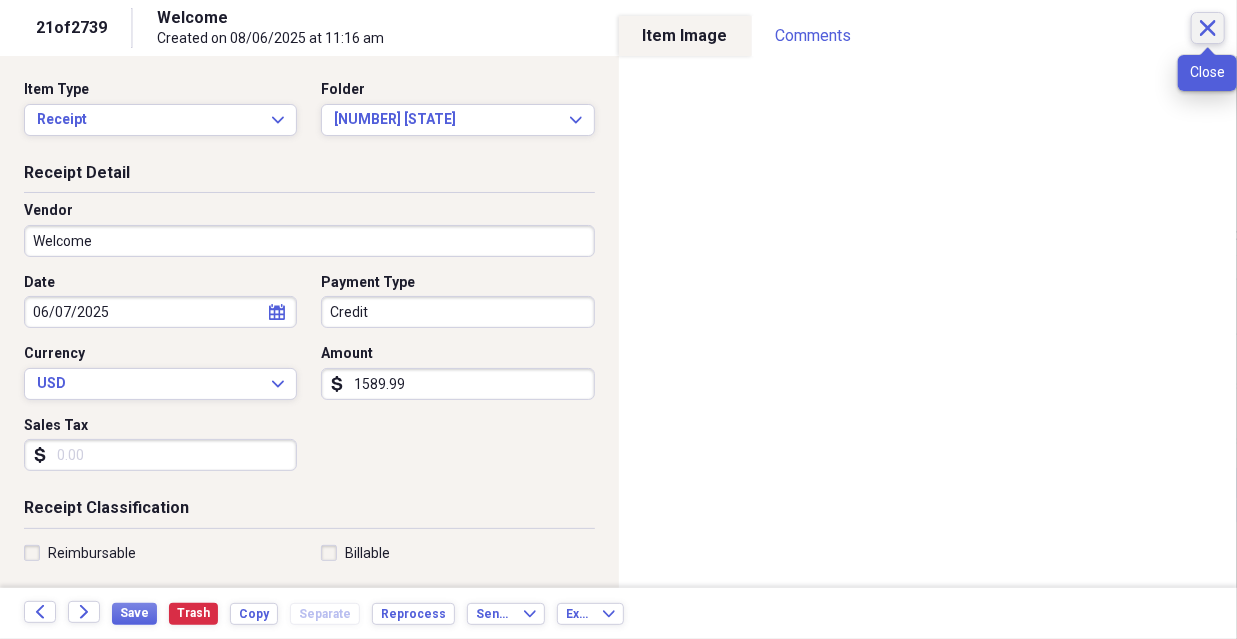 click 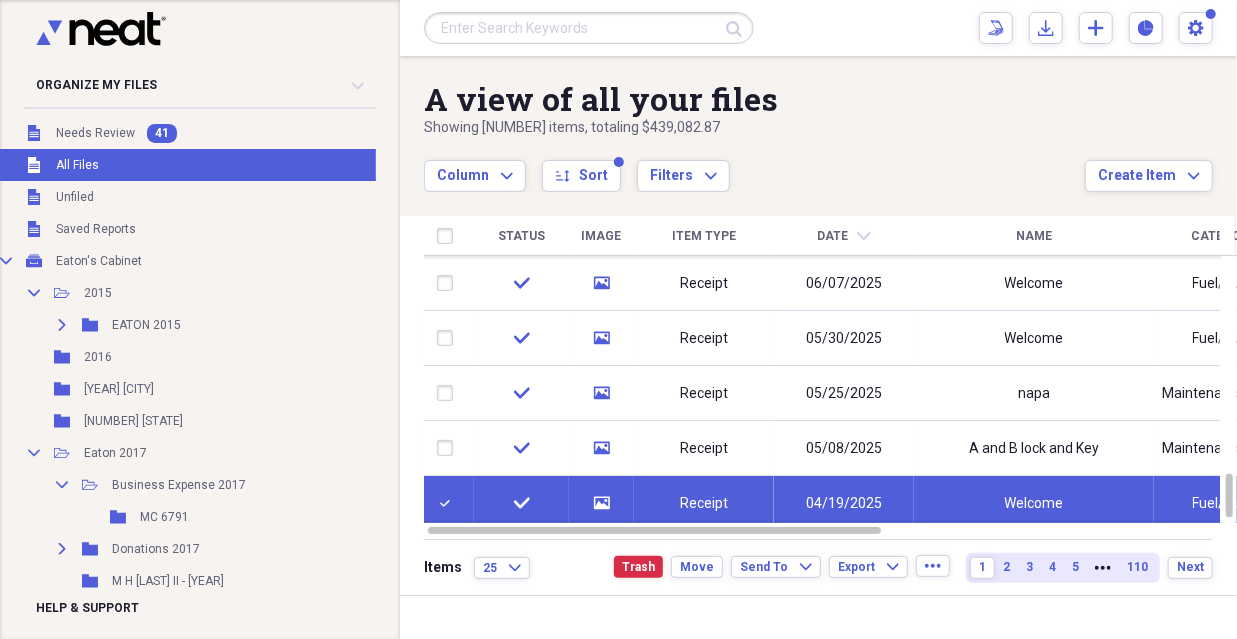 click at bounding box center (449, 503) 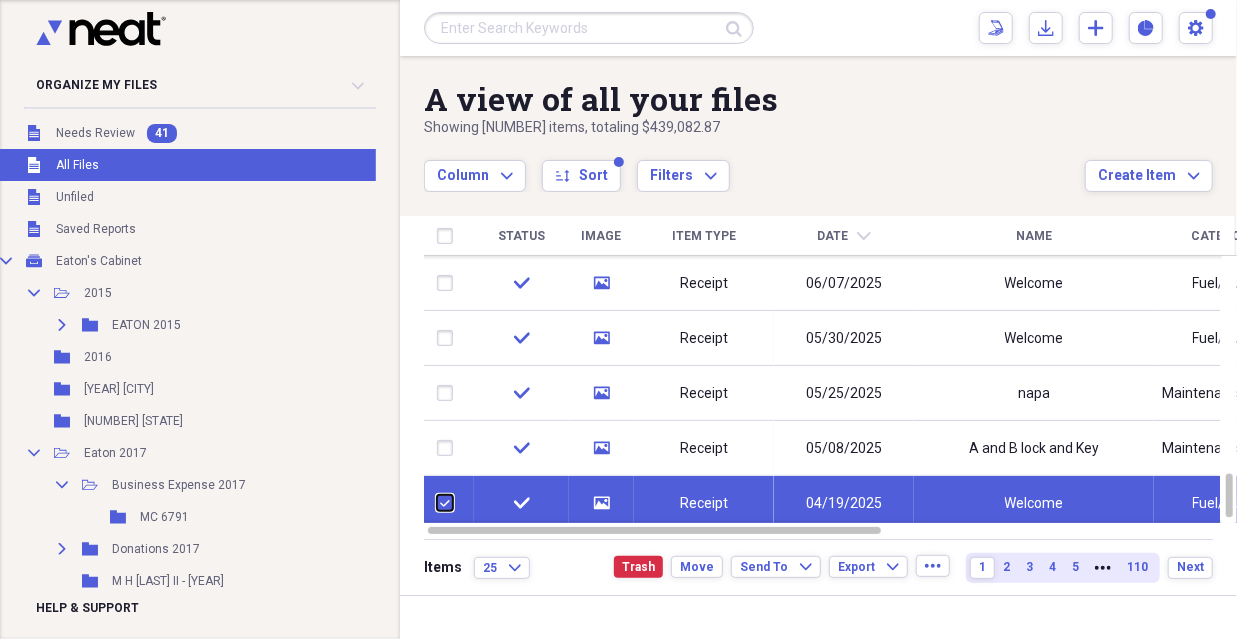 click at bounding box center (437, 503) 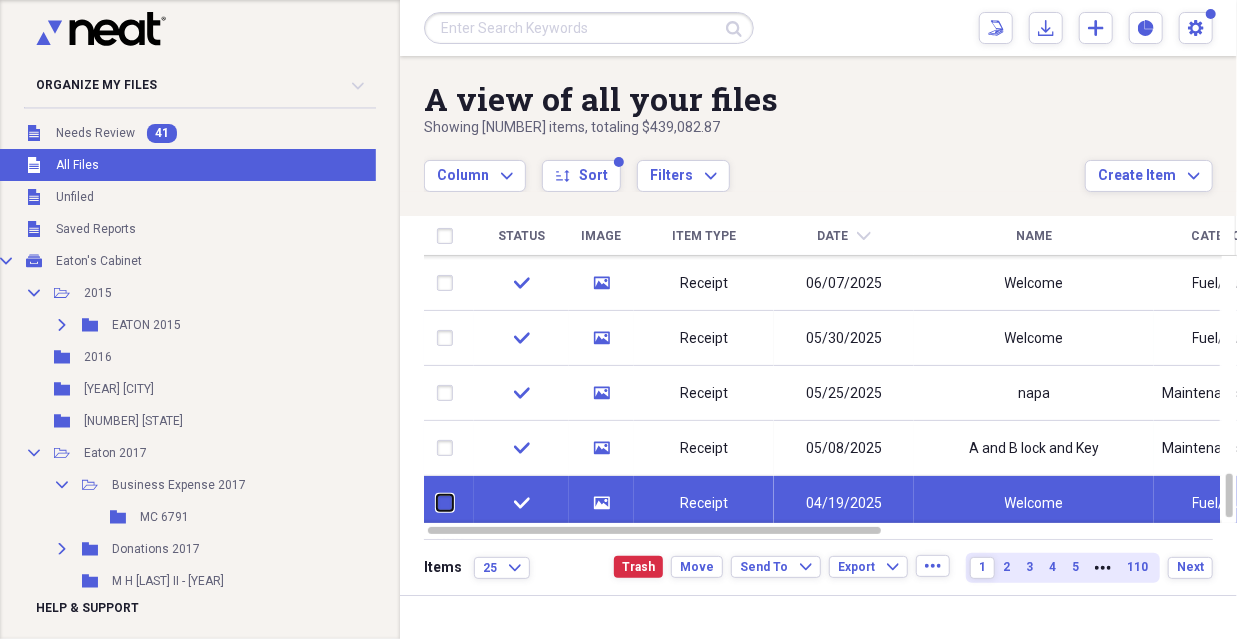 checkbox on "false" 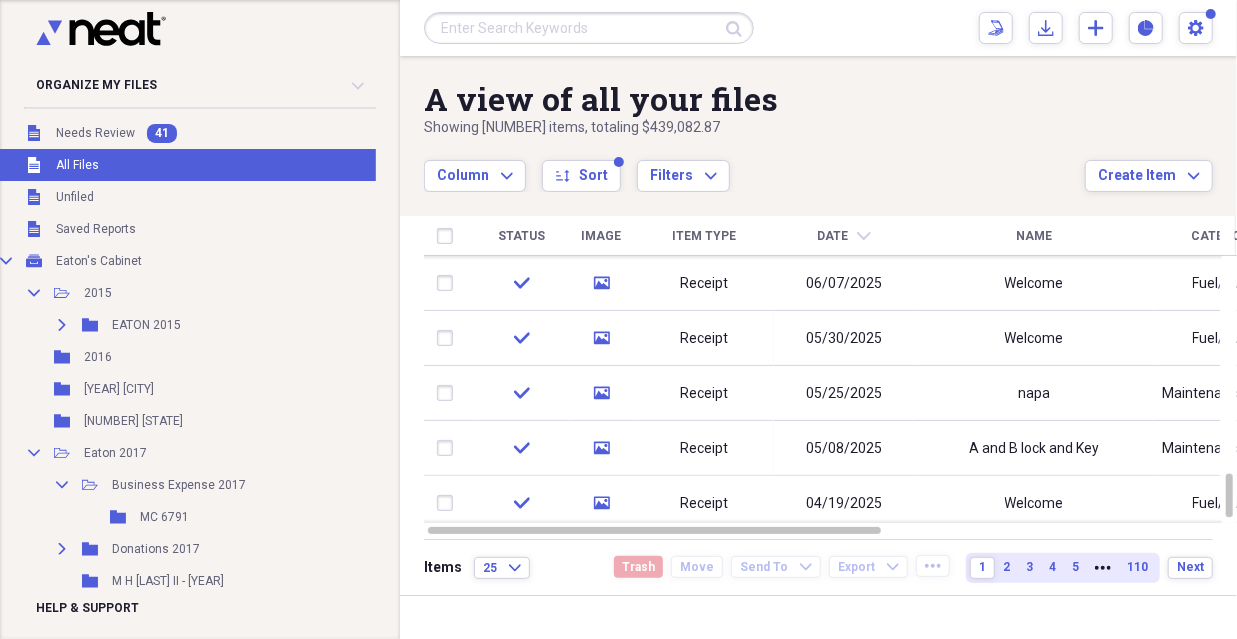 click at bounding box center [449, 283] 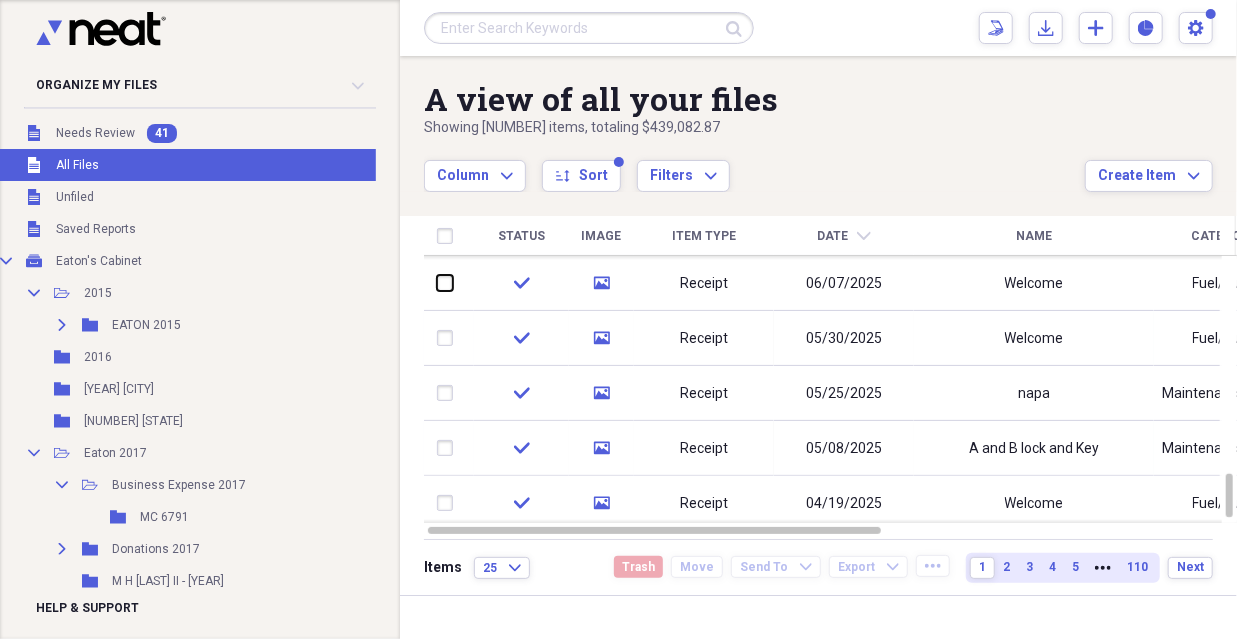 click at bounding box center (437, 283) 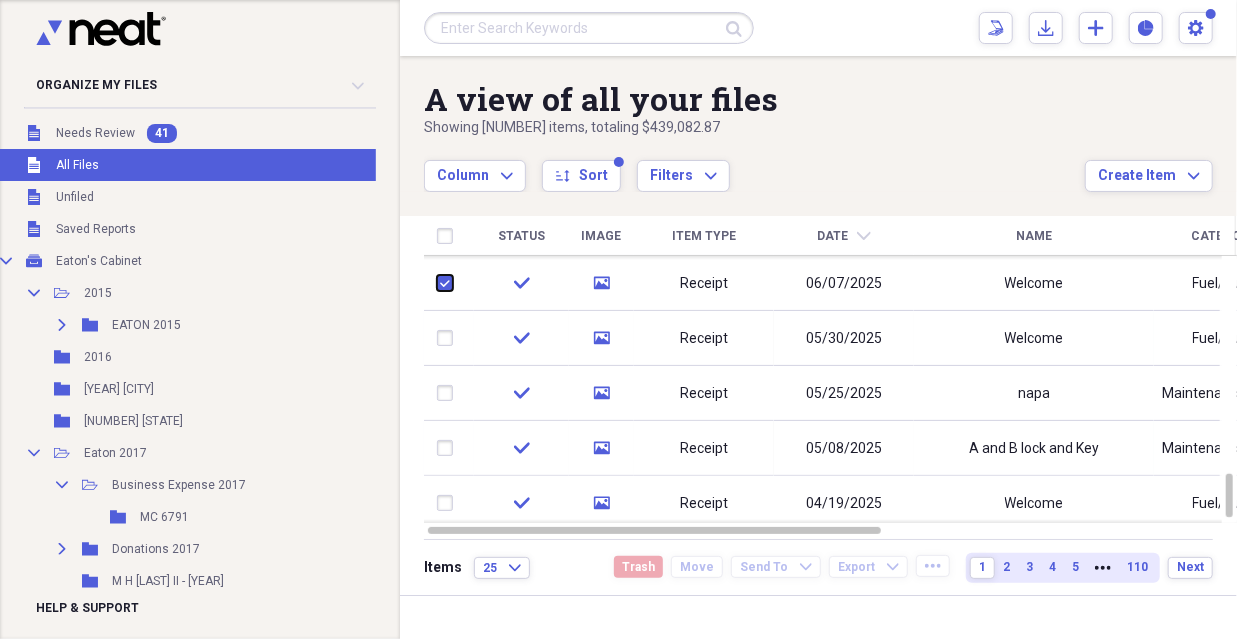 checkbox on "true" 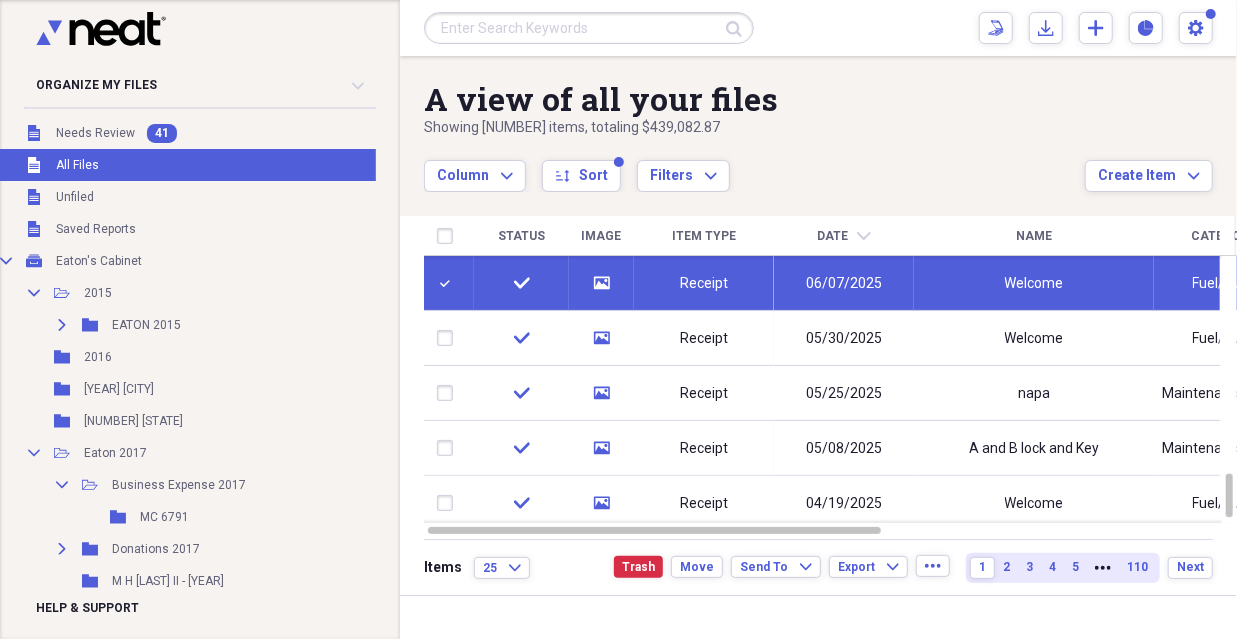 click at bounding box center [449, 338] 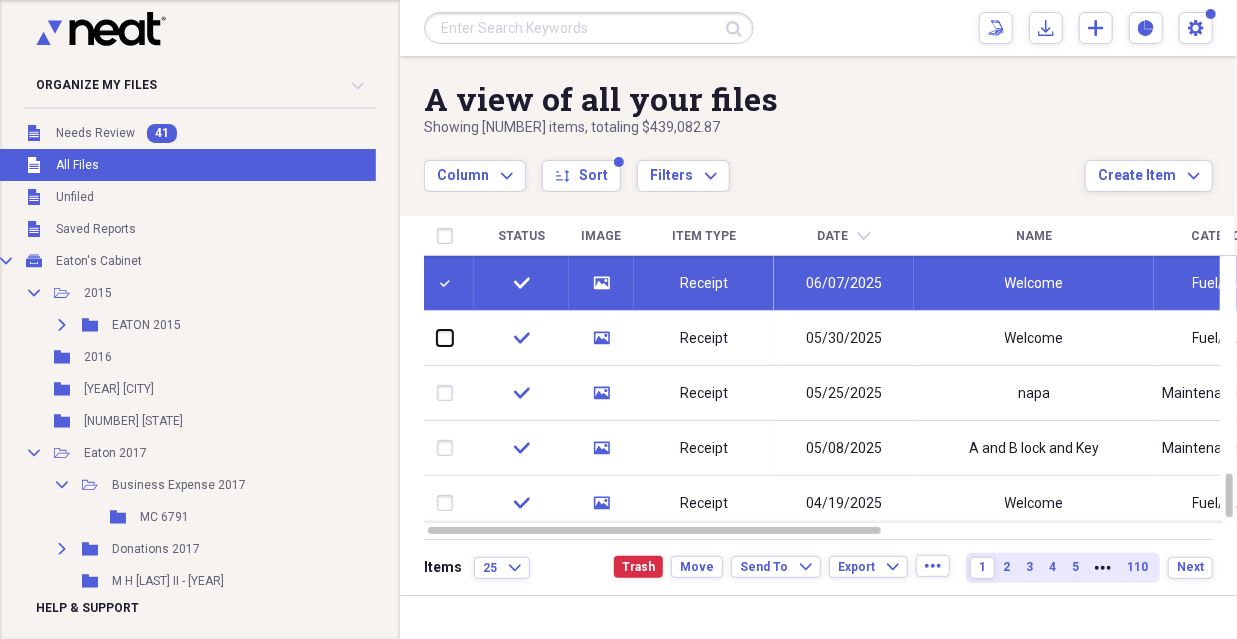 click at bounding box center [437, 338] 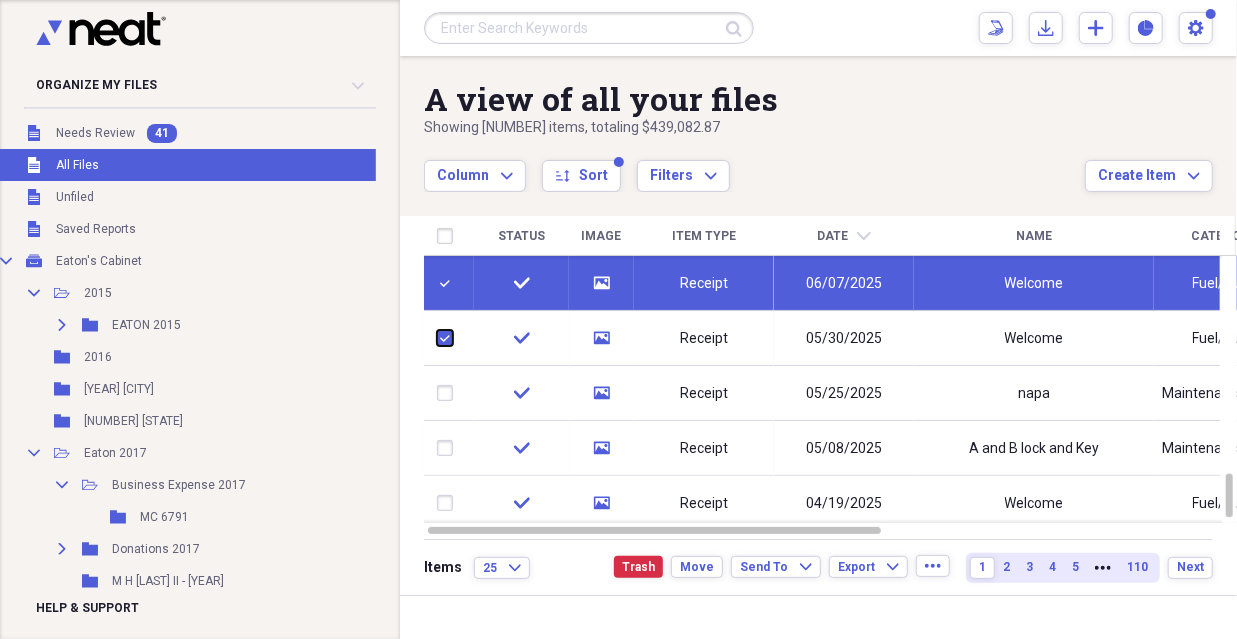 checkbox on "true" 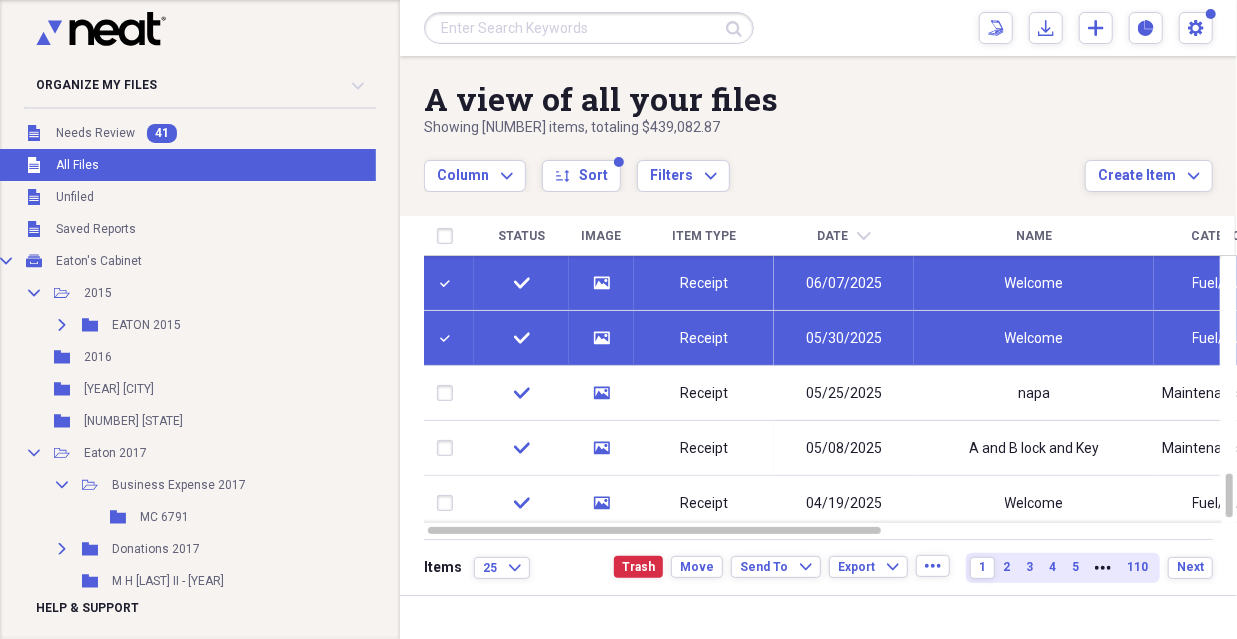 click at bounding box center [449, 393] 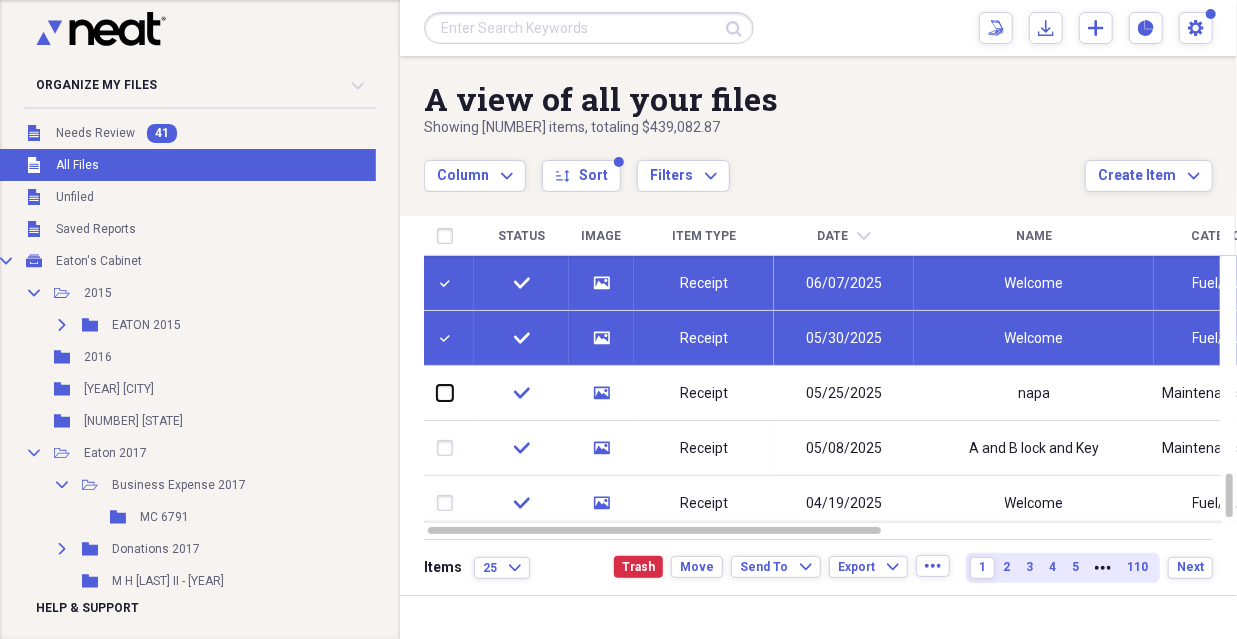 click at bounding box center [437, 393] 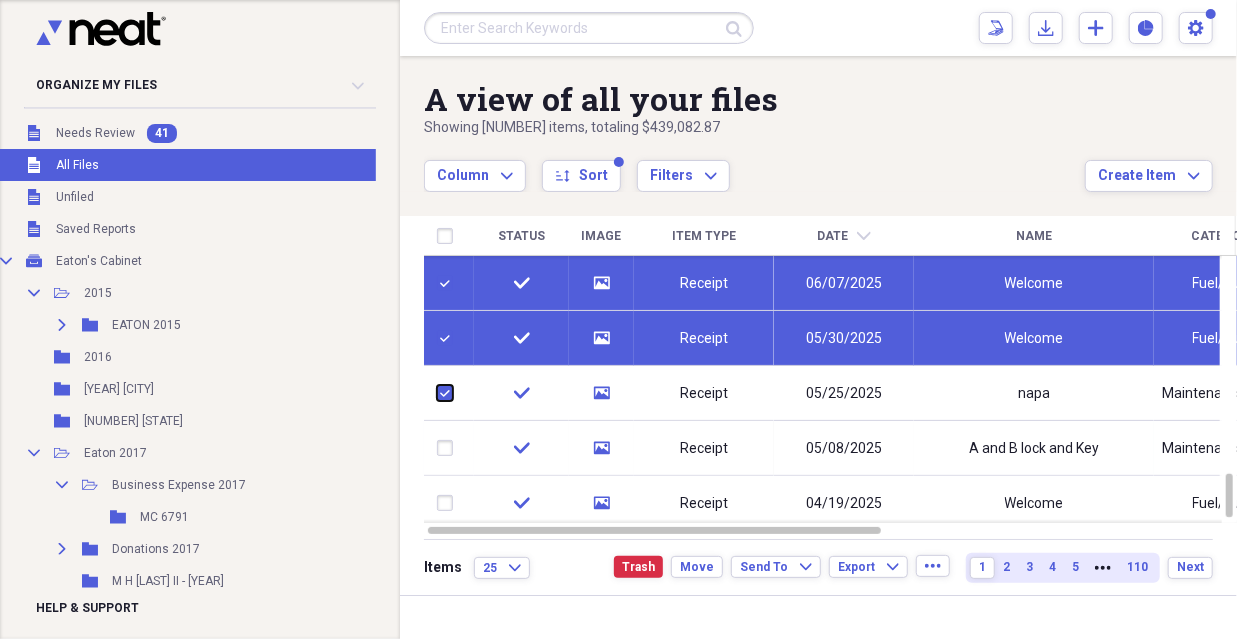checkbox on "true" 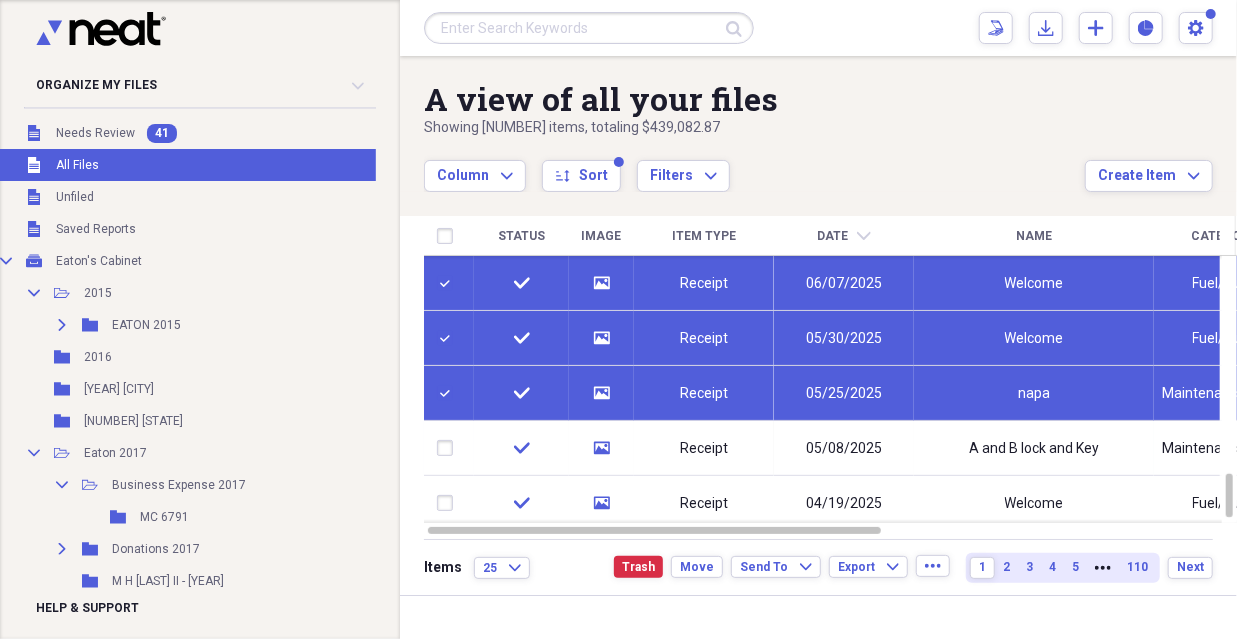 click at bounding box center (449, 448) 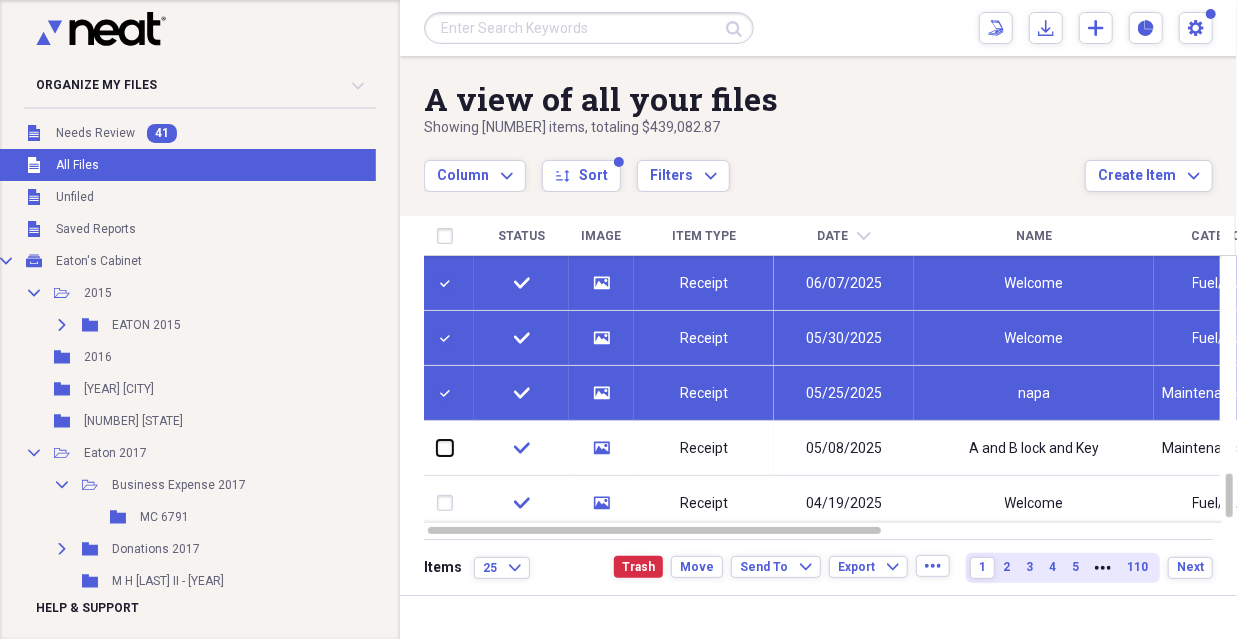 click at bounding box center (437, 448) 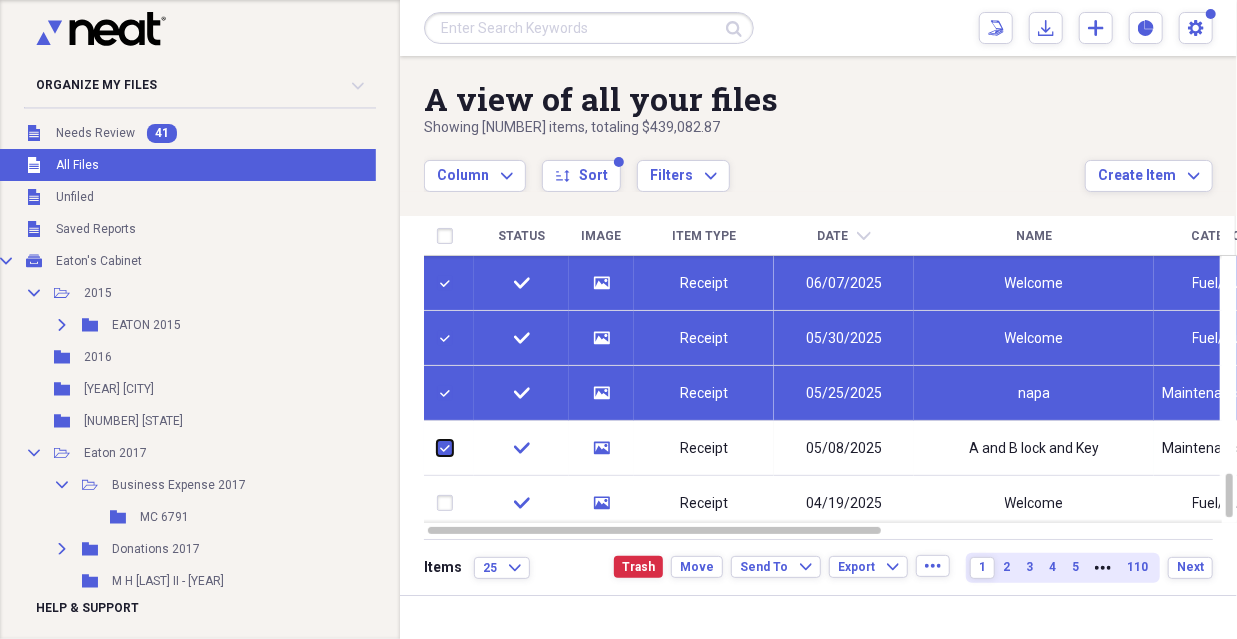 checkbox on "true" 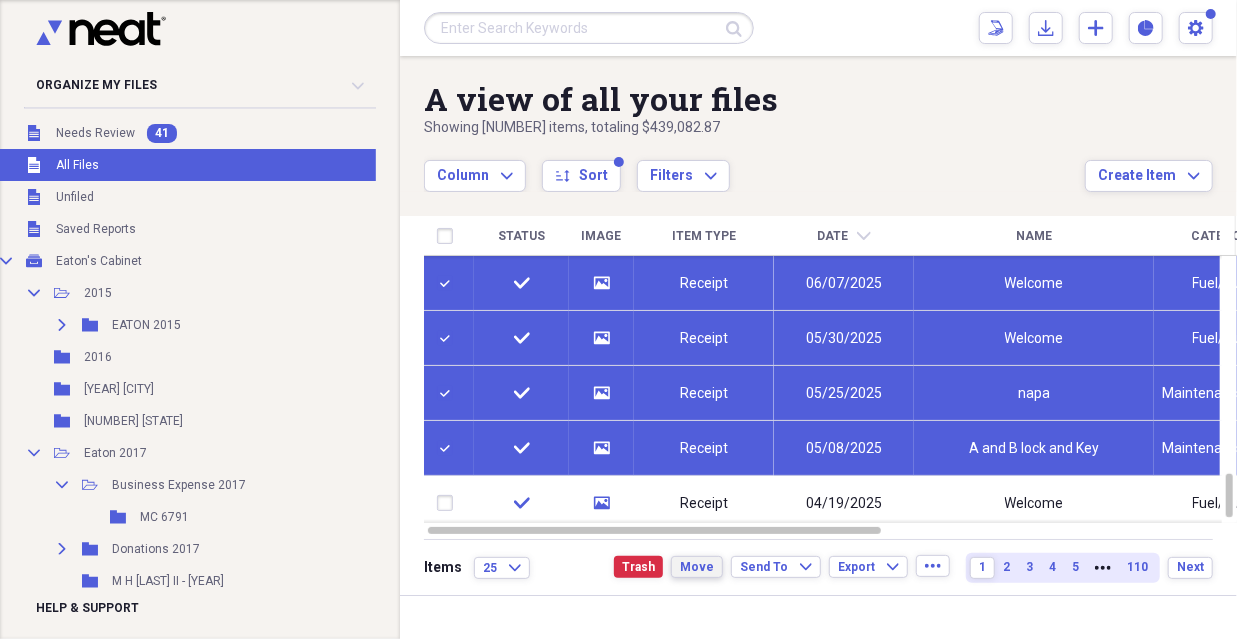 click on "Move" at bounding box center [697, 567] 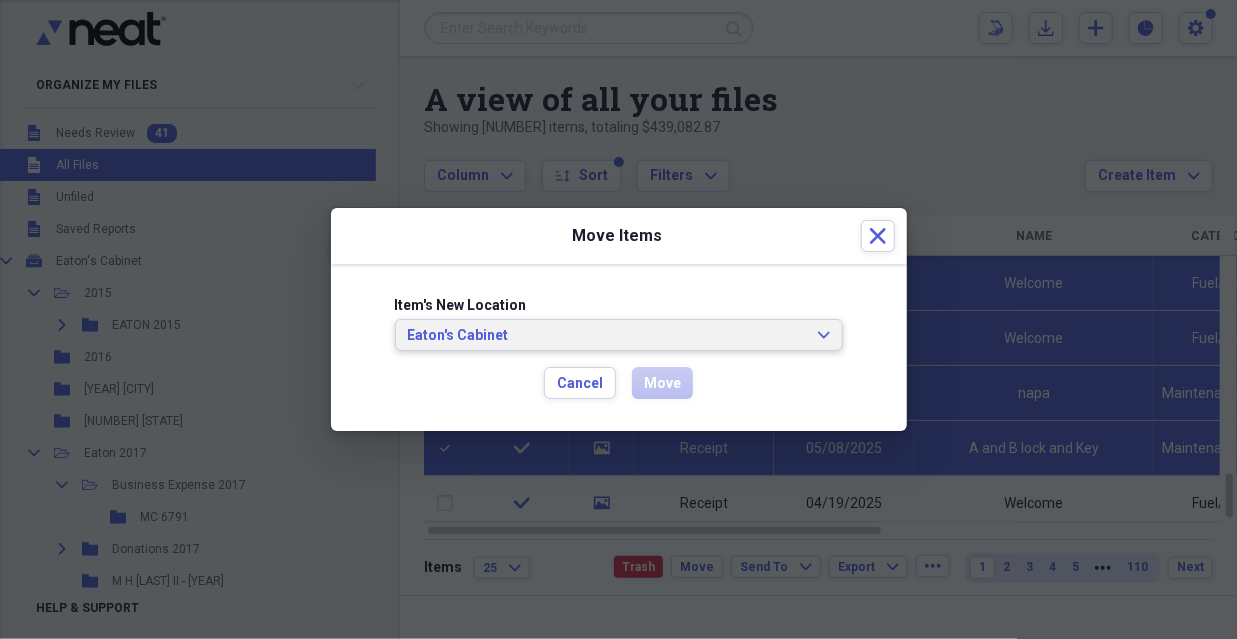 click on "Expand" 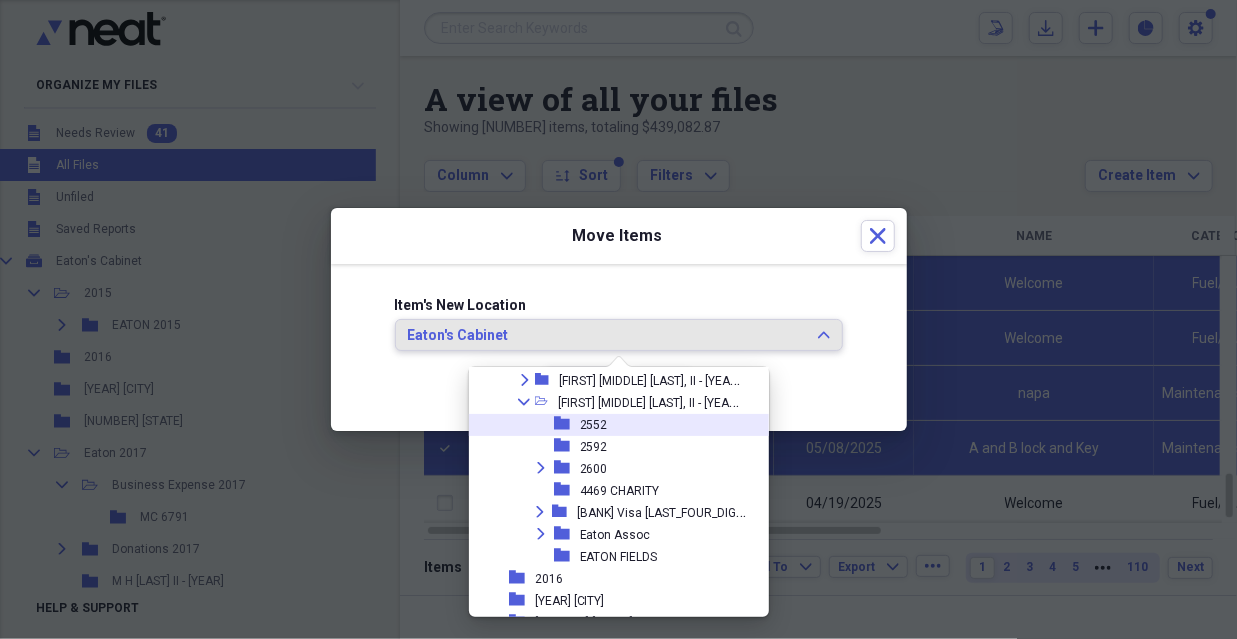 scroll, scrollTop: 200, scrollLeft: 0, axis: vertical 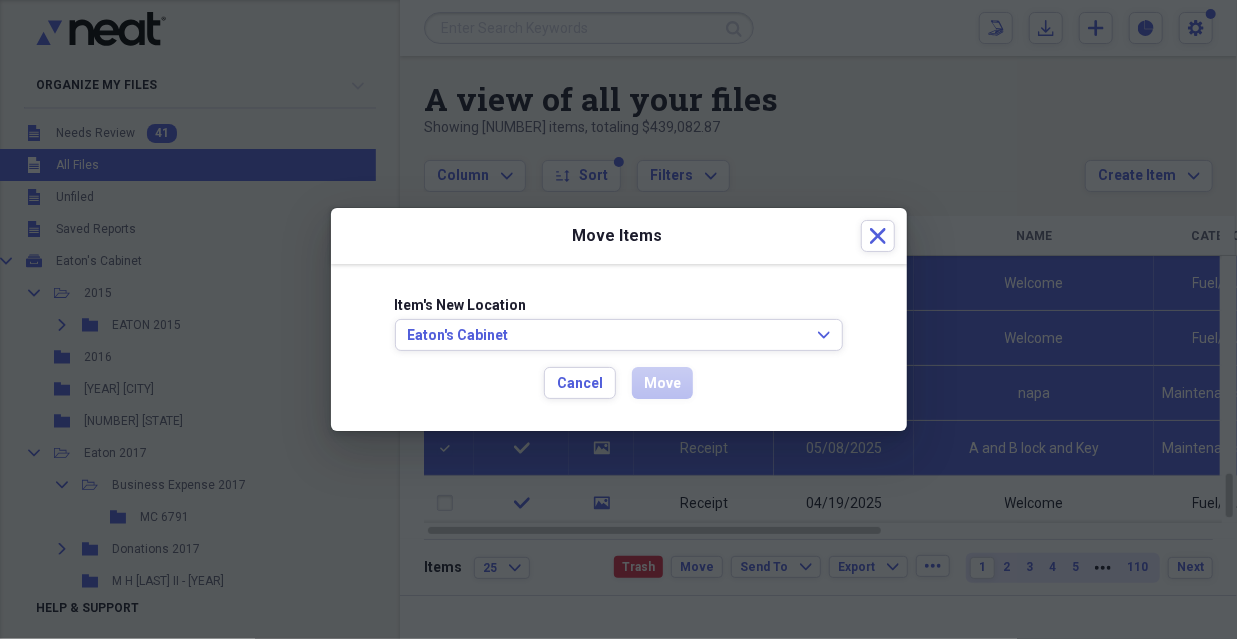 click at bounding box center [618, 319] 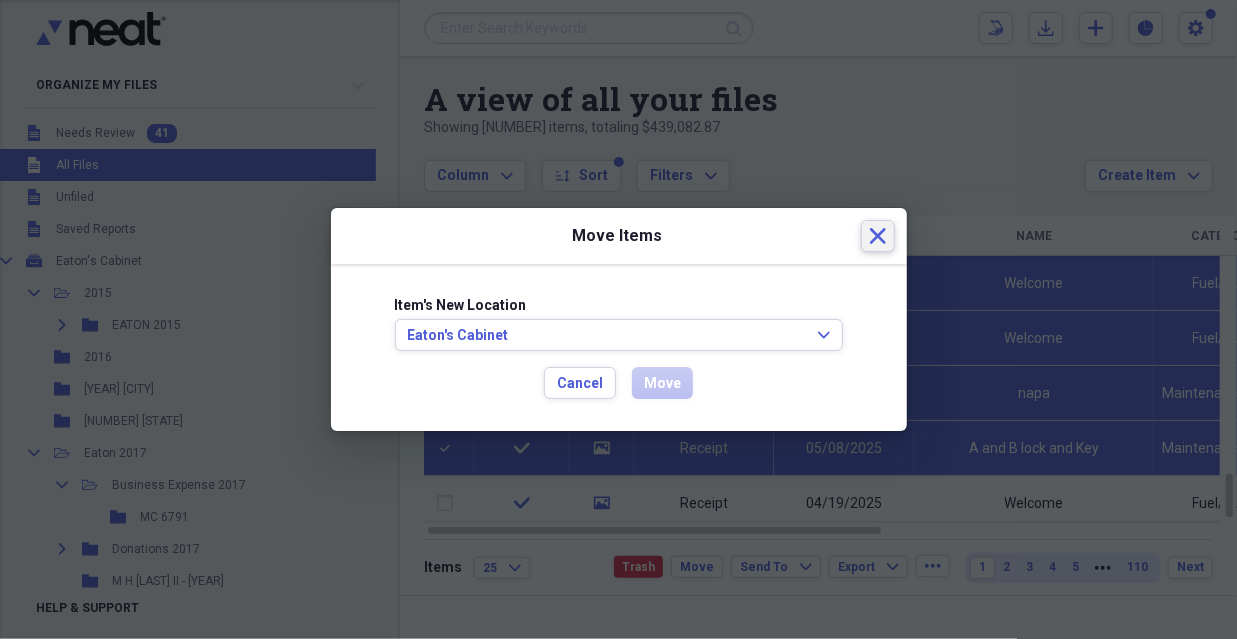 click 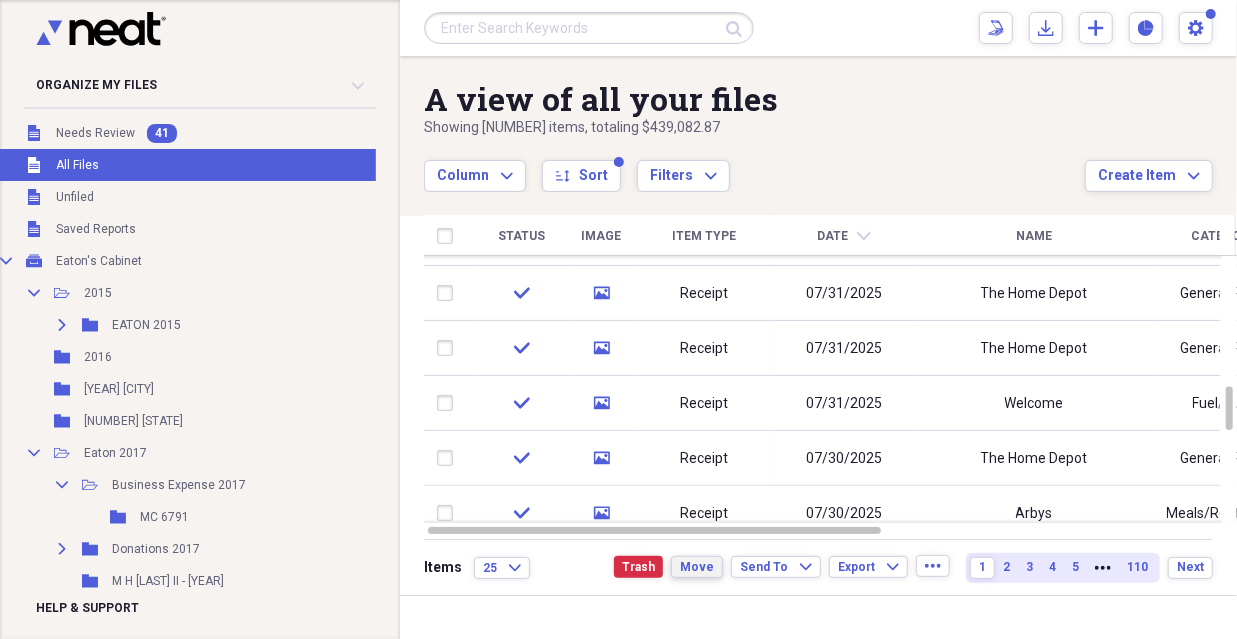 checkbox on "false" 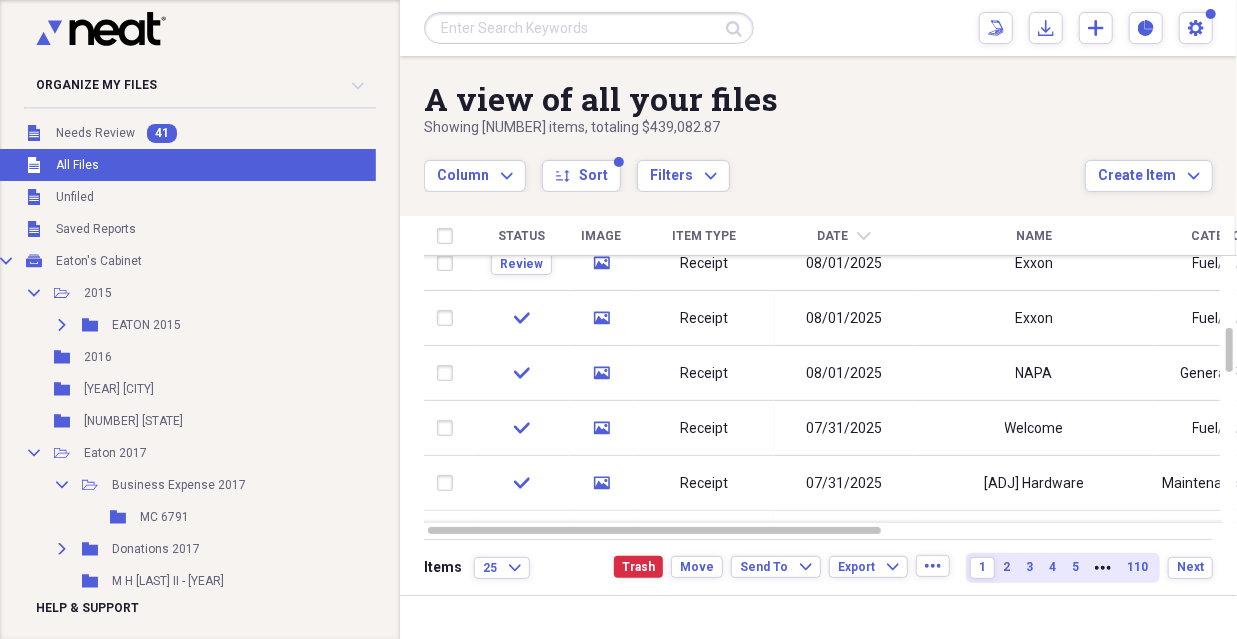 click on "08/01/2025" at bounding box center [844, 264] 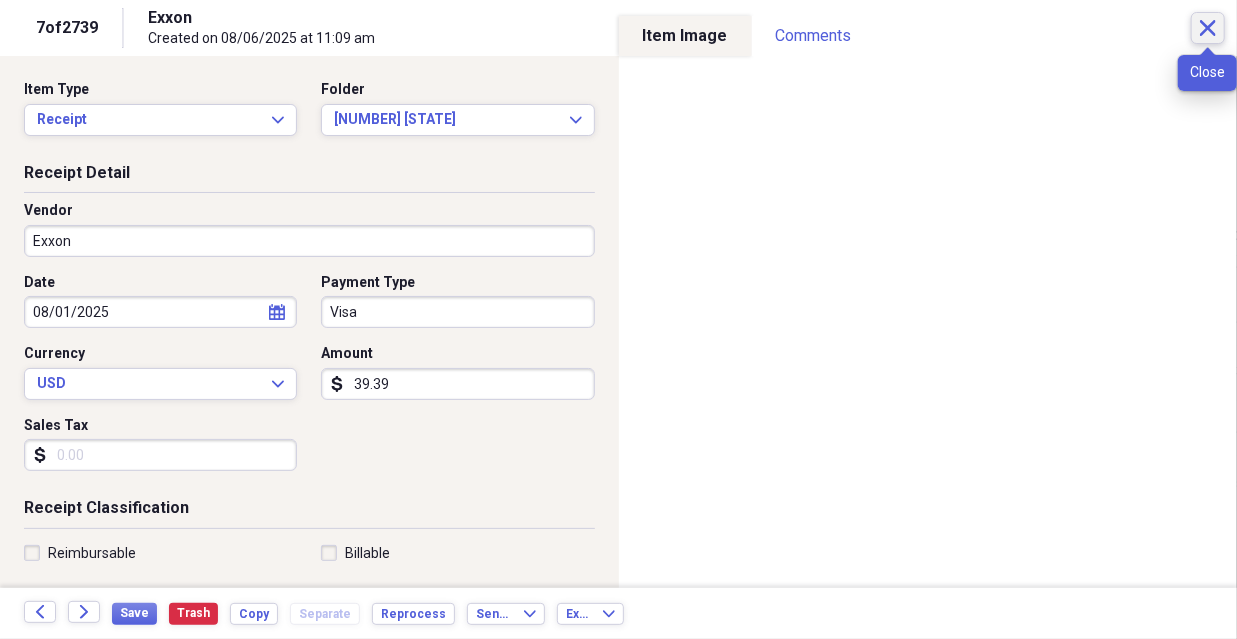click on "Close" at bounding box center [1208, 28] 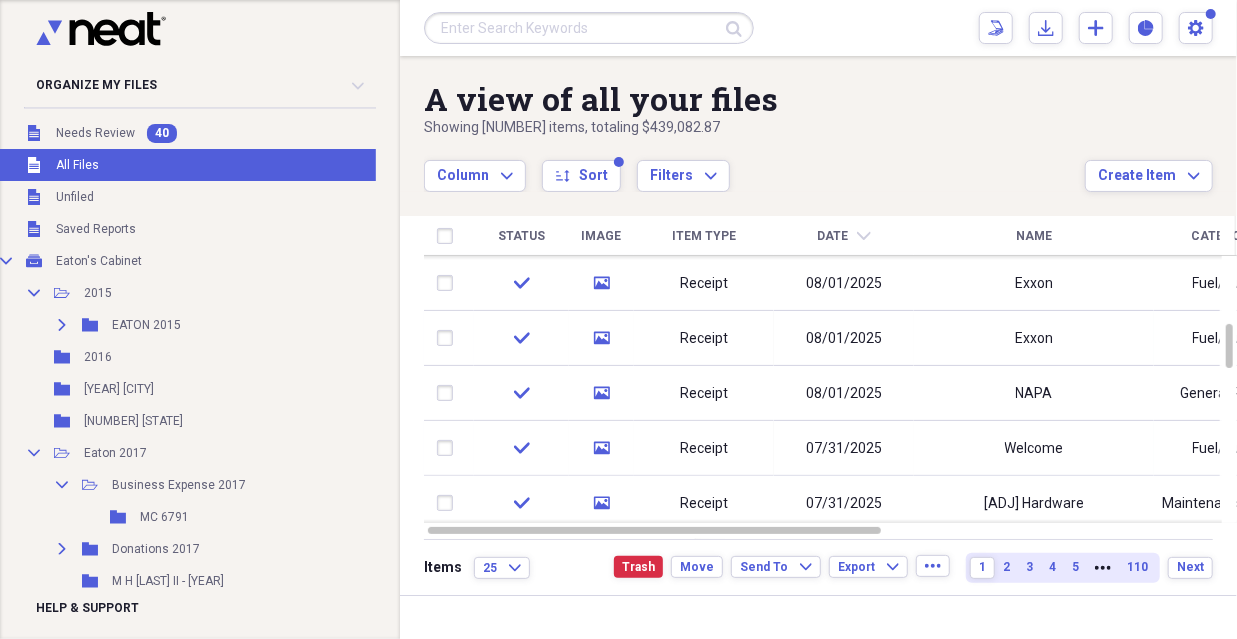 click on "08/01/2025" at bounding box center [844, 339] 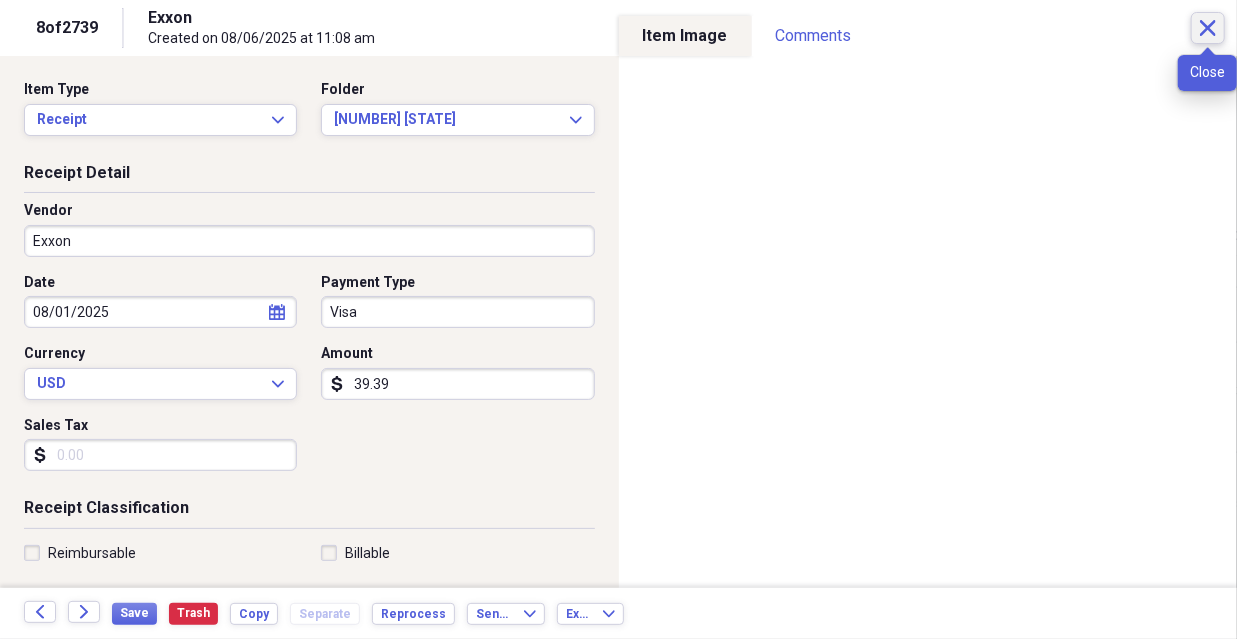 click on "Close" at bounding box center [1208, 28] 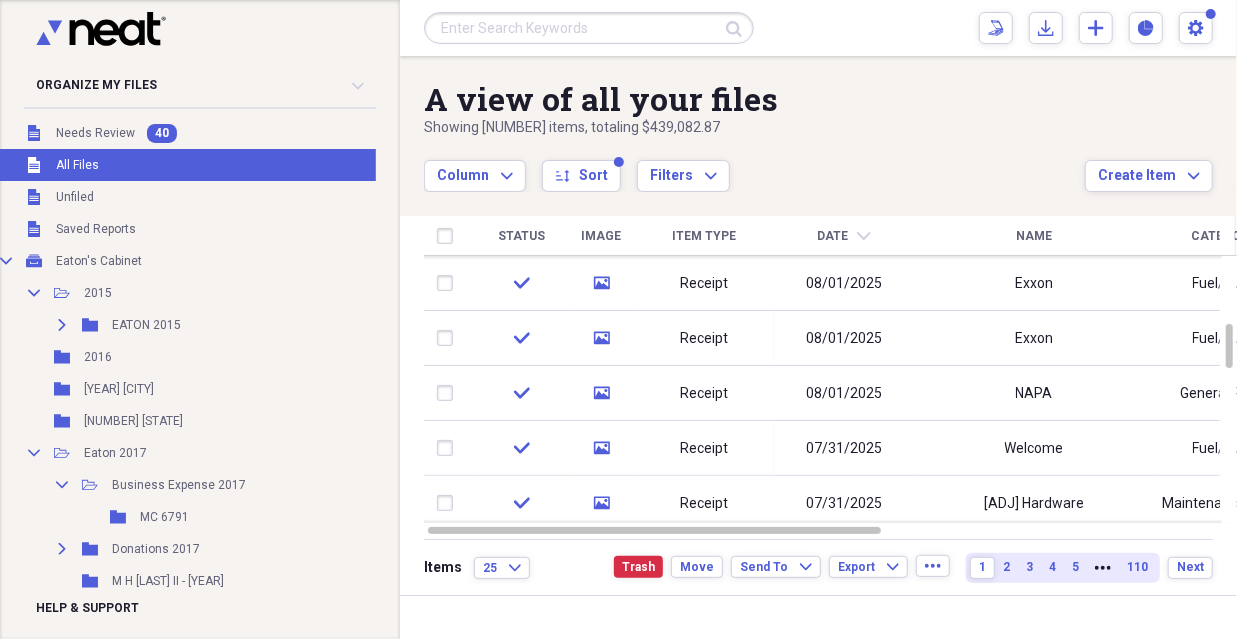 click at bounding box center [449, 448] 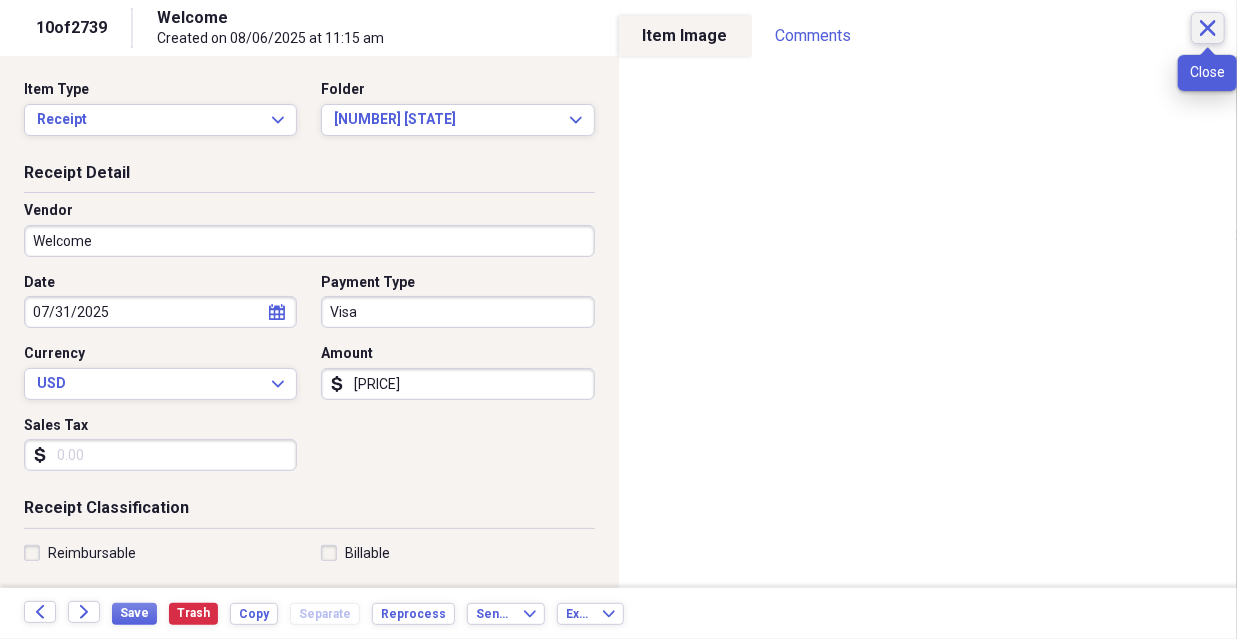 click on "Close" at bounding box center (1208, 28) 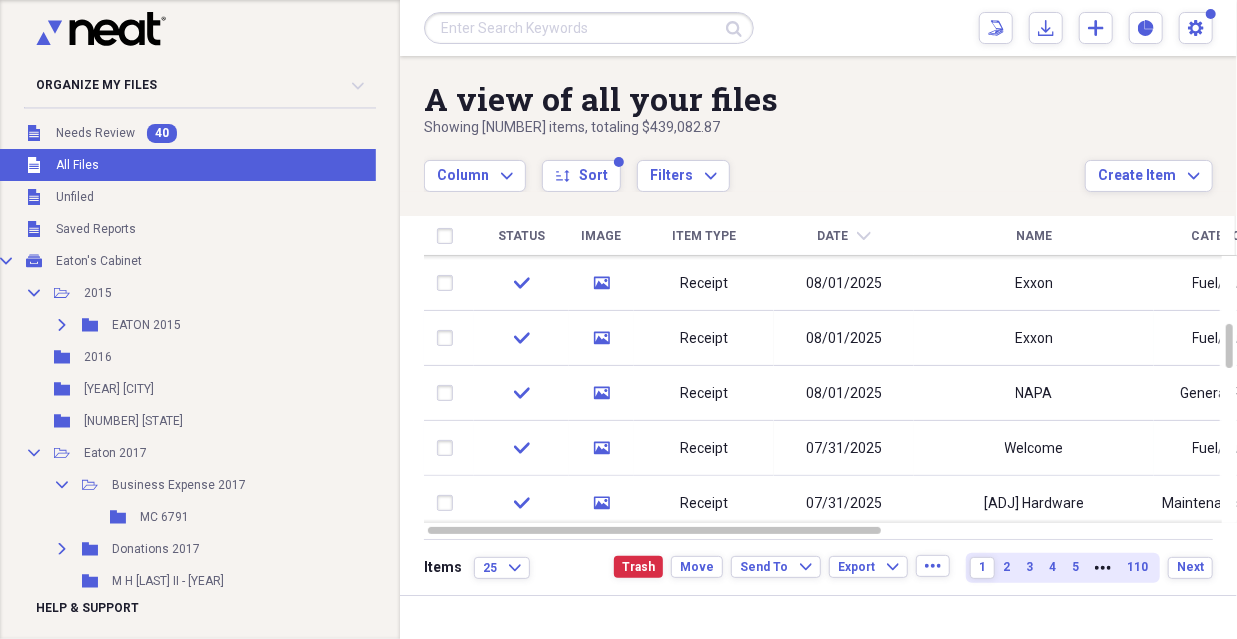click at bounding box center (449, 503) 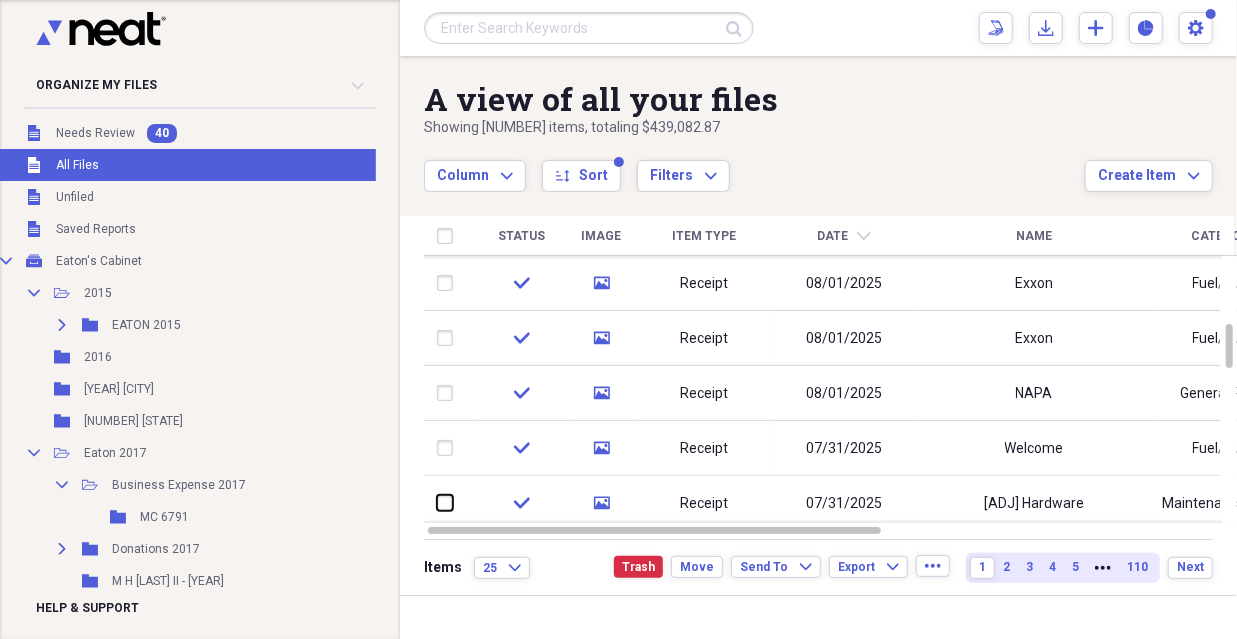 click at bounding box center [437, 503] 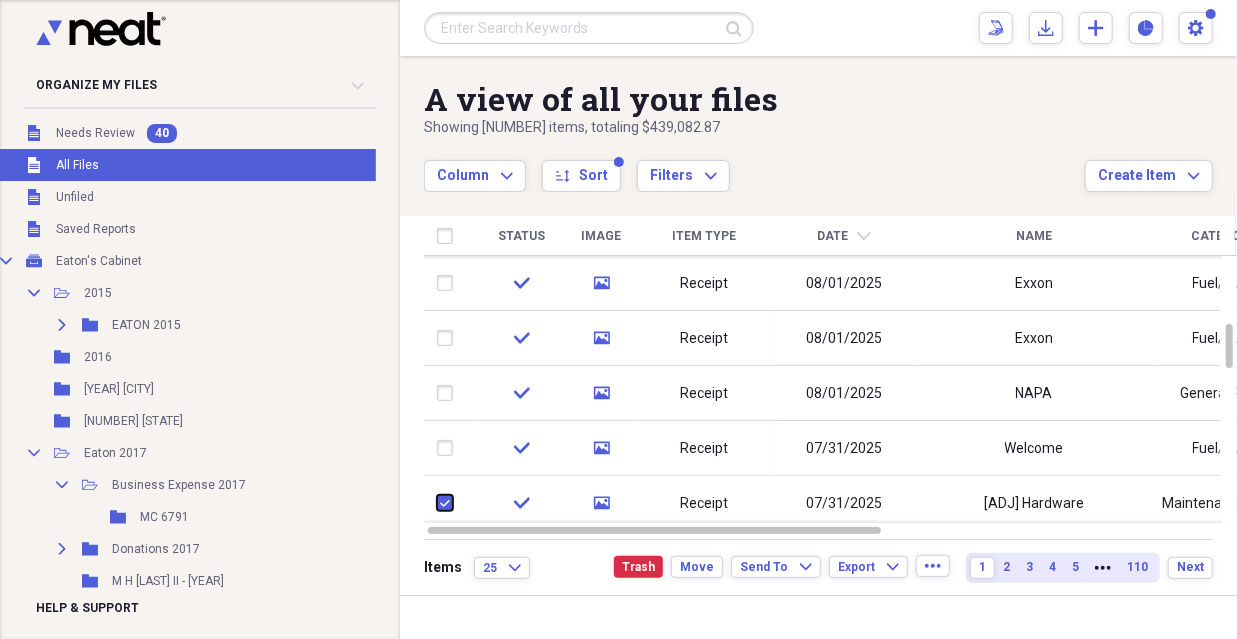 checkbox on "true" 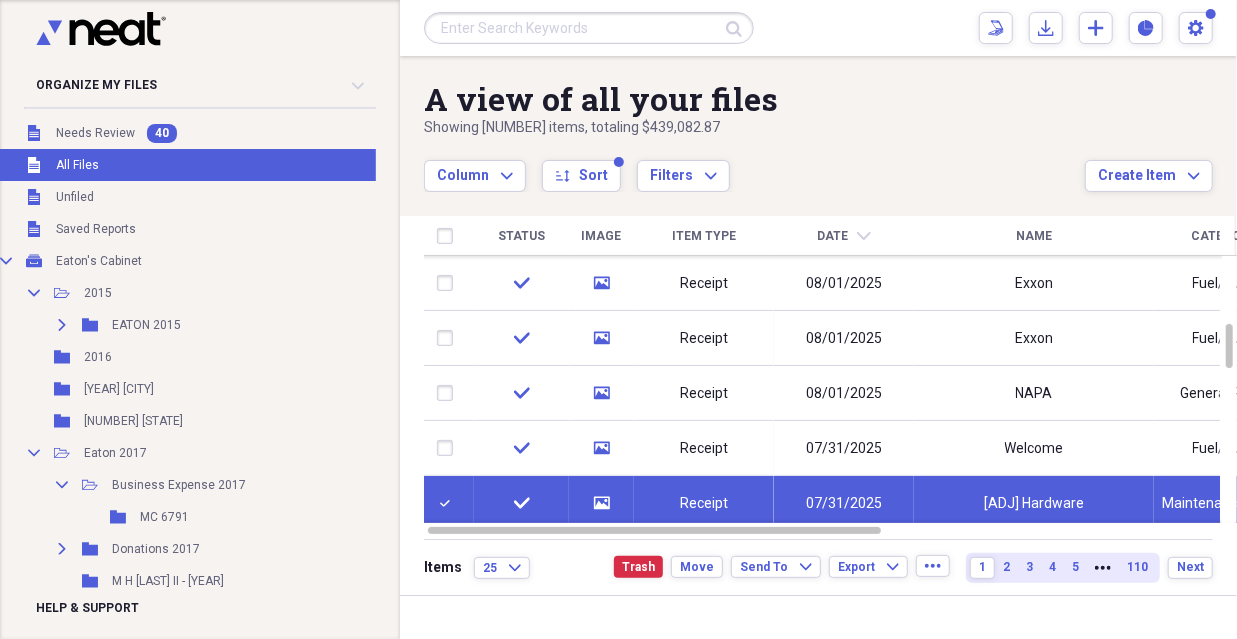 click at bounding box center [449, 448] 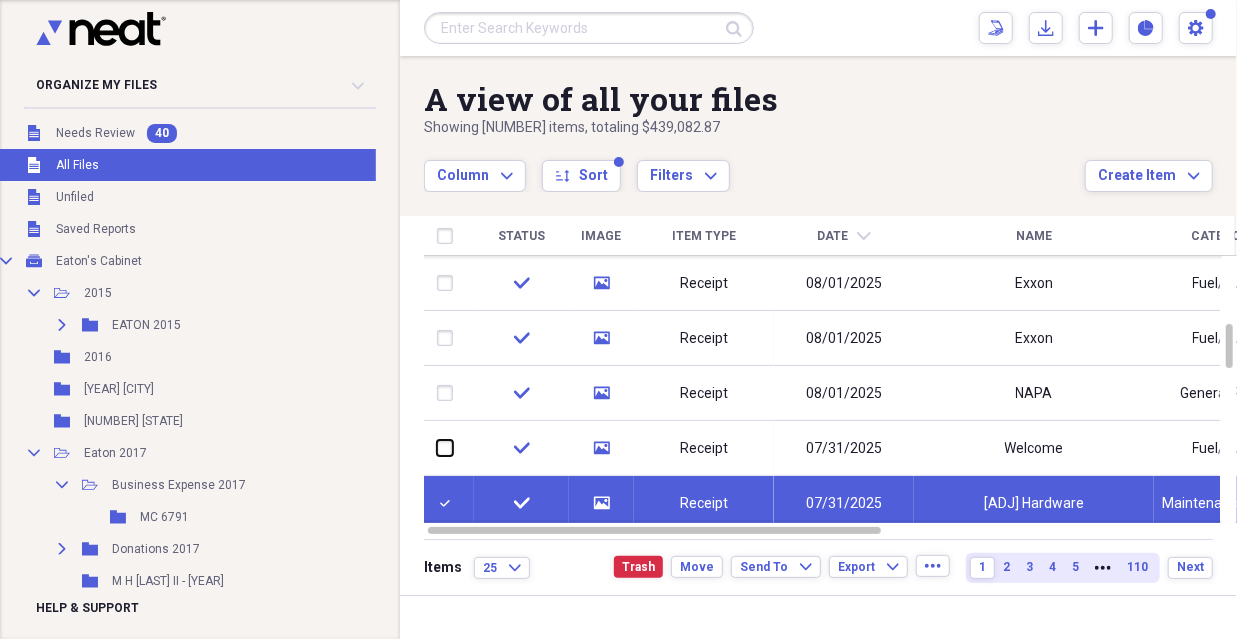 click at bounding box center [437, 448] 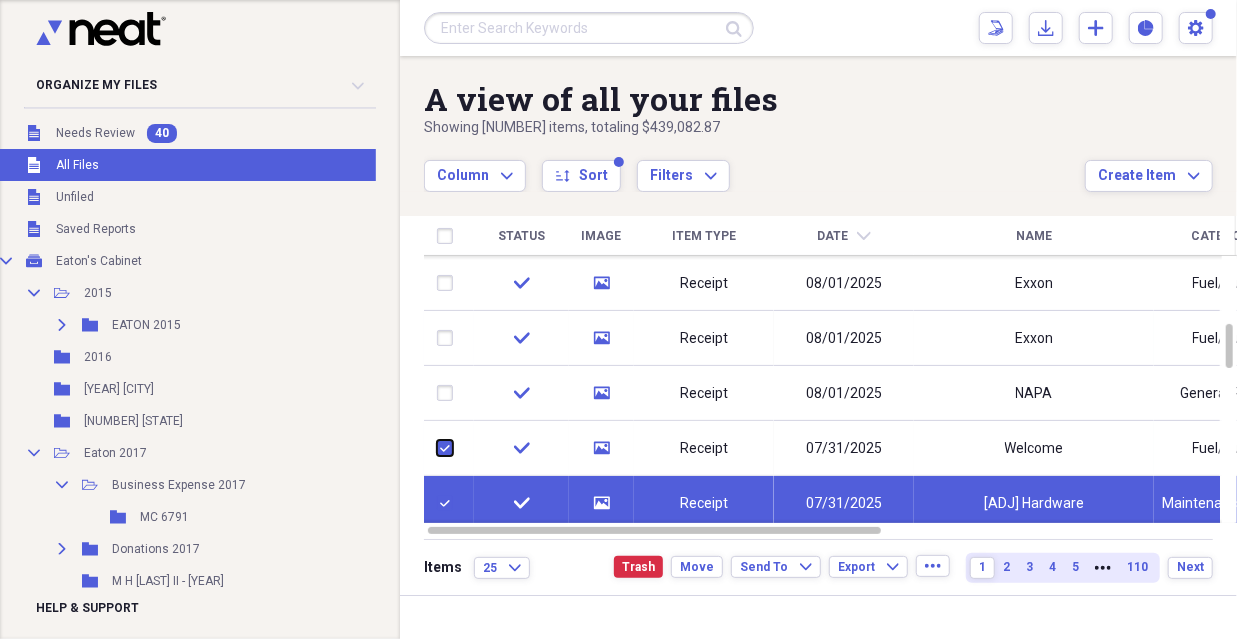 checkbox on "true" 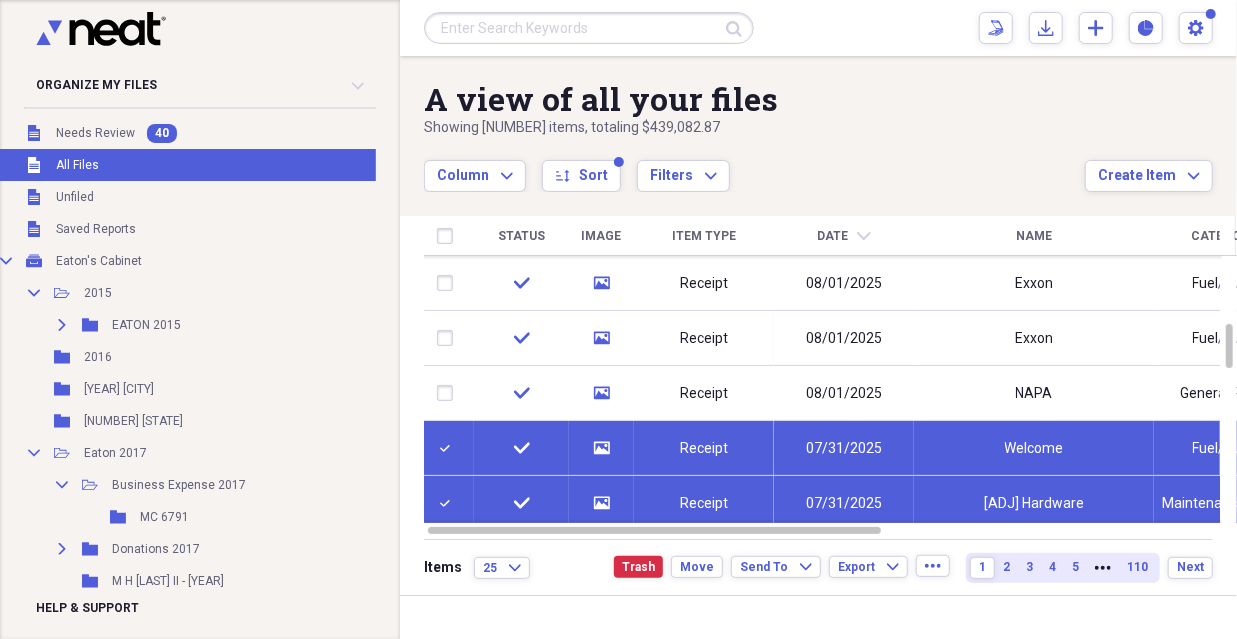 click at bounding box center [449, 393] 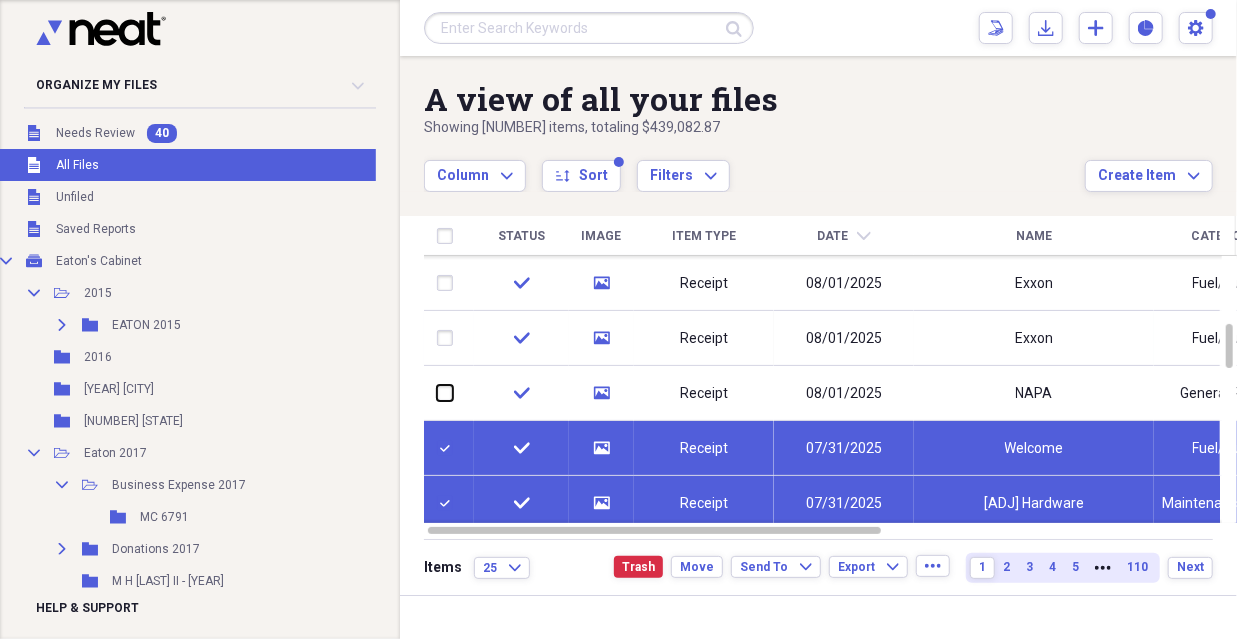 click at bounding box center [437, 393] 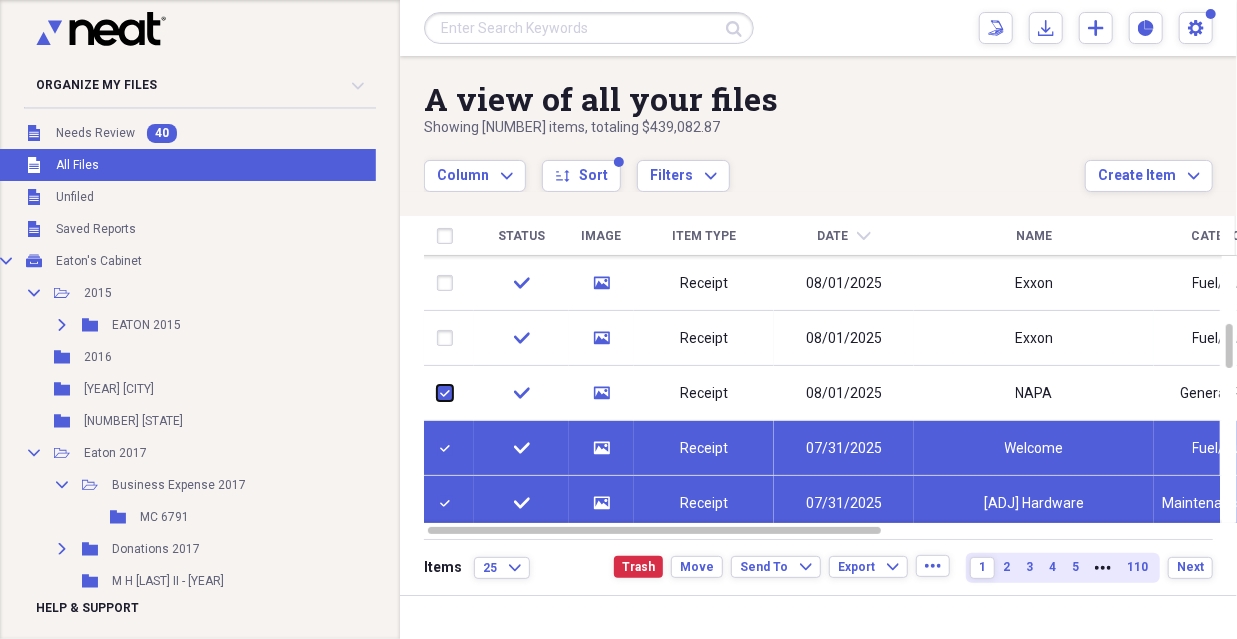 checkbox on "true" 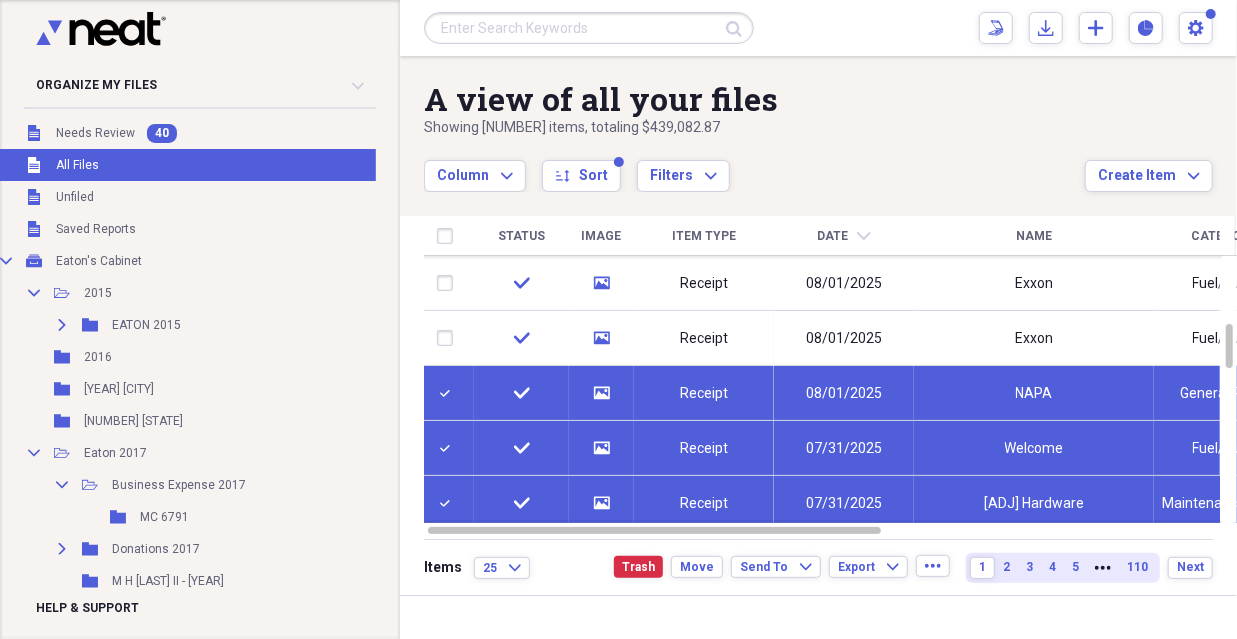 click at bounding box center (449, 338) 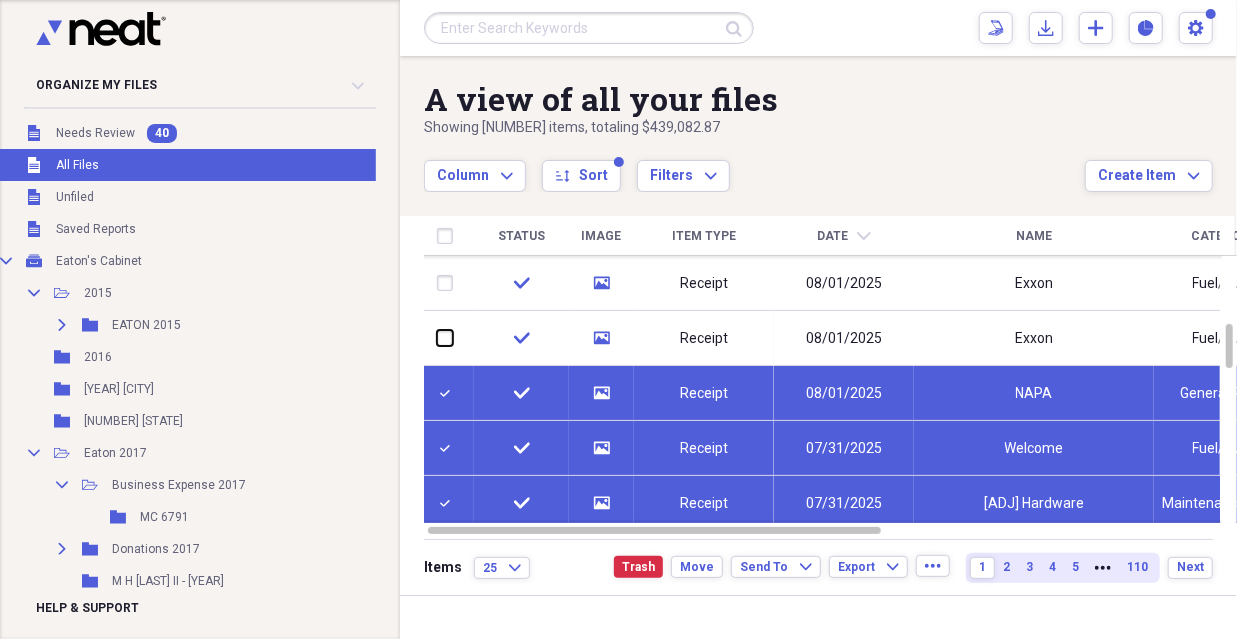 click at bounding box center (437, 338) 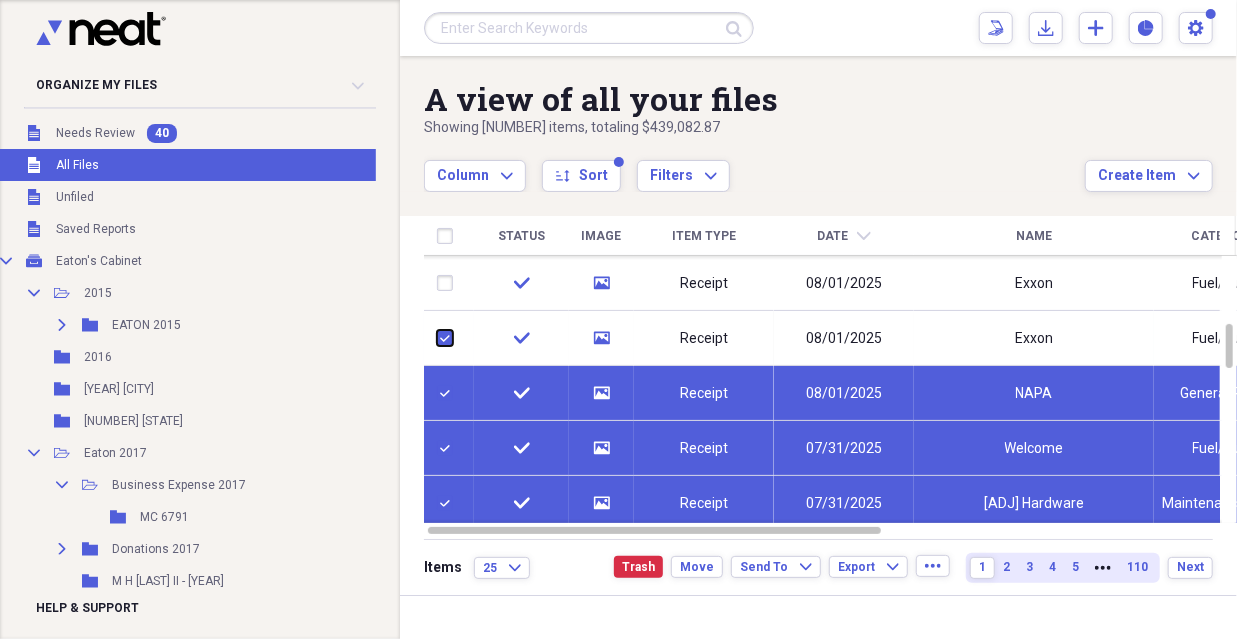 checkbox on "true" 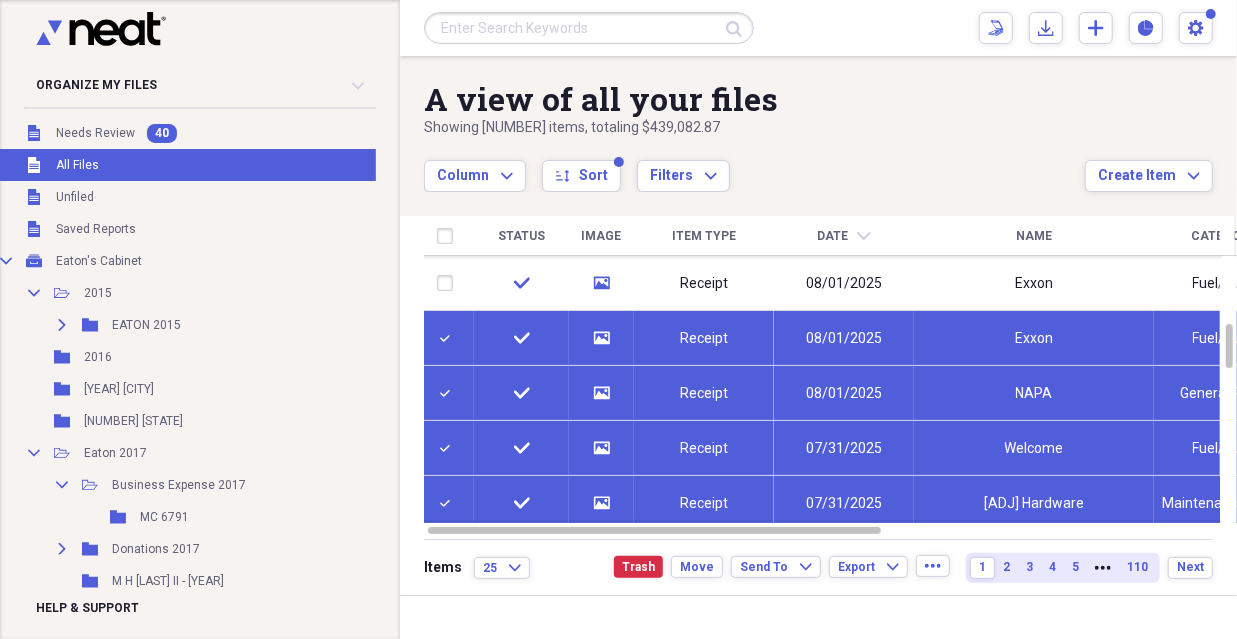 click at bounding box center [449, 283] 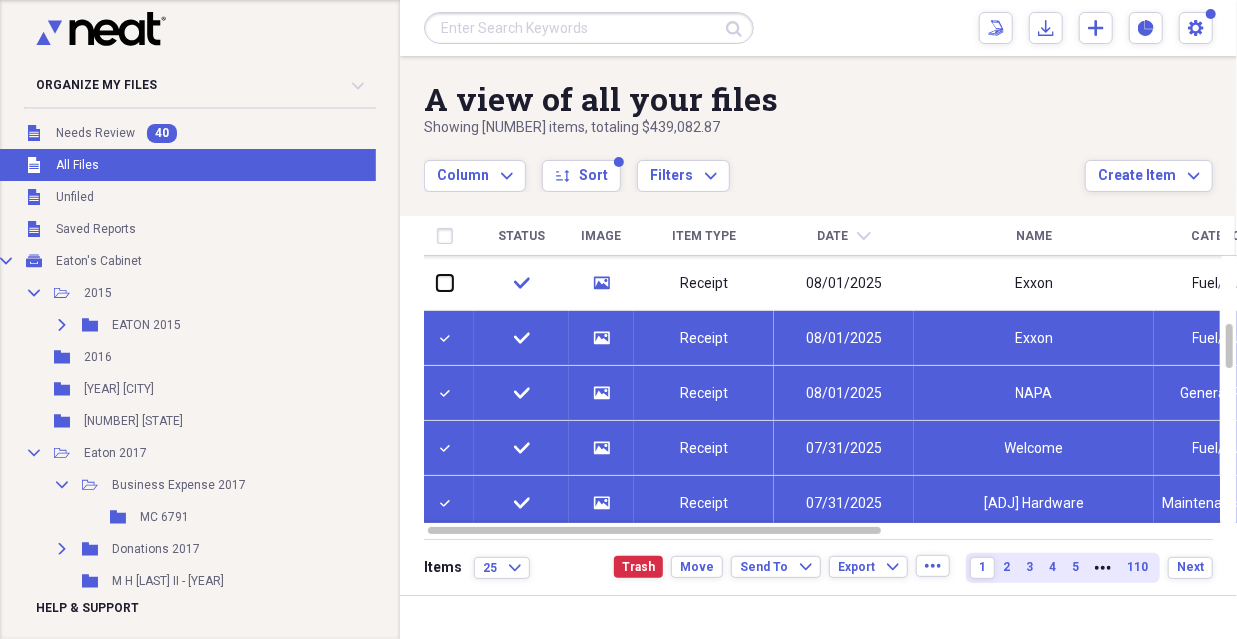 click at bounding box center (437, 283) 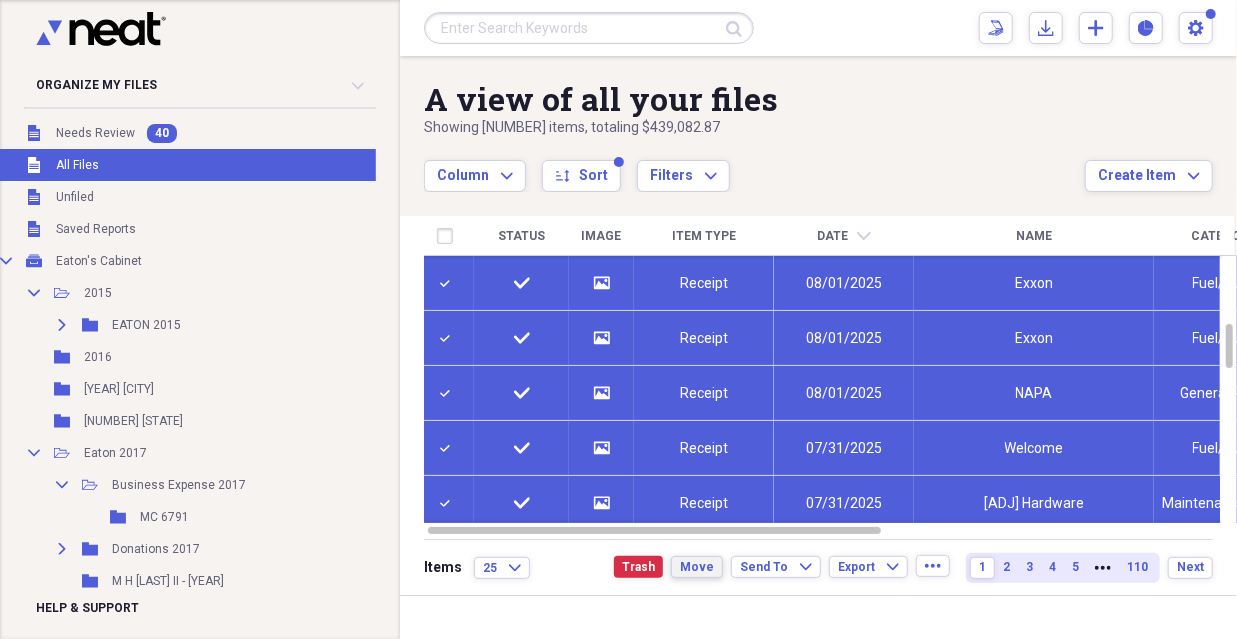 click on "Move" at bounding box center [697, 567] 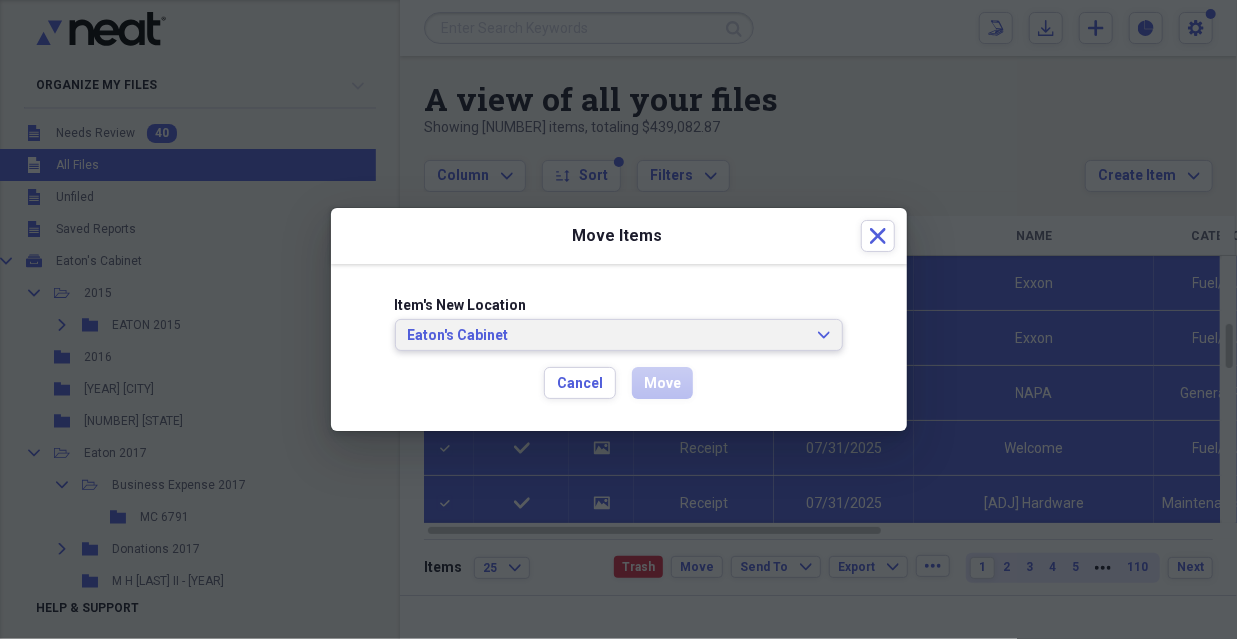 click on "Expand" 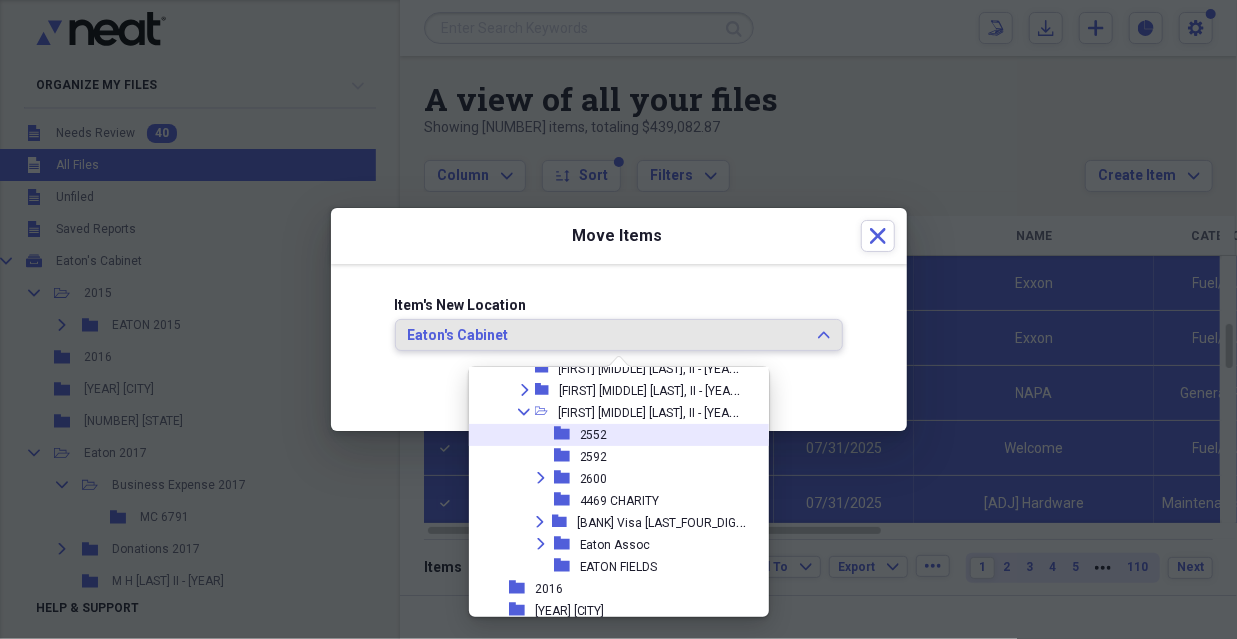 scroll, scrollTop: 200, scrollLeft: 0, axis: vertical 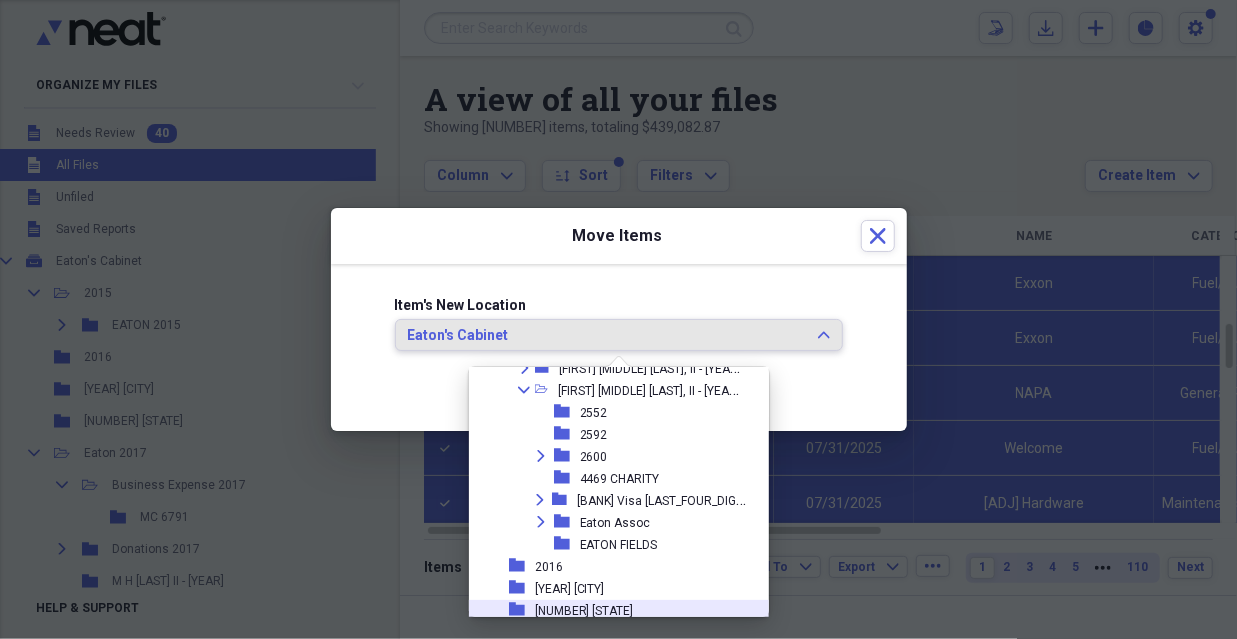 click on "folder [NUMBER] [STATE]" at bounding box center (611, 611) 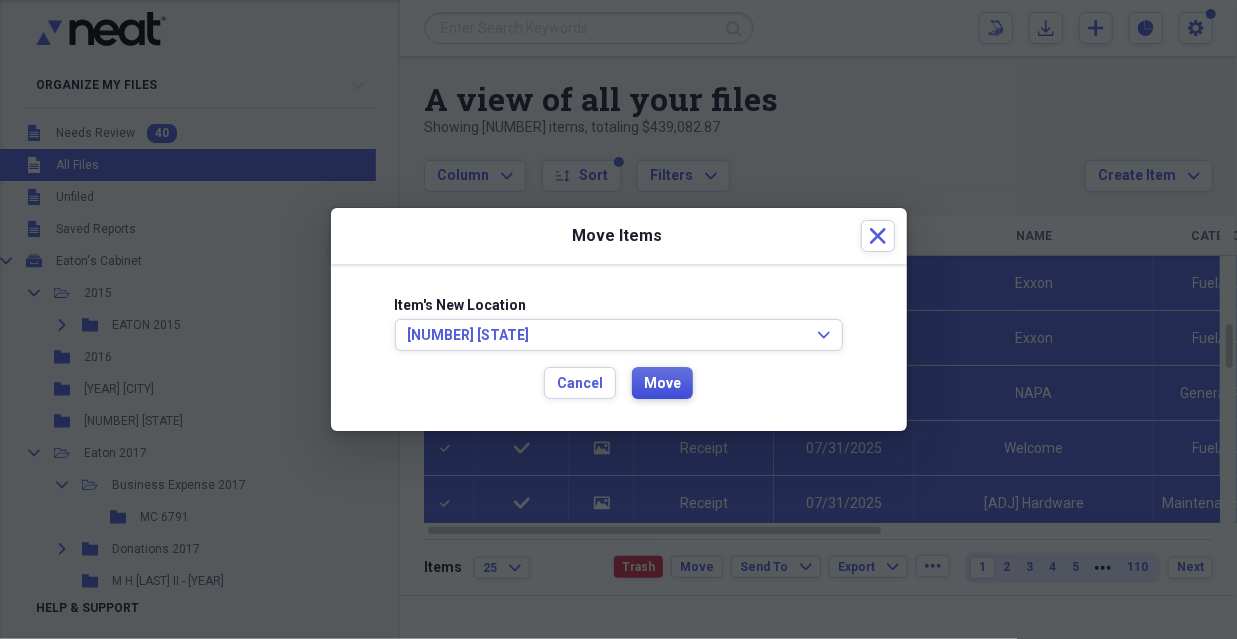 click on "Move" at bounding box center [662, 384] 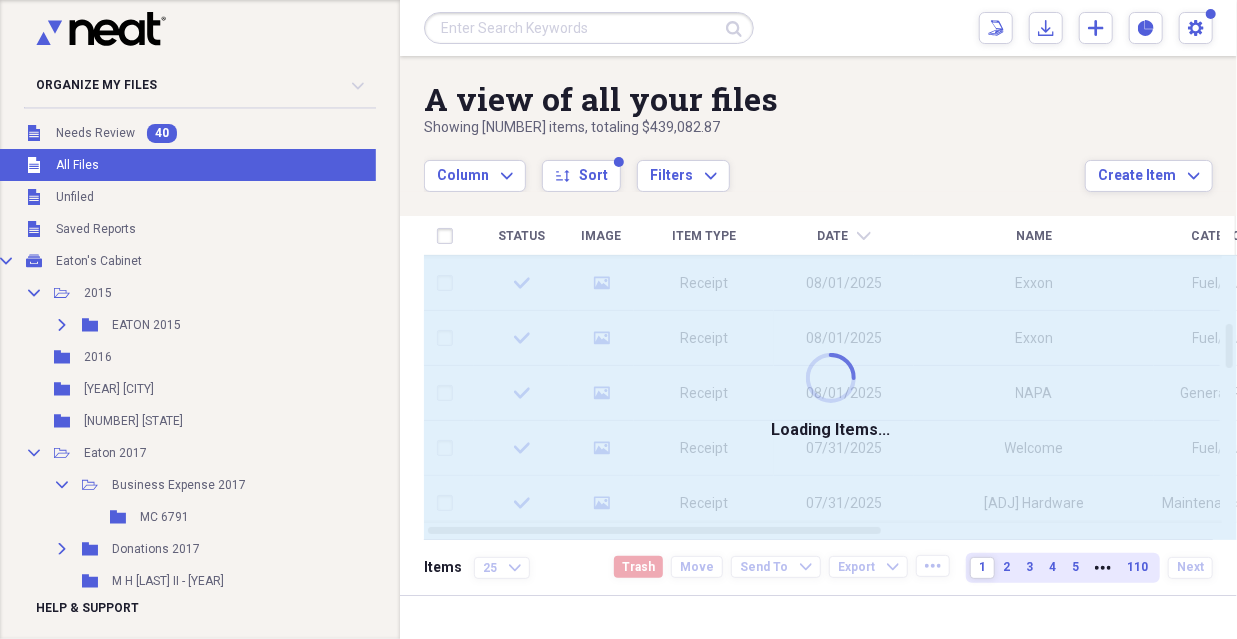 checkbox on "false" 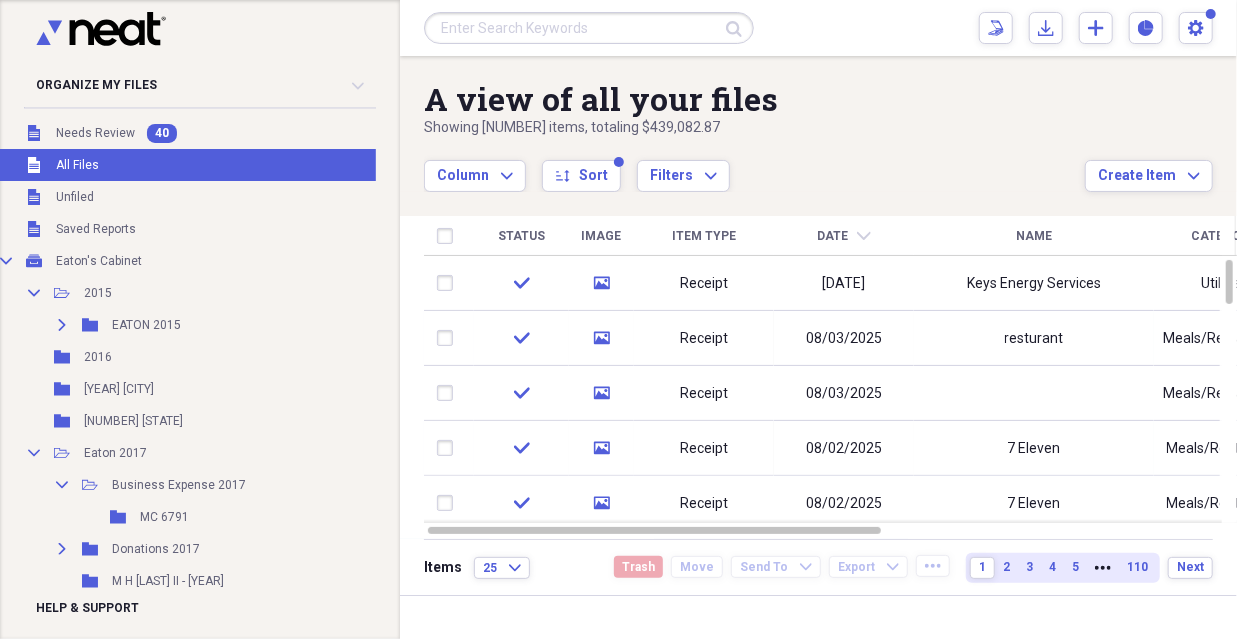 click on "Folder [YEAR] [STATE] Add Folder" at bounding box center (193, 421) 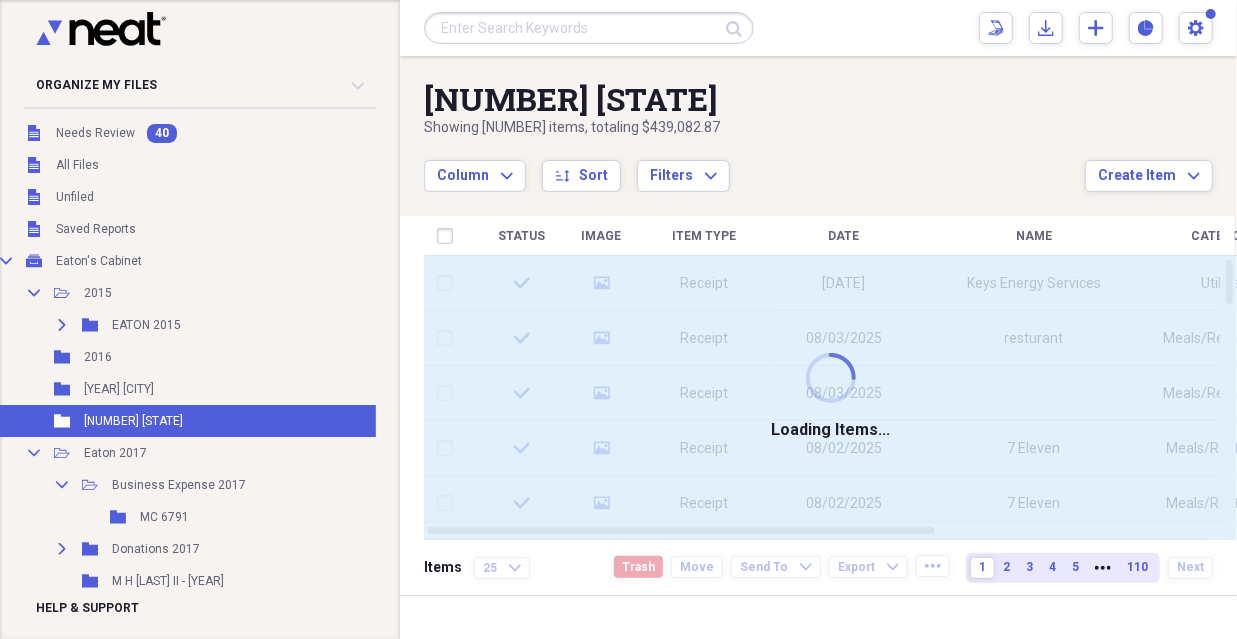click on "Folder [YEAR] [STATE] Add Folder" at bounding box center [193, 421] 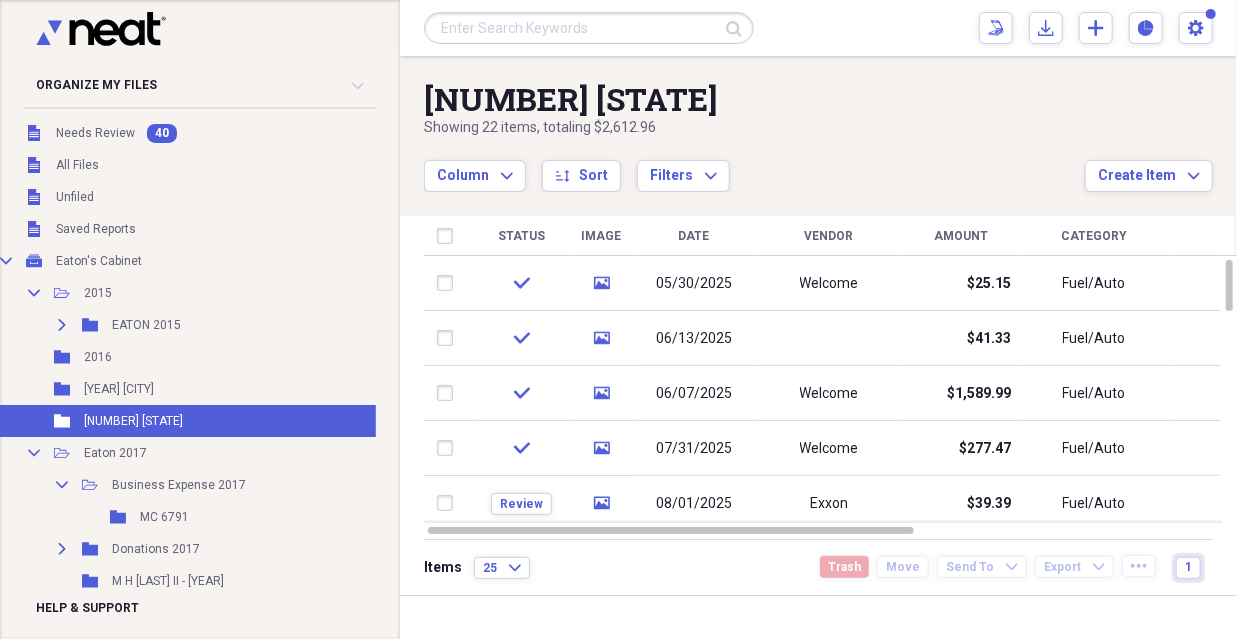 click on "Unfiled Saved Reports" at bounding box center [193, 229] 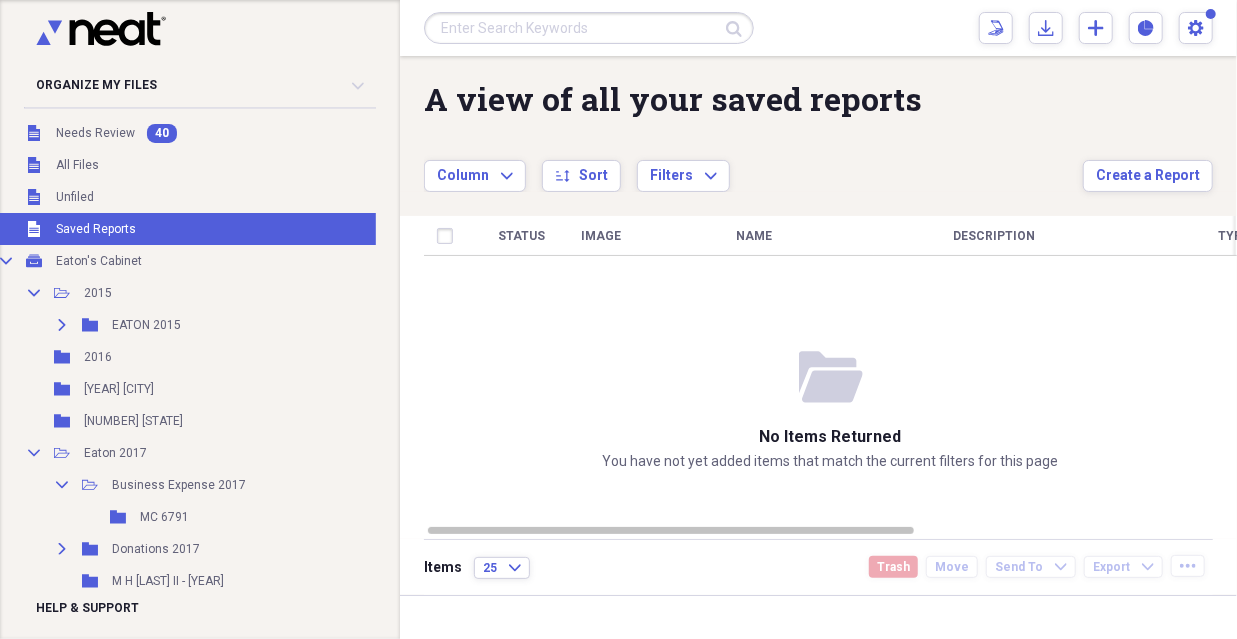 click on "Unfiled All Files" at bounding box center [193, 165] 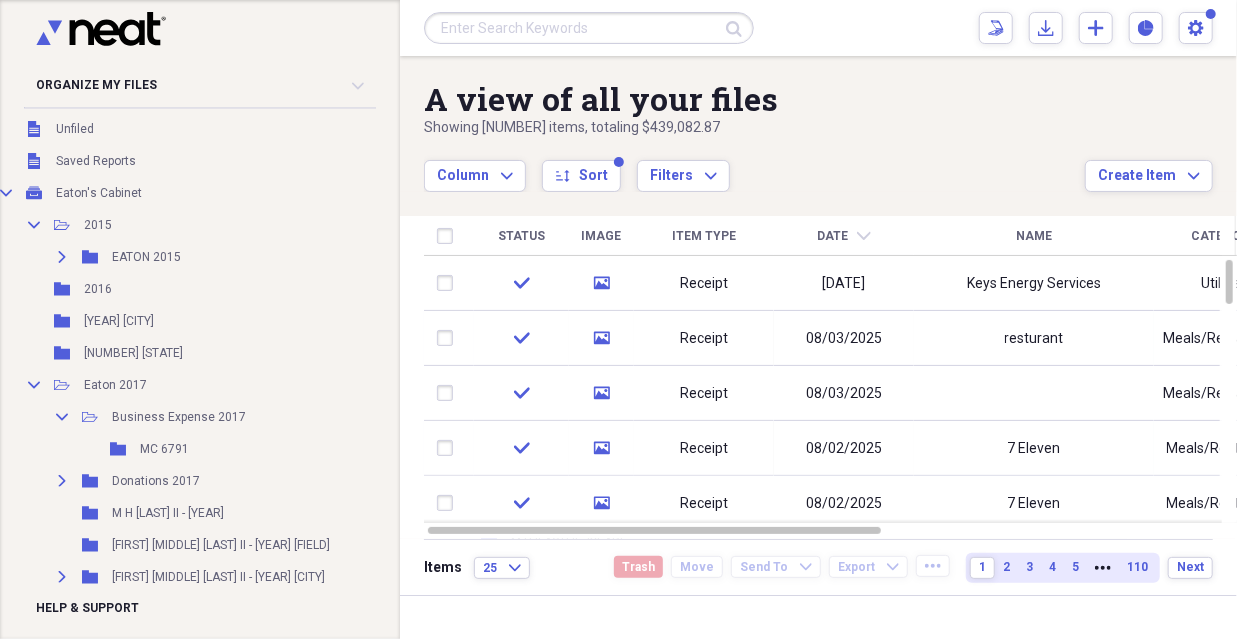 scroll, scrollTop: 0, scrollLeft: 10, axis: horizontal 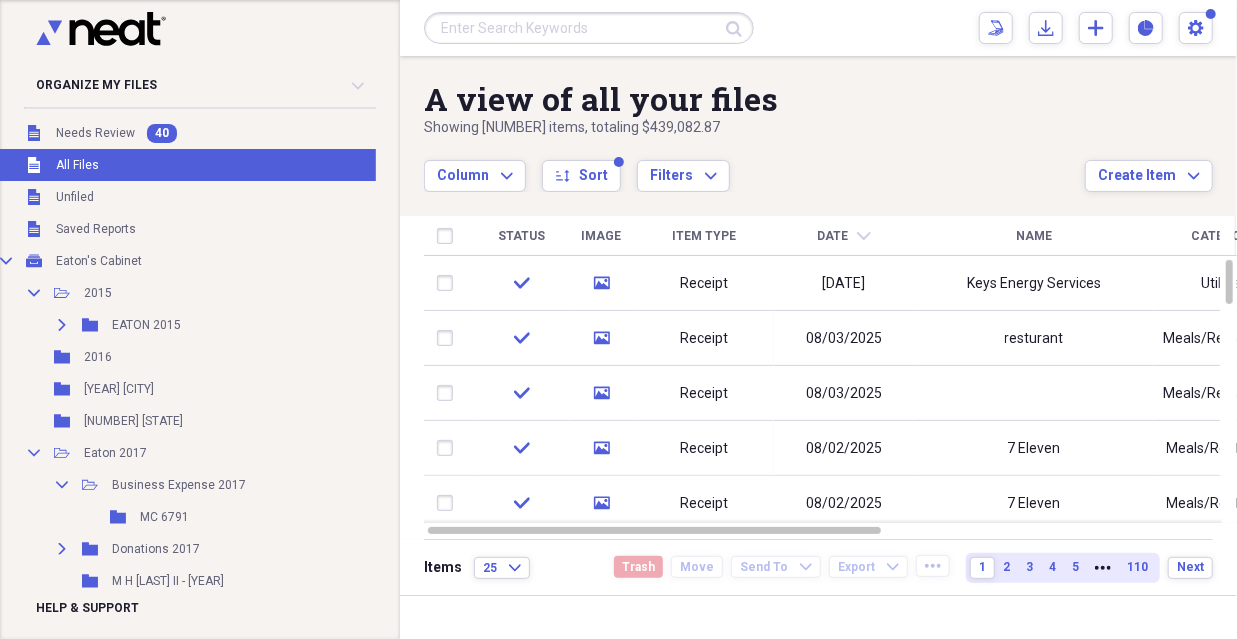 click on "[YEAR] [CITY]" at bounding box center [119, 389] 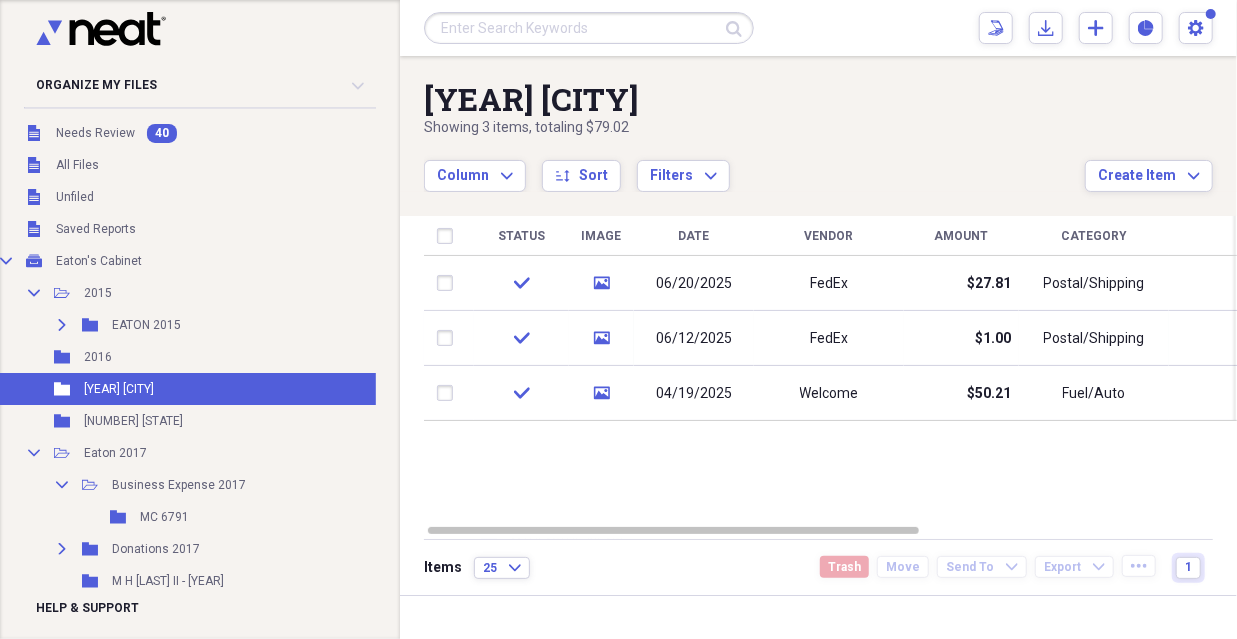 click on "[NUMBER] [STATE]" at bounding box center (133, 421) 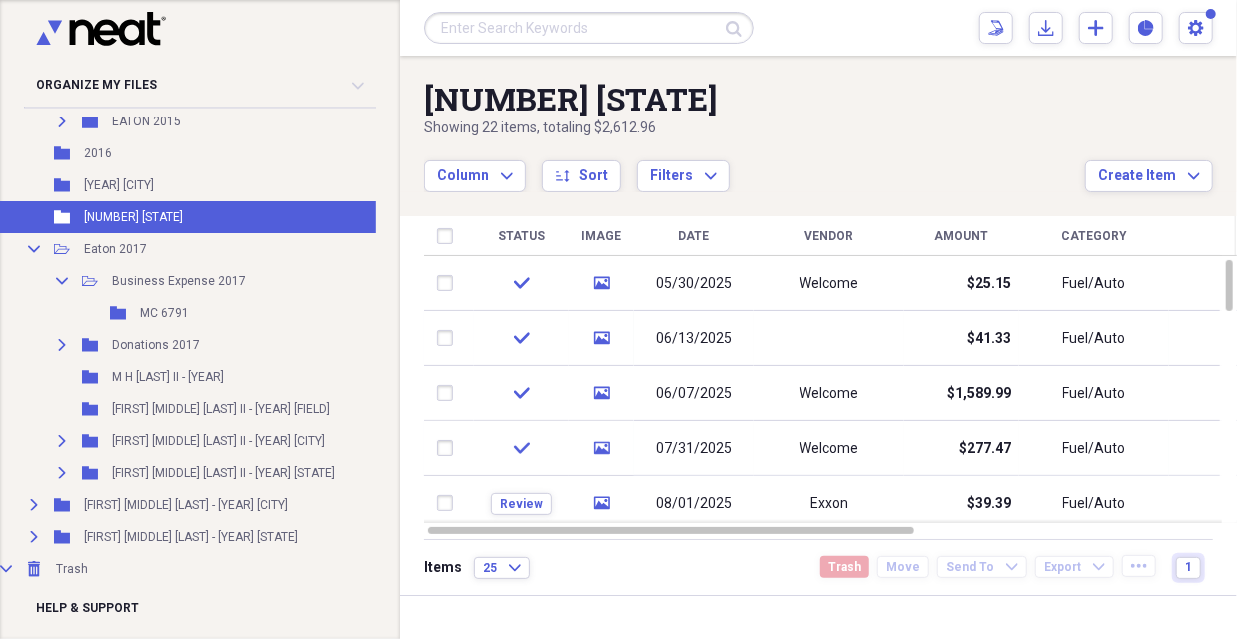 scroll, scrollTop: 226, scrollLeft: 10, axis: both 